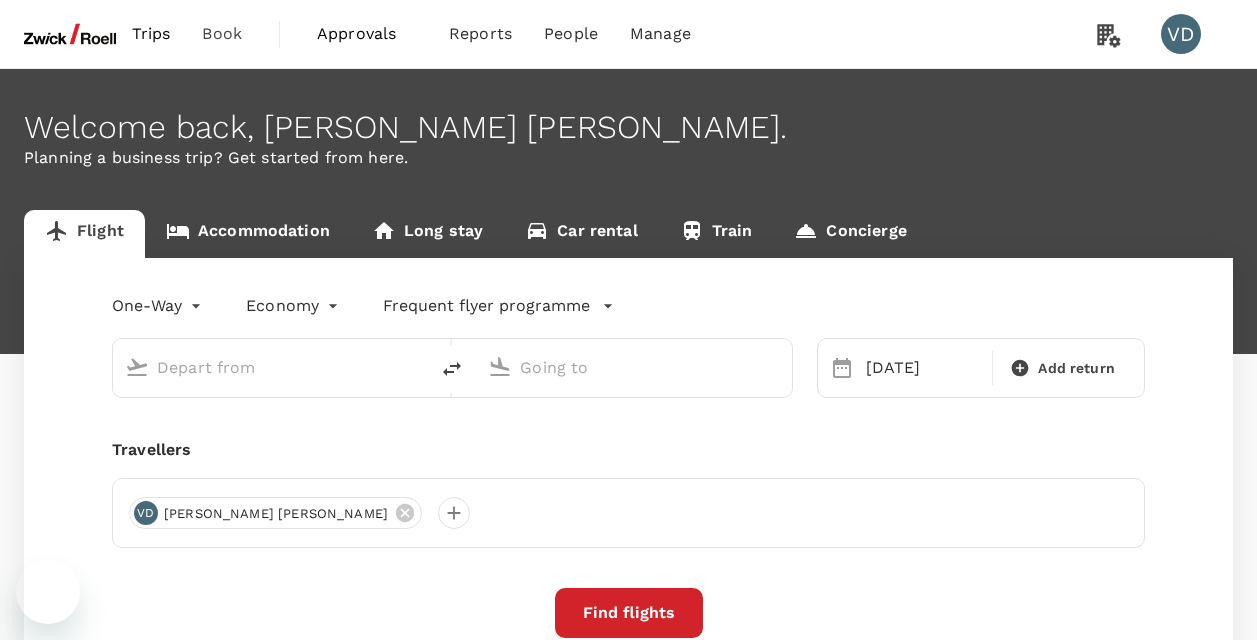 scroll, scrollTop: 0, scrollLeft: 0, axis: both 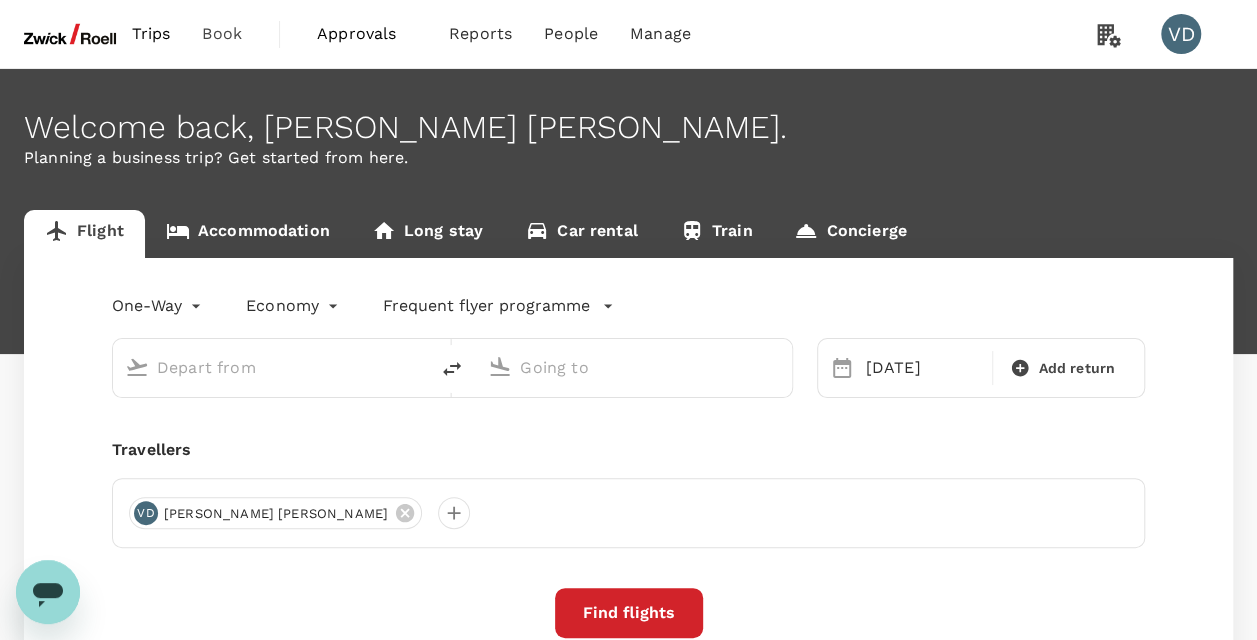type on "Incheon Intl (ICN)" 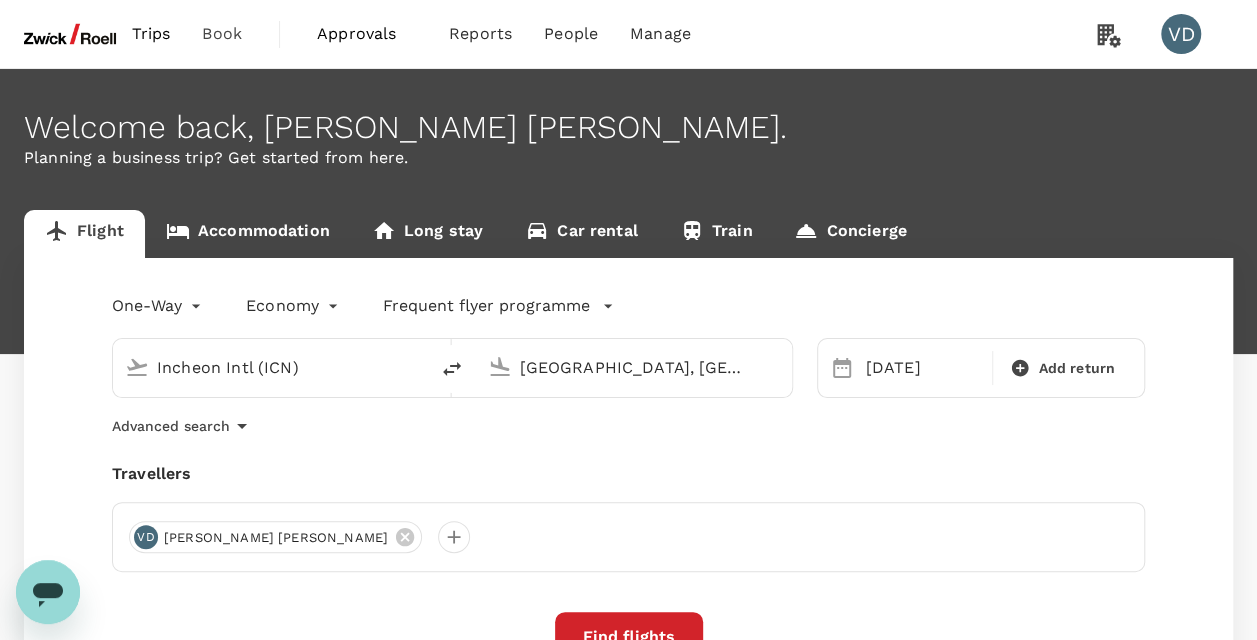 type 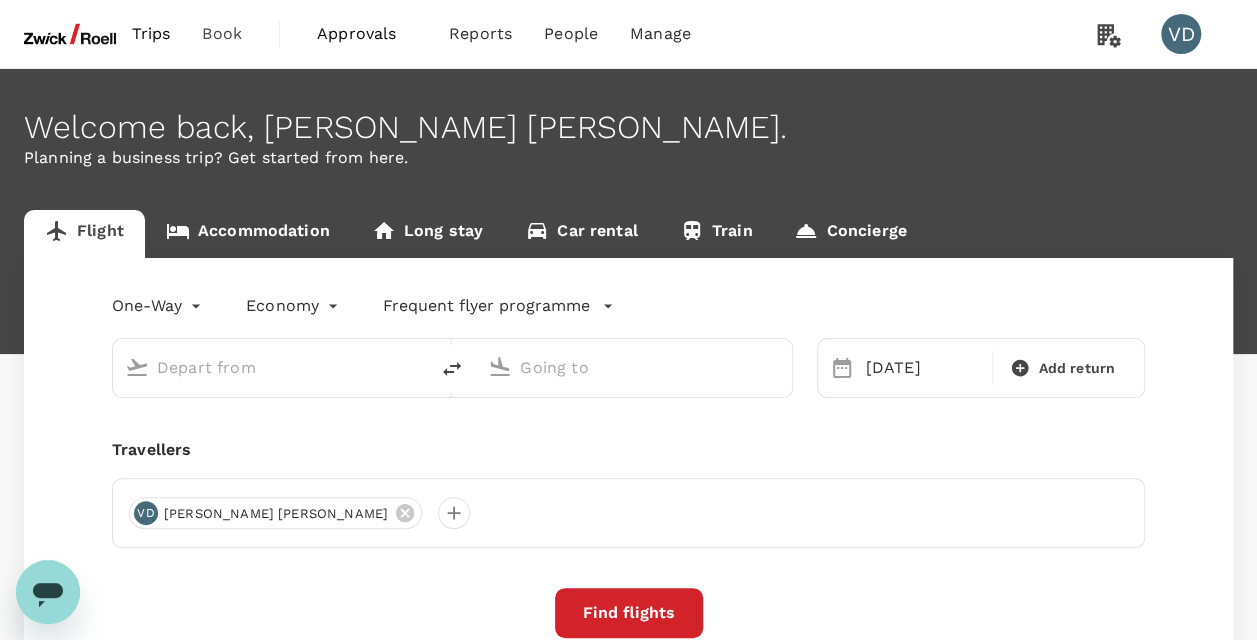 type on "Incheon Intl (ICN)" 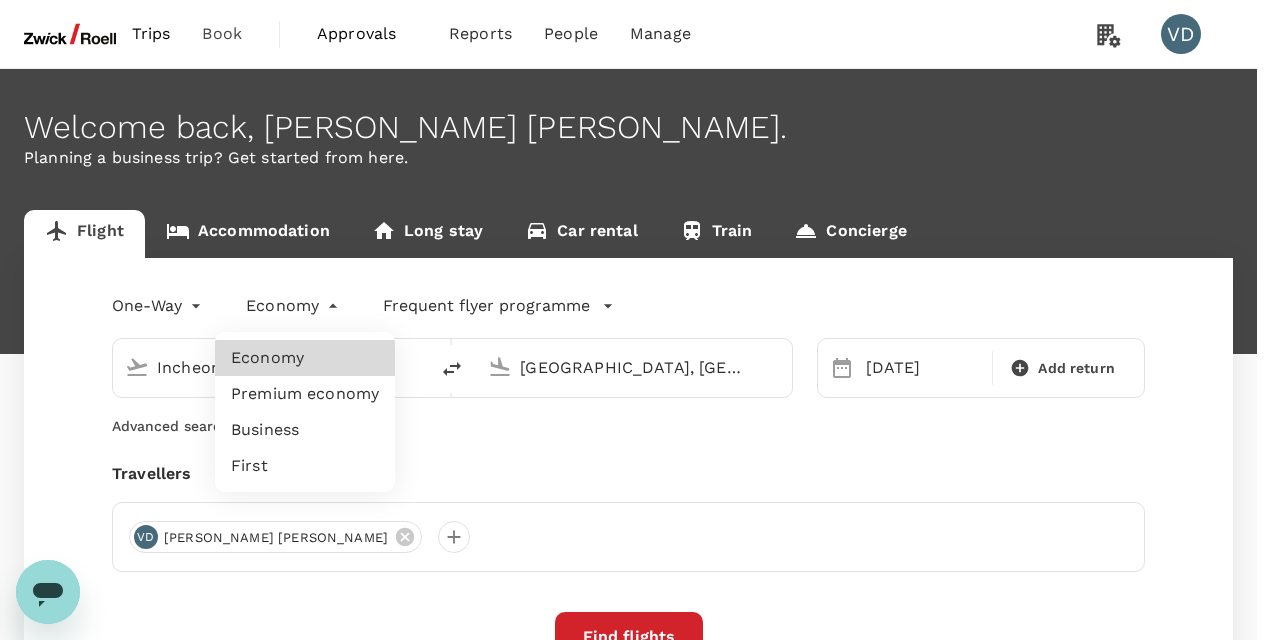 click on "Trips Book Approvals 0 Reports People Manage VD Welcome back , Vinay Ashok . Planning a business trip? Get started from here. Flight Accommodation Long stay Car rental Train Concierge One-Way oneway Economy economy Frequent flyer programme Incheon Intl (ICN) Tokyo, Japan (any) 14 Aug Add return Advanced search Travellers   VD Vinay Ashok Desai Find flights Your recent search Flight to Singapore ICN - SIN 16 Aug · 1 Traveller Flight to Singapore CHND - SIN 15 Aug · 1 Traveller Flight to Singapore CHND - SIN 16 Aug · 1 Traveller Version 3.46.3 Privacy Policy Terms of Use Help Centre Frequent flyer programme Qatar Airways Privilege Club Singapore Airlines PPS Club/ KrisFlyer Etihad Airways Etihad Guest Add new Economy Premium economy Business First" at bounding box center (636, 483) 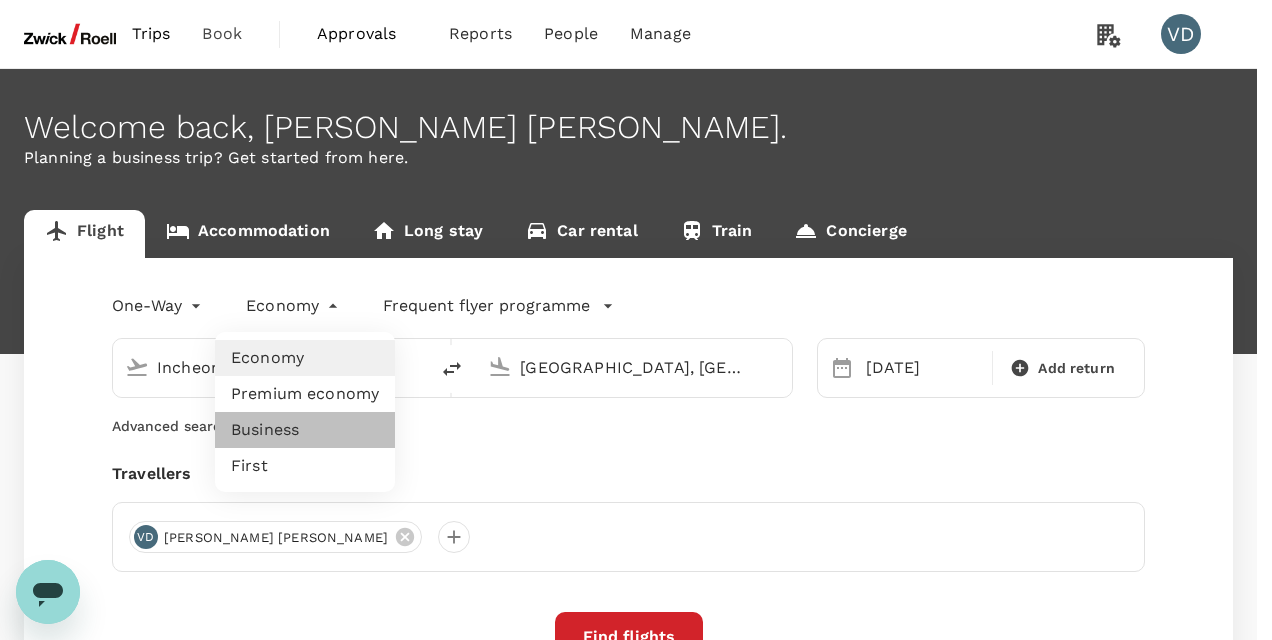 click on "Business" at bounding box center (305, 430) 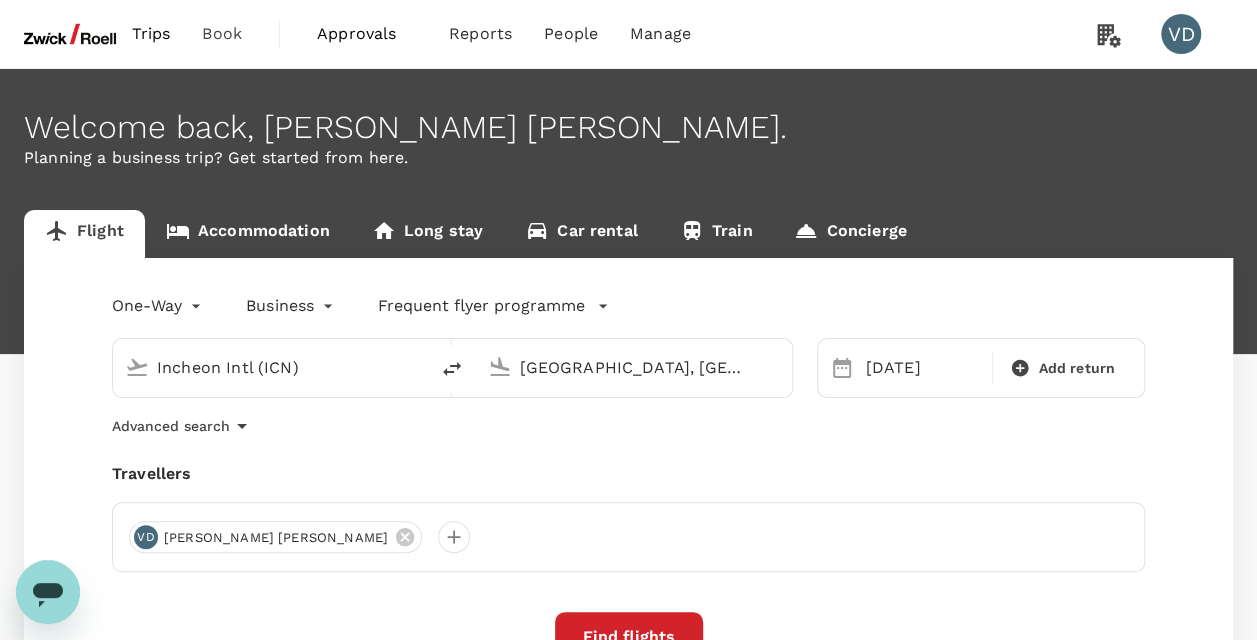 click 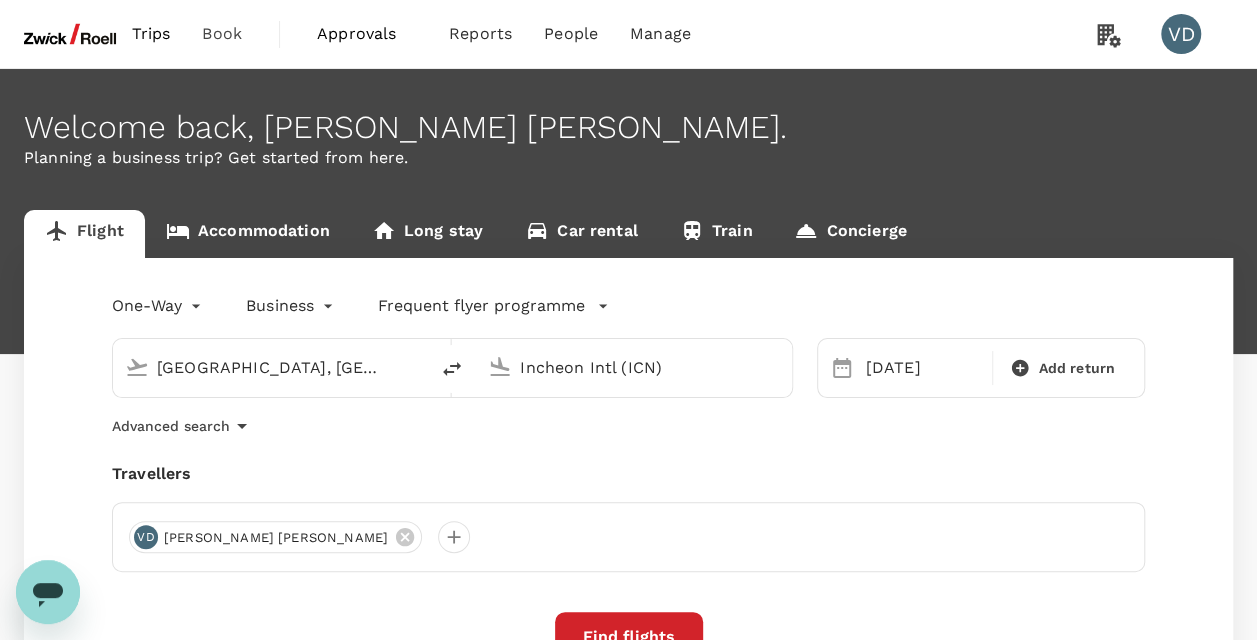 click on "Incheon Intl (ICN)" at bounding box center [634, 367] 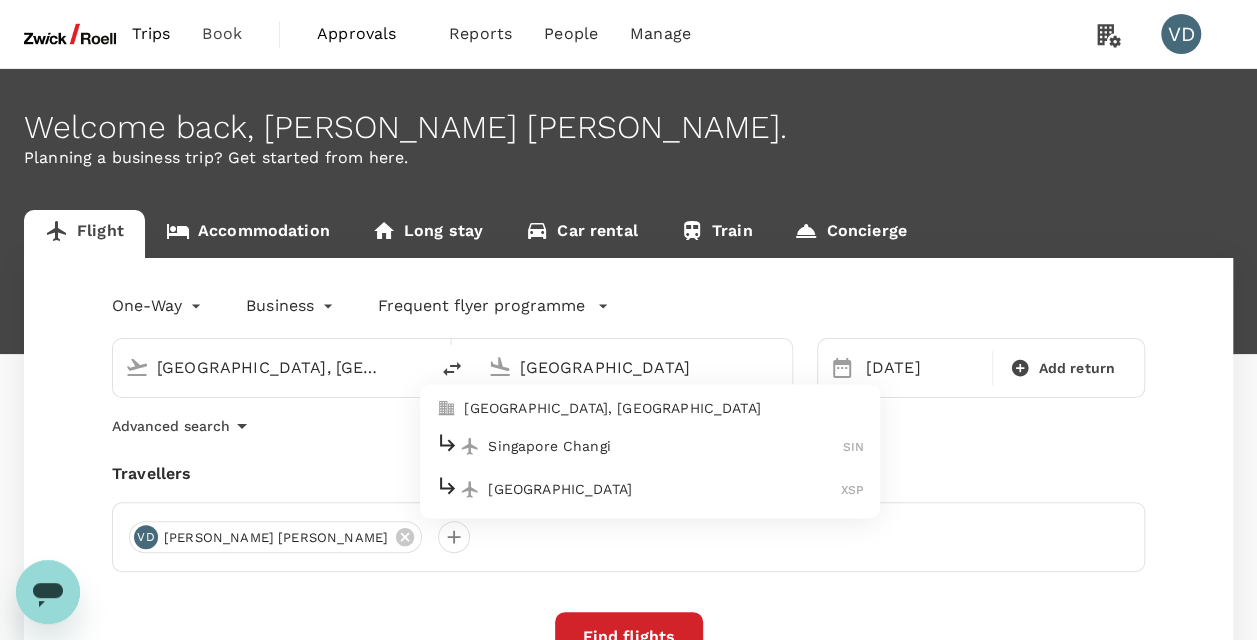 click on "Singapore Changi" at bounding box center [665, 446] 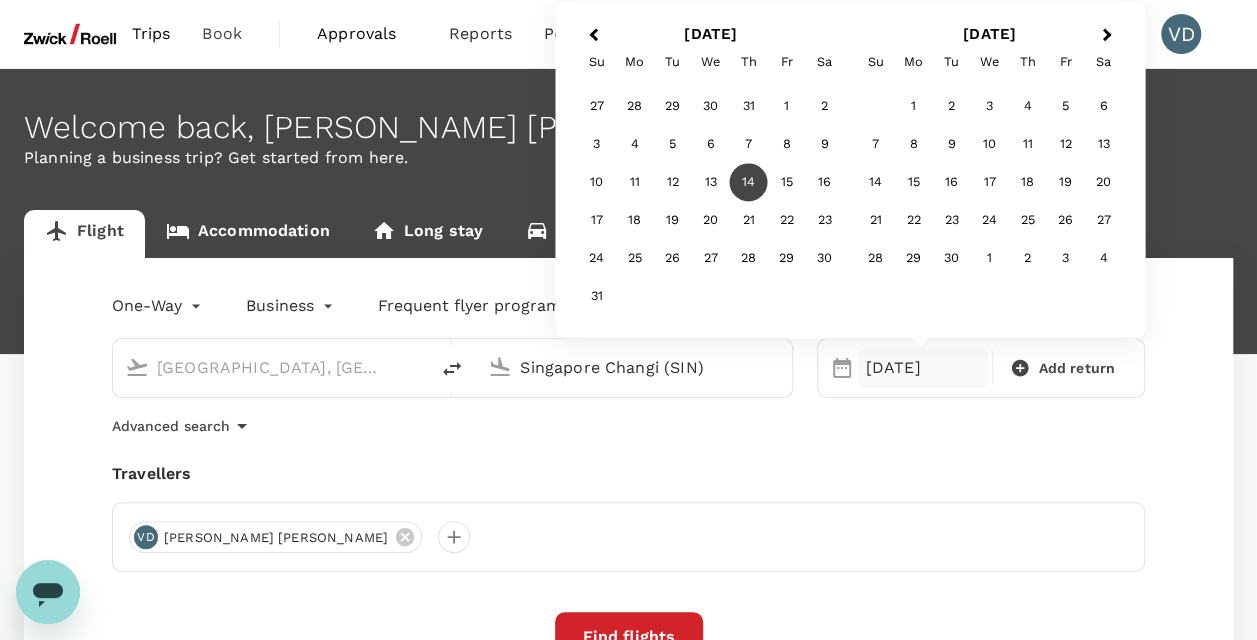type on "Singapore Changi (SIN)" 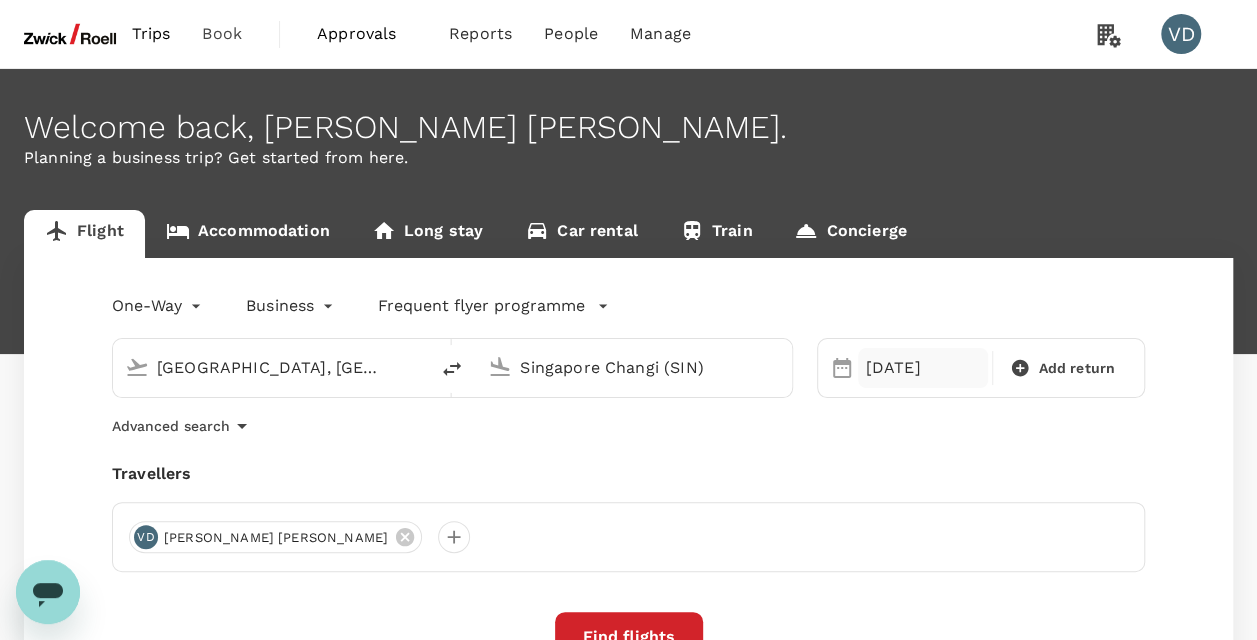 click on "[DATE]" at bounding box center [923, 368] 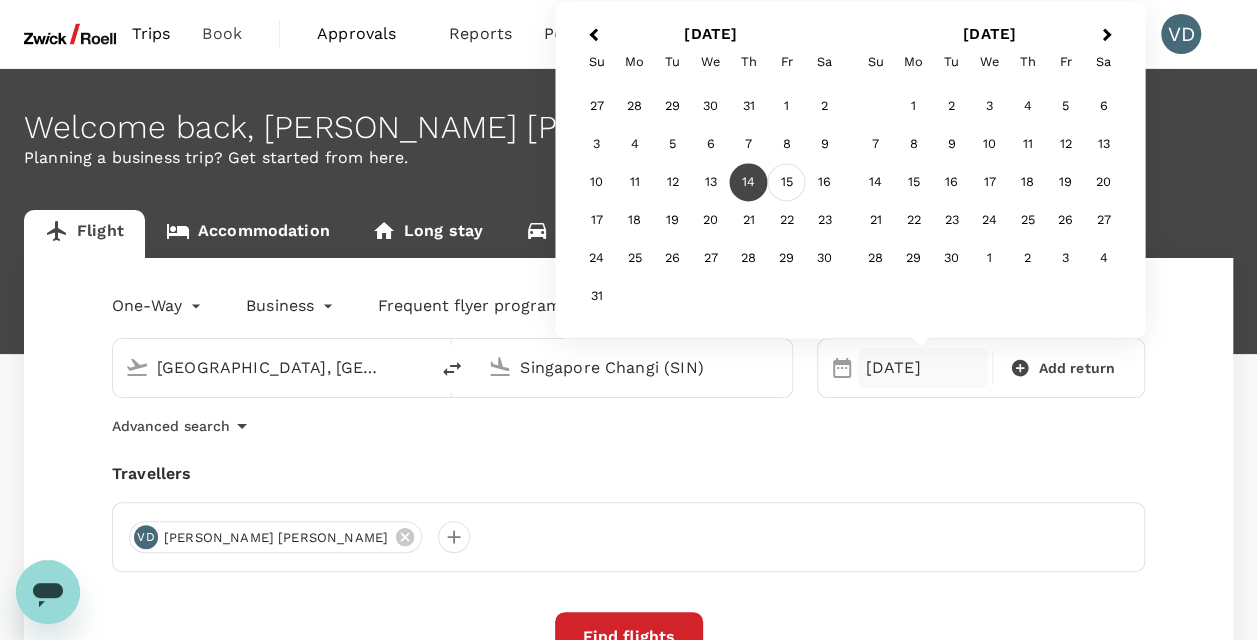 click on "15" at bounding box center (787, 183) 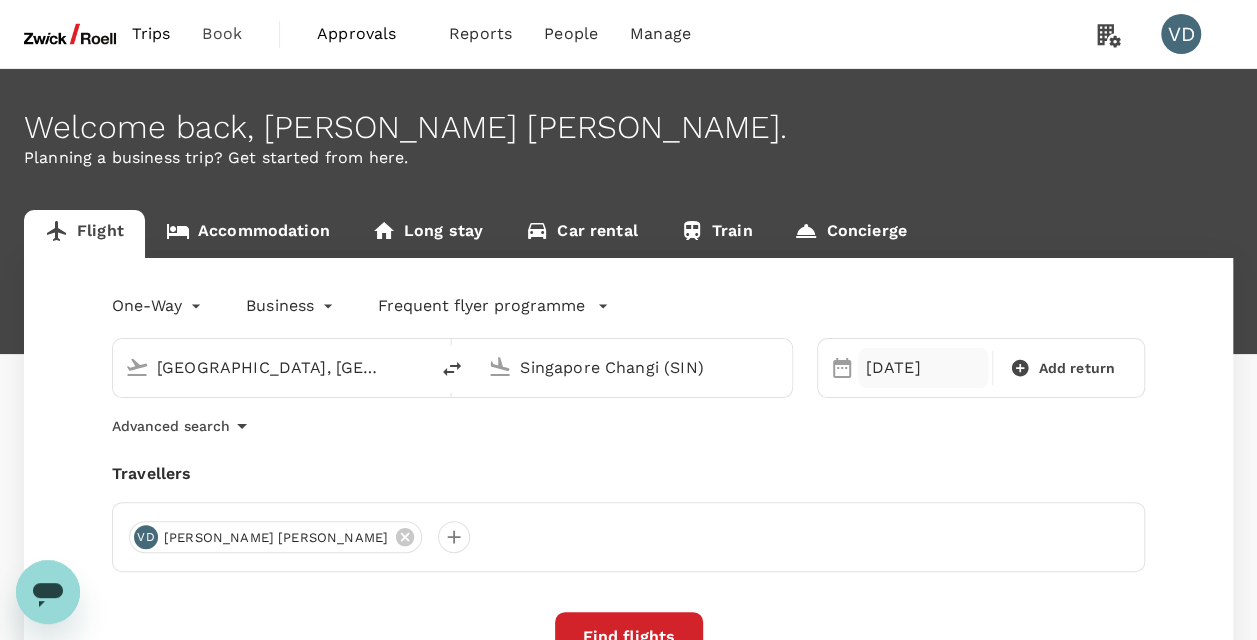 click on "15 Aug" at bounding box center [923, 368] 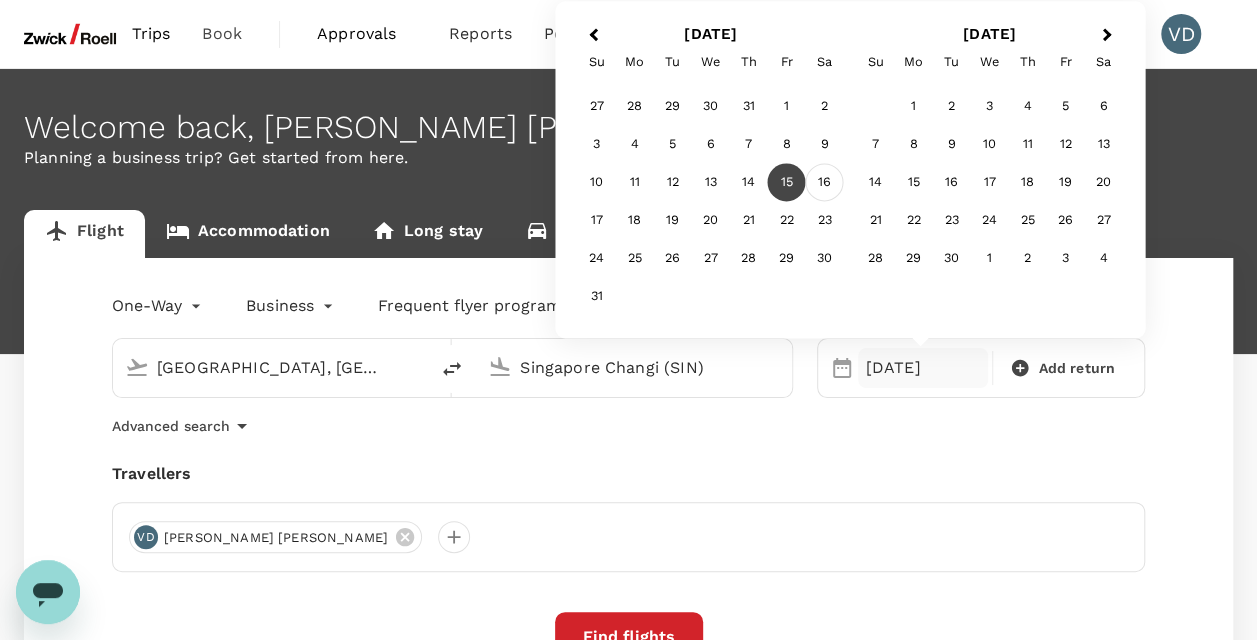 click on "16" at bounding box center (825, 183) 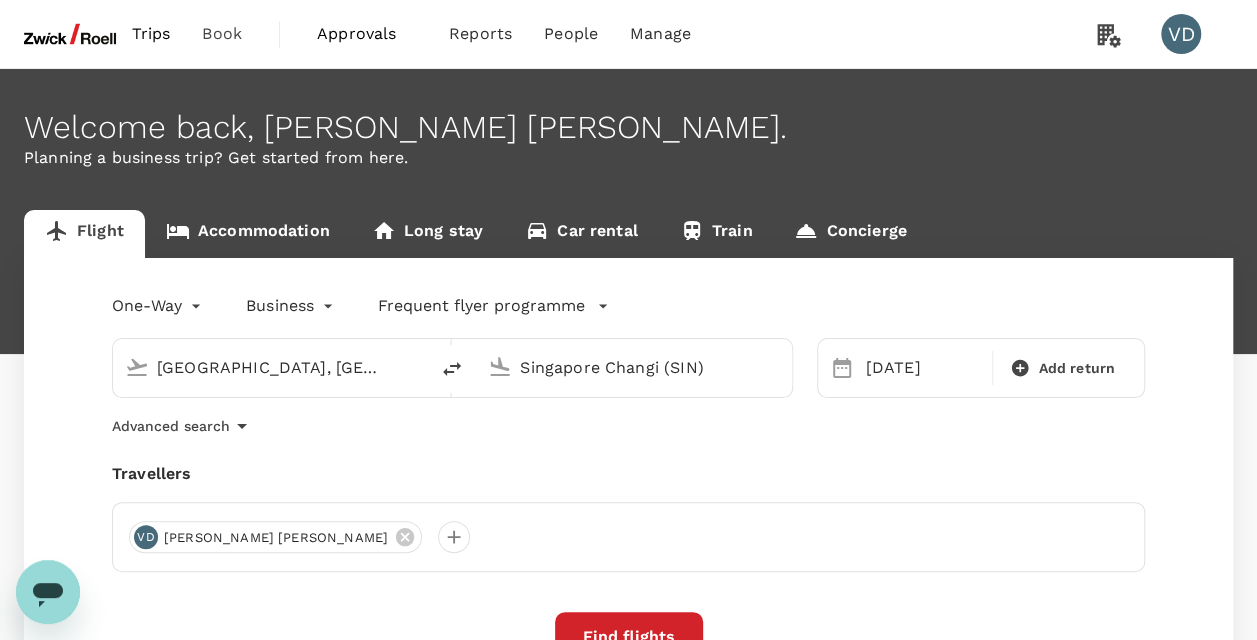 click on "Travellers" at bounding box center [628, 474] 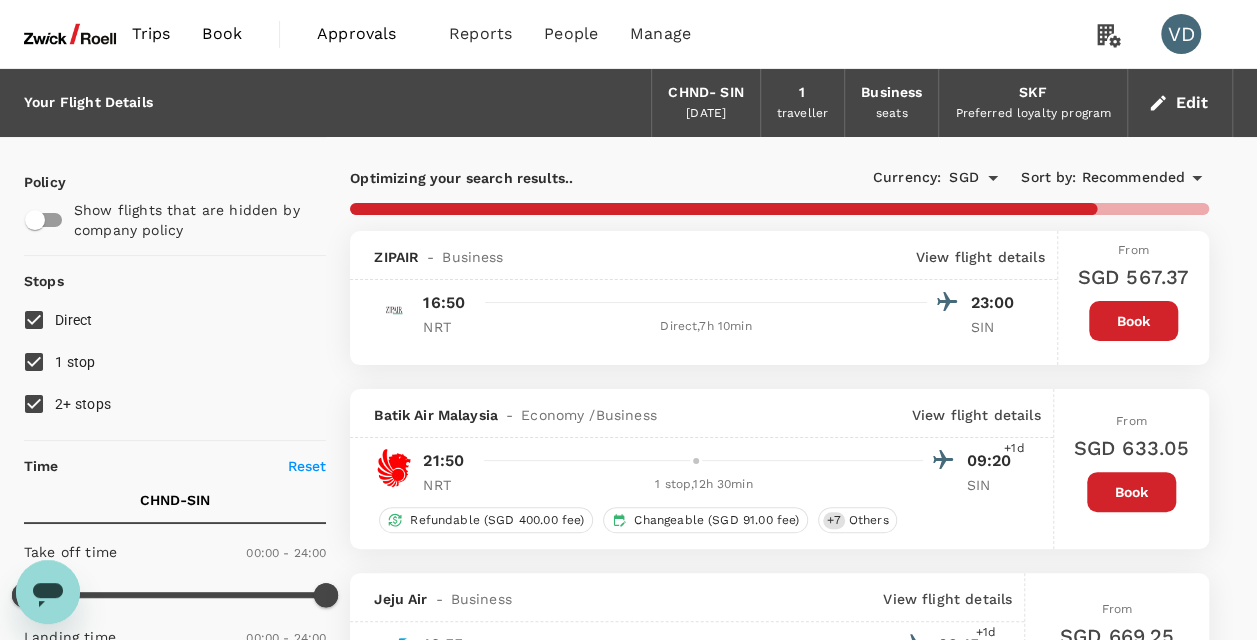 click on "2+ stops" at bounding box center (34, 404) 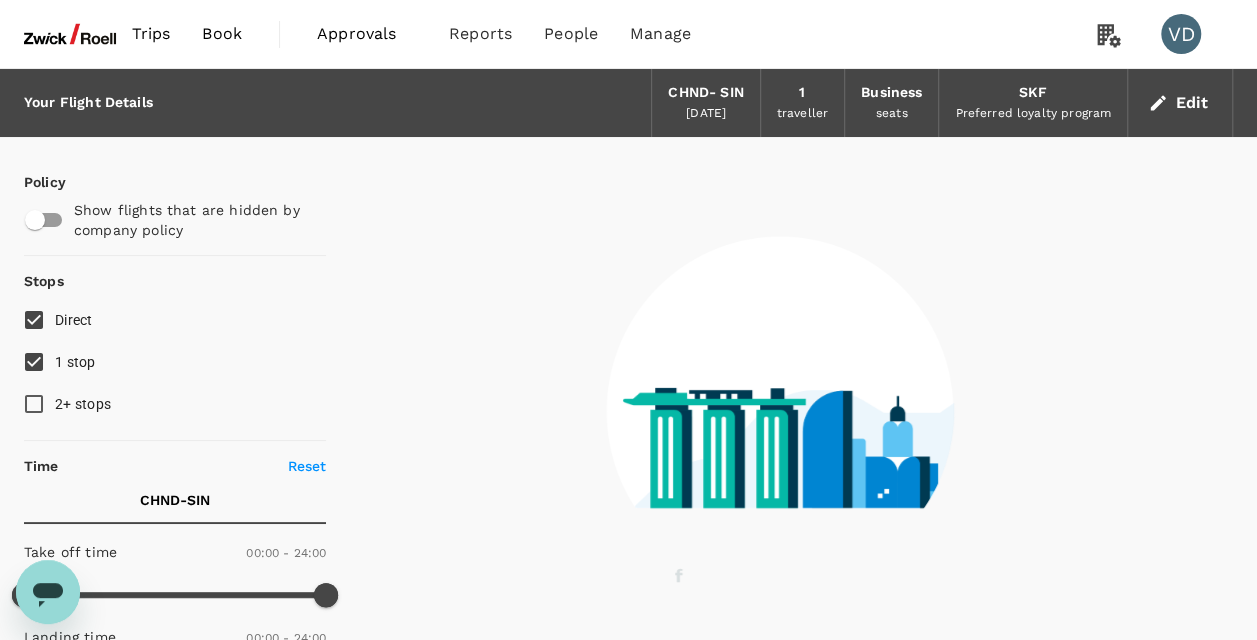 click on "1 stop" at bounding box center (34, 362) 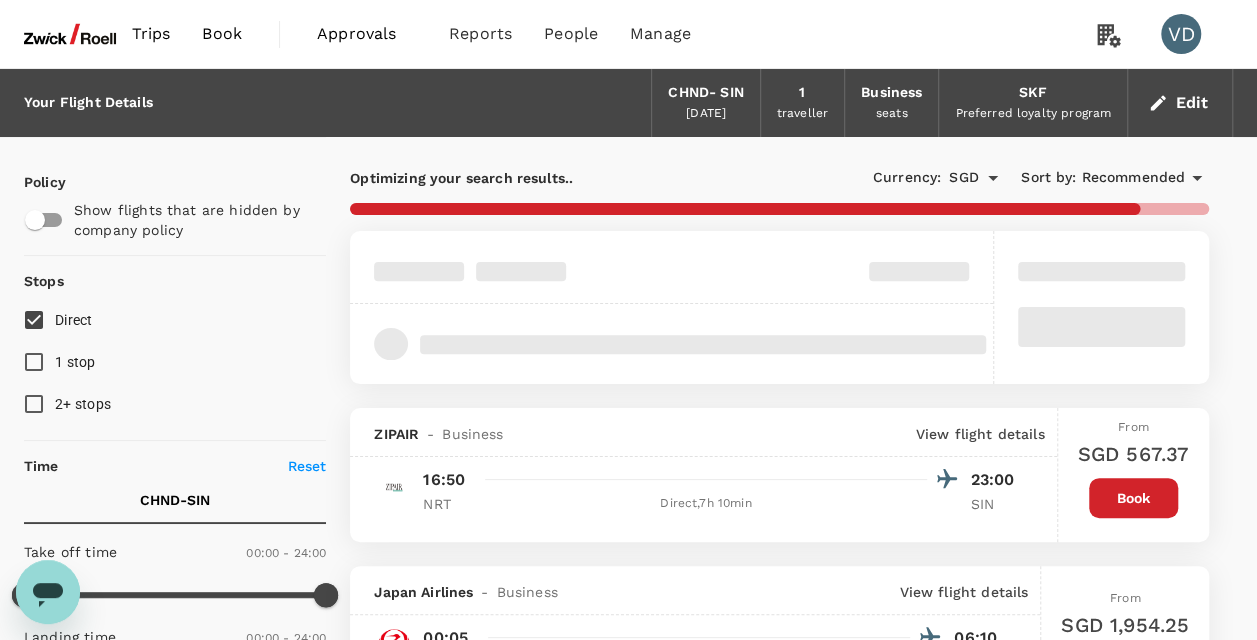 type on "2290" 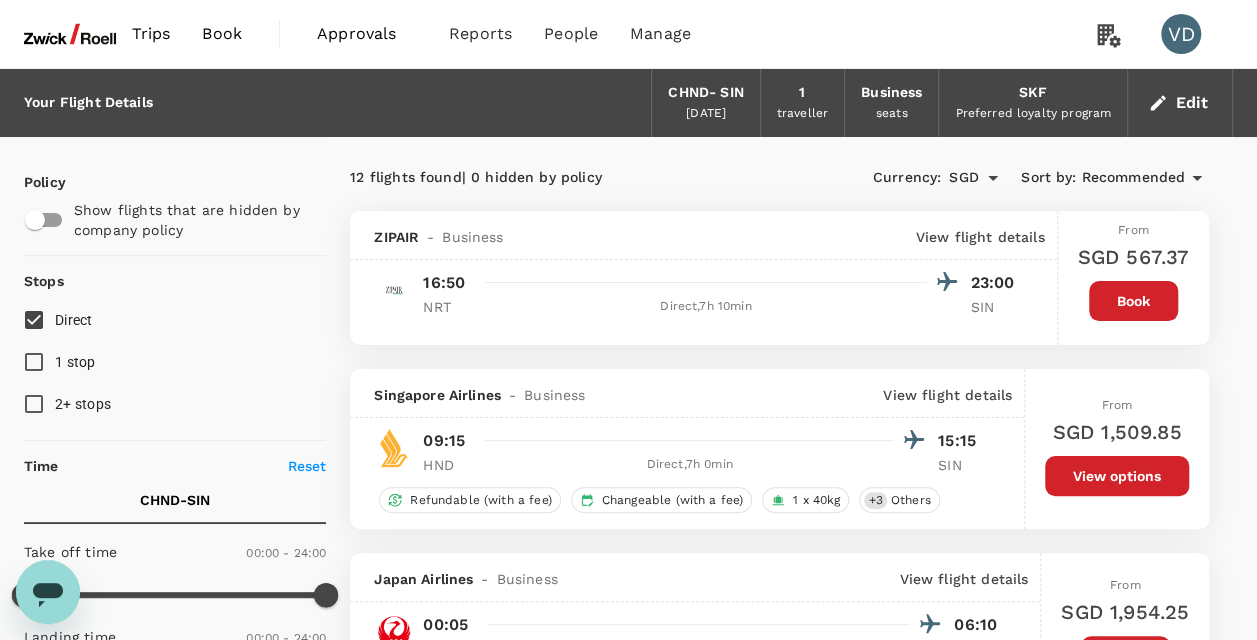 scroll, scrollTop: 256, scrollLeft: 0, axis: vertical 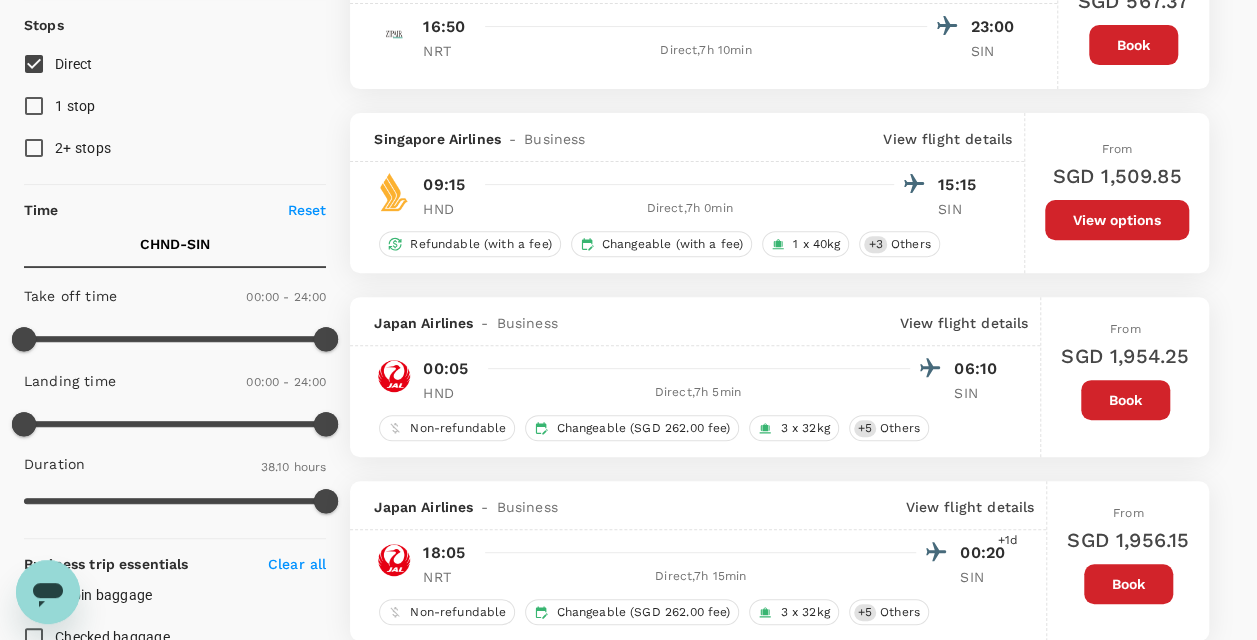 click on "View flight details" at bounding box center (947, 139) 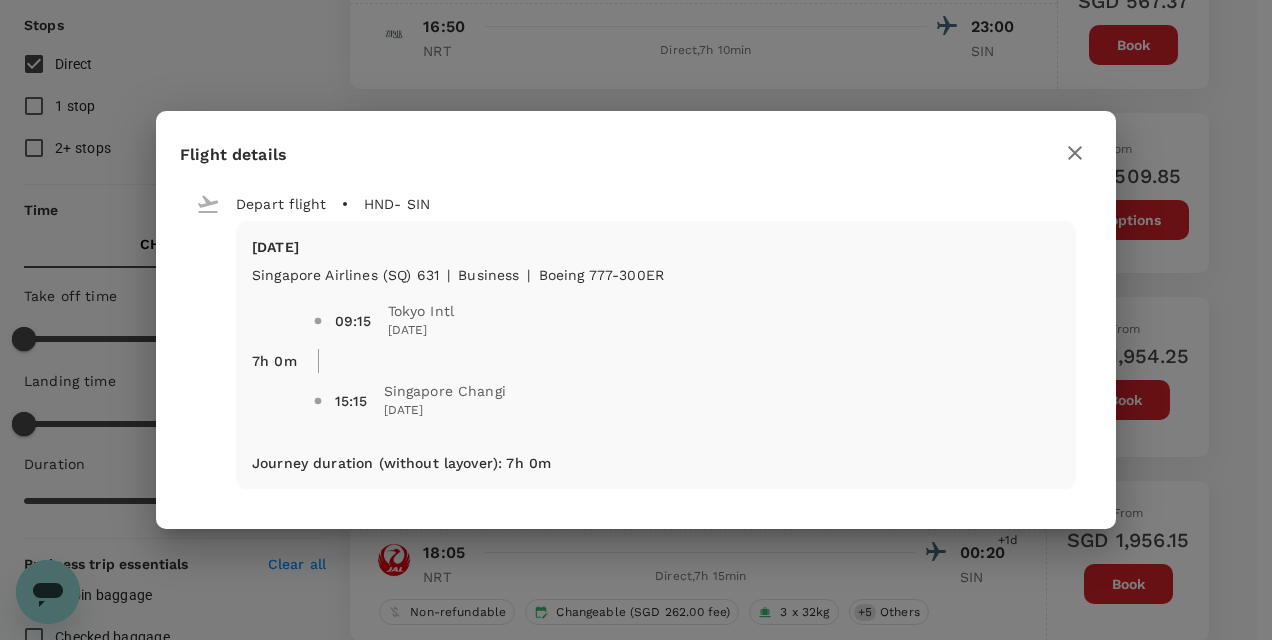 click 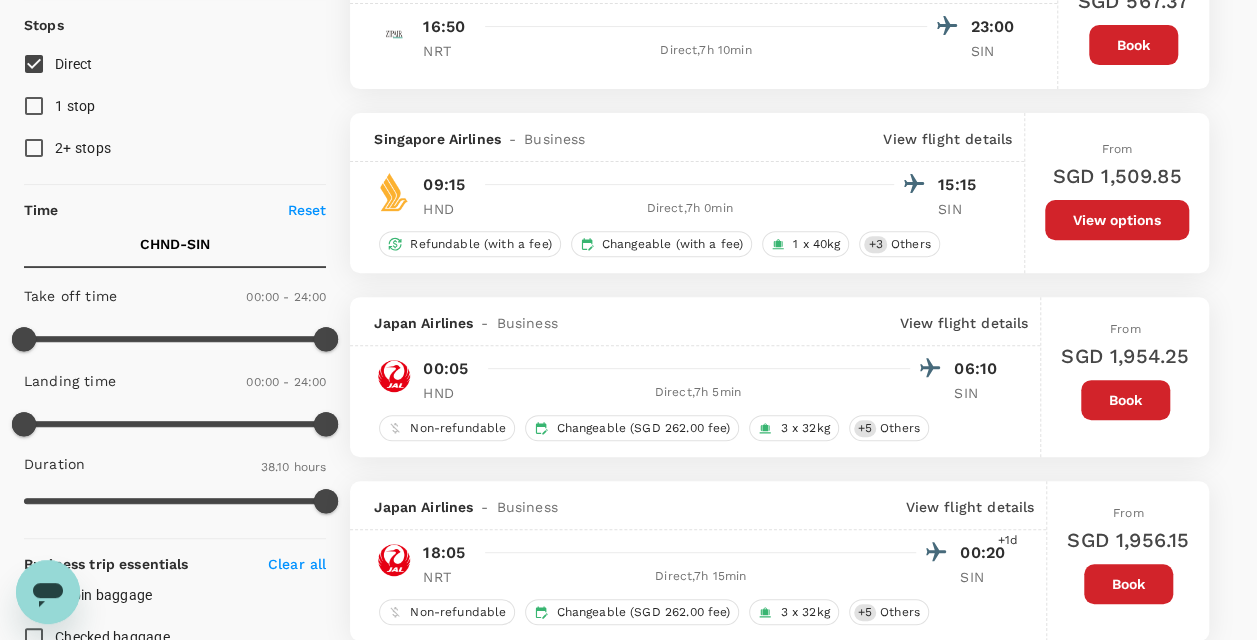 click on "View options" at bounding box center (1117, 220) 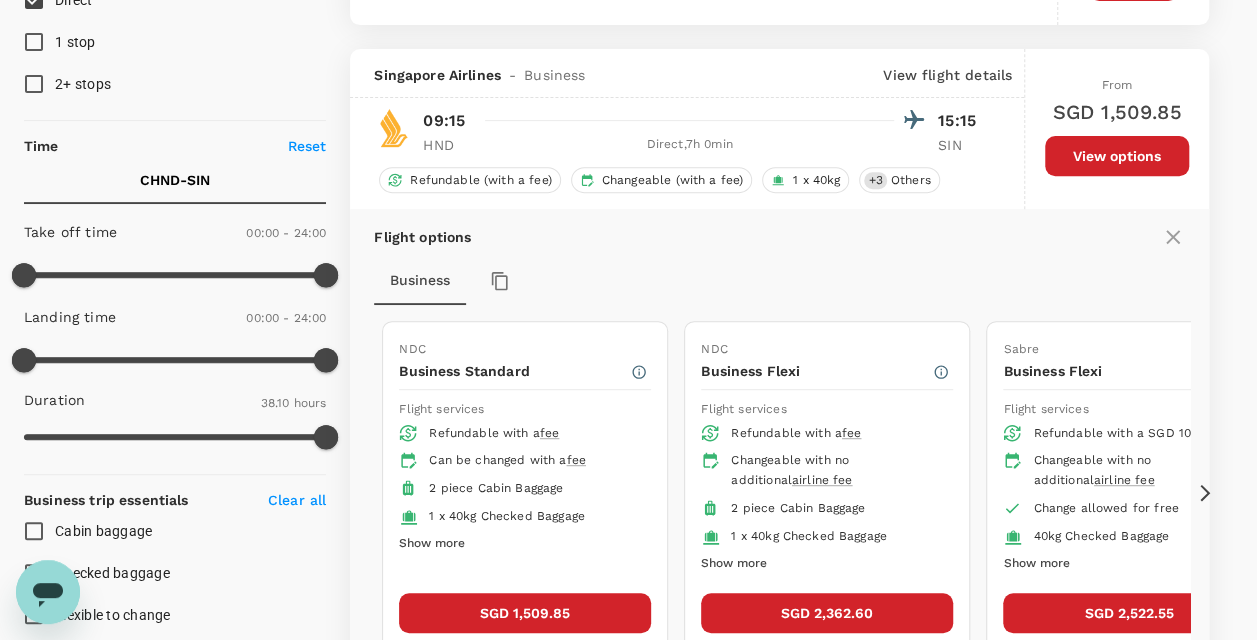 scroll, scrollTop: 368, scrollLeft: 0, axis: vertical 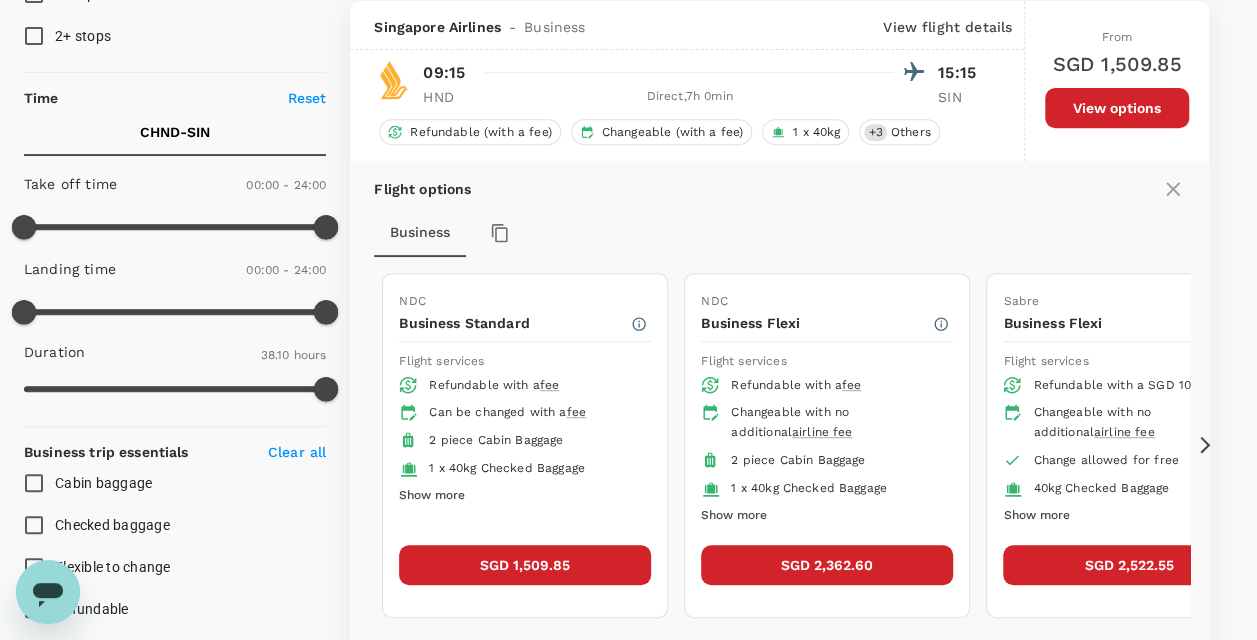 click on "SGD 1,509.85" at bounding box center [525, 565] 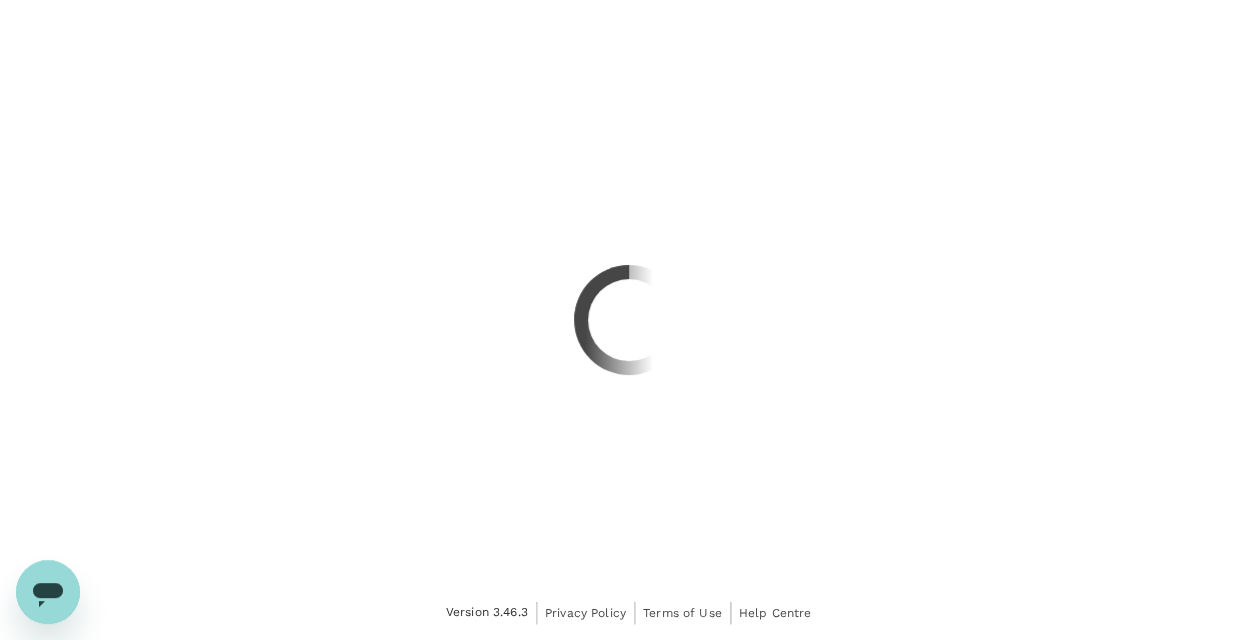 scroll, scrollTop: 0, scrollLeft: 0, axis: both 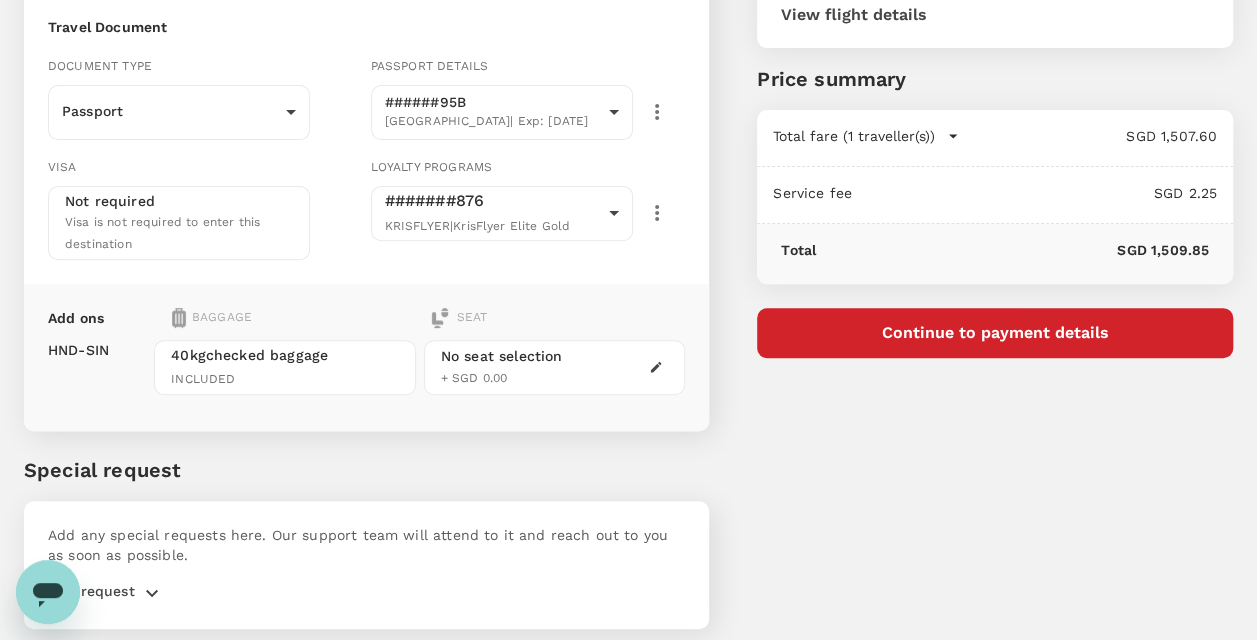 click 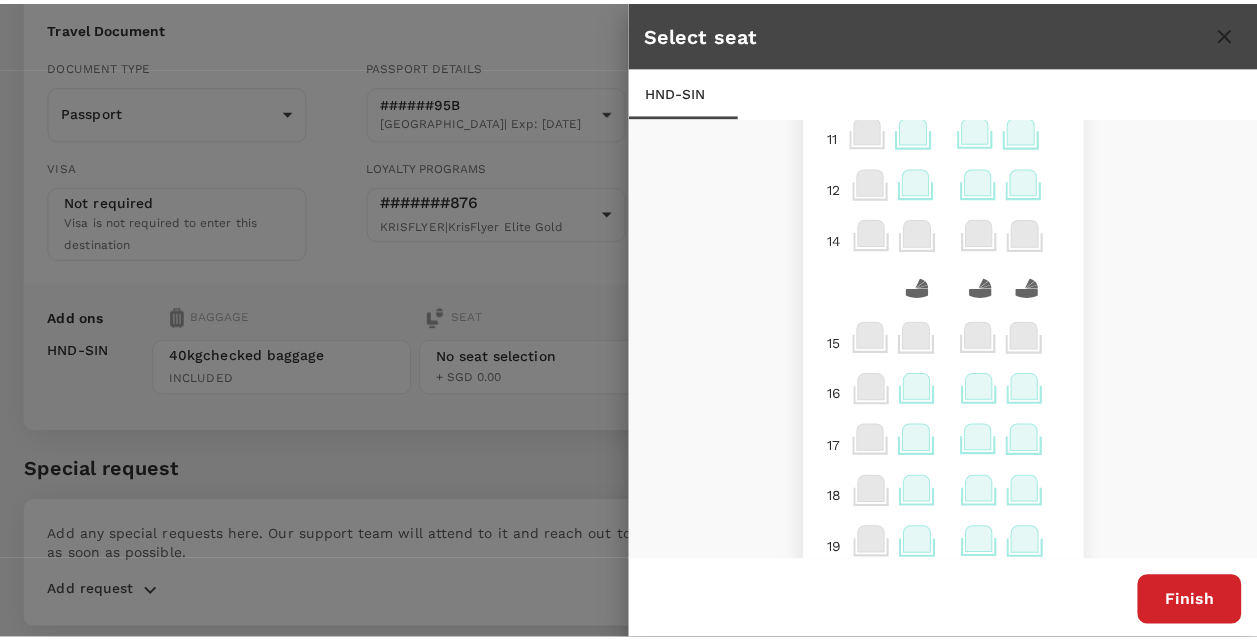 scroll, scrollTop: 0, scrollLeft: 0, axis: both 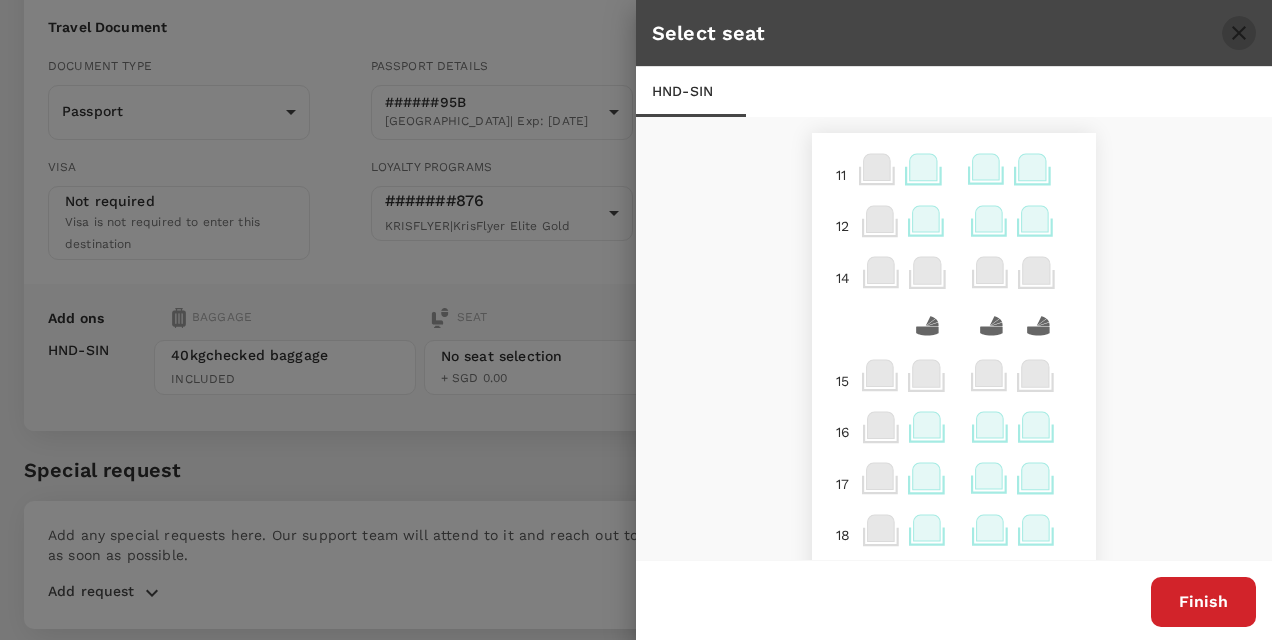 click 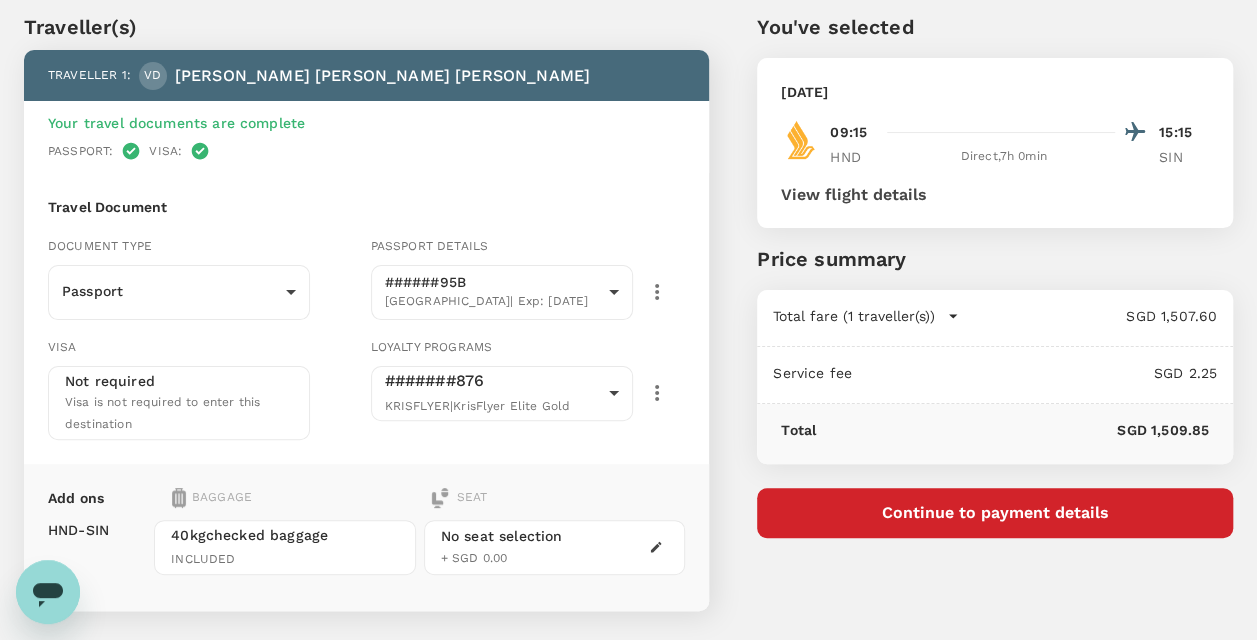 scroll, scrollTop: 0, scrollLeft: 0, axis: both 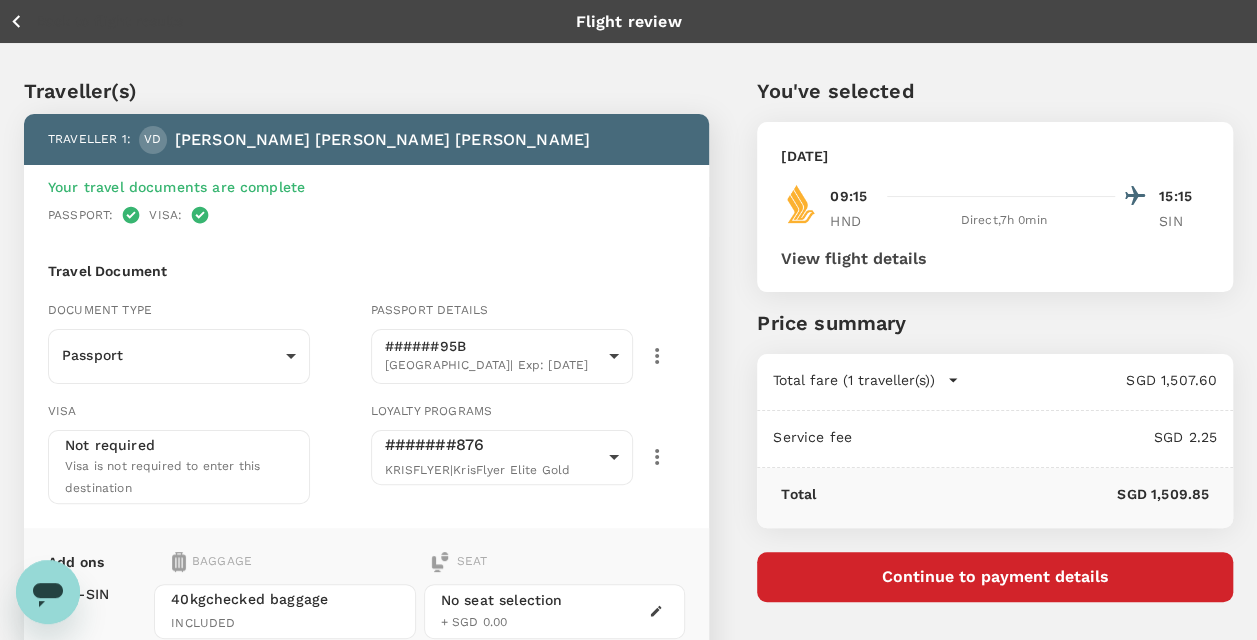 click on "View flight details" at bounding box center (854, 259) 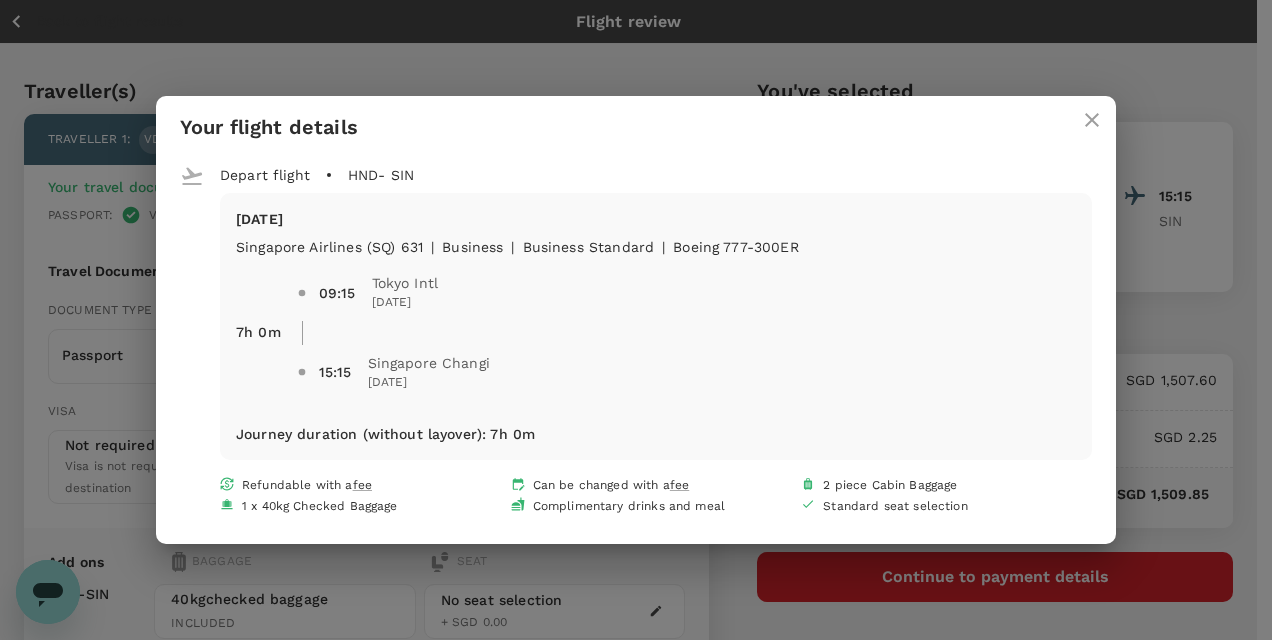 click 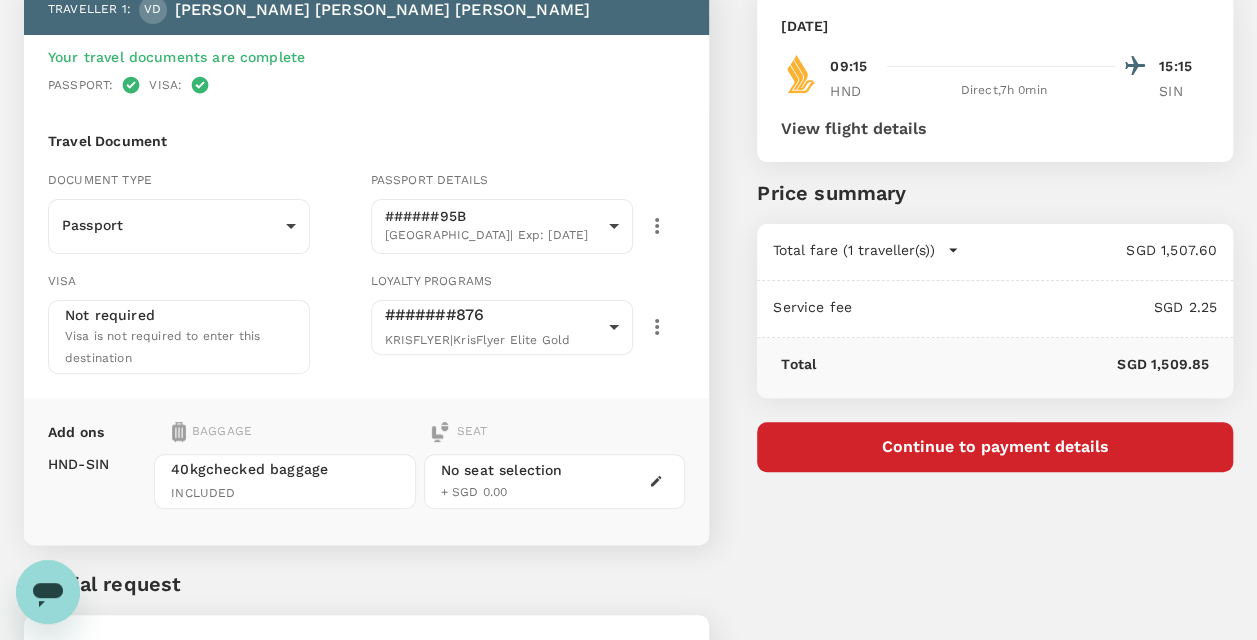 scroll, scrollTop: 0, scrollLeft: 0, axis: both 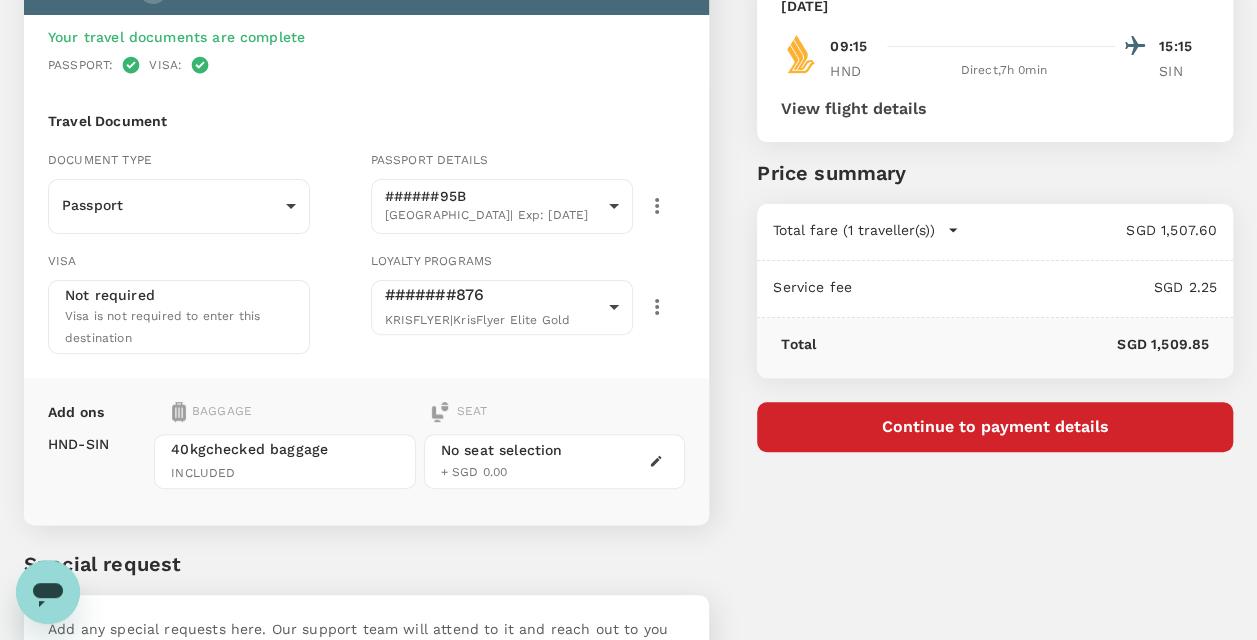 click at bounding box center (656, 461) 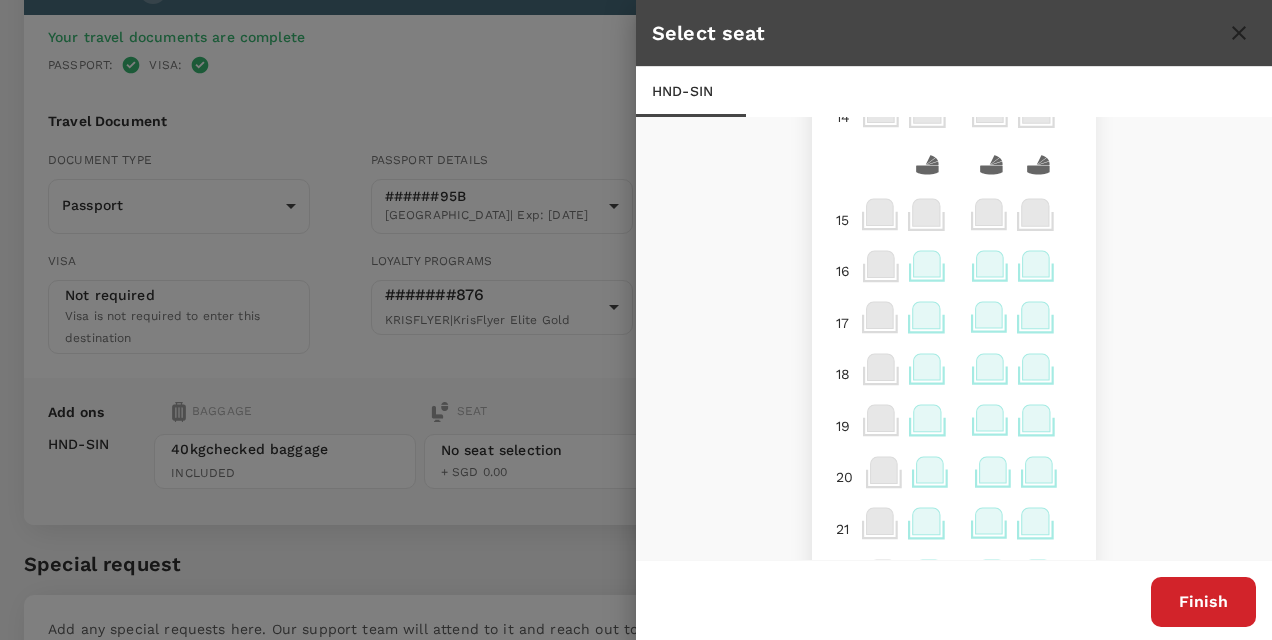 scroll, scrollTop: 292, scrollLeft: 0, axis: vertical 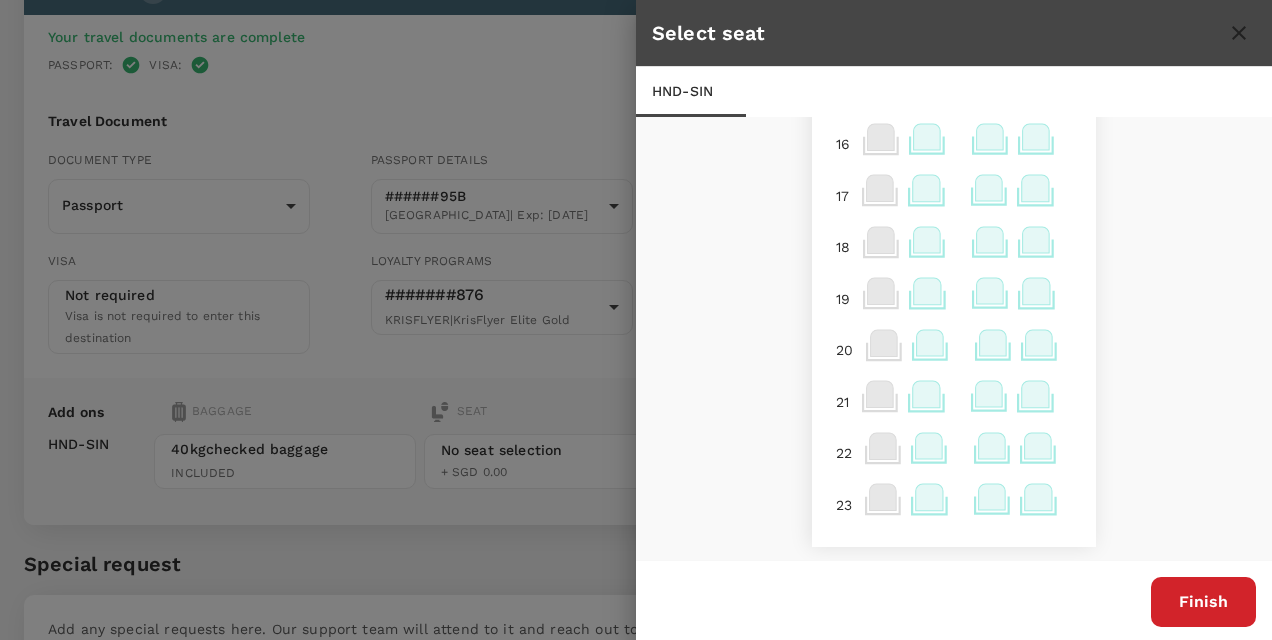 type 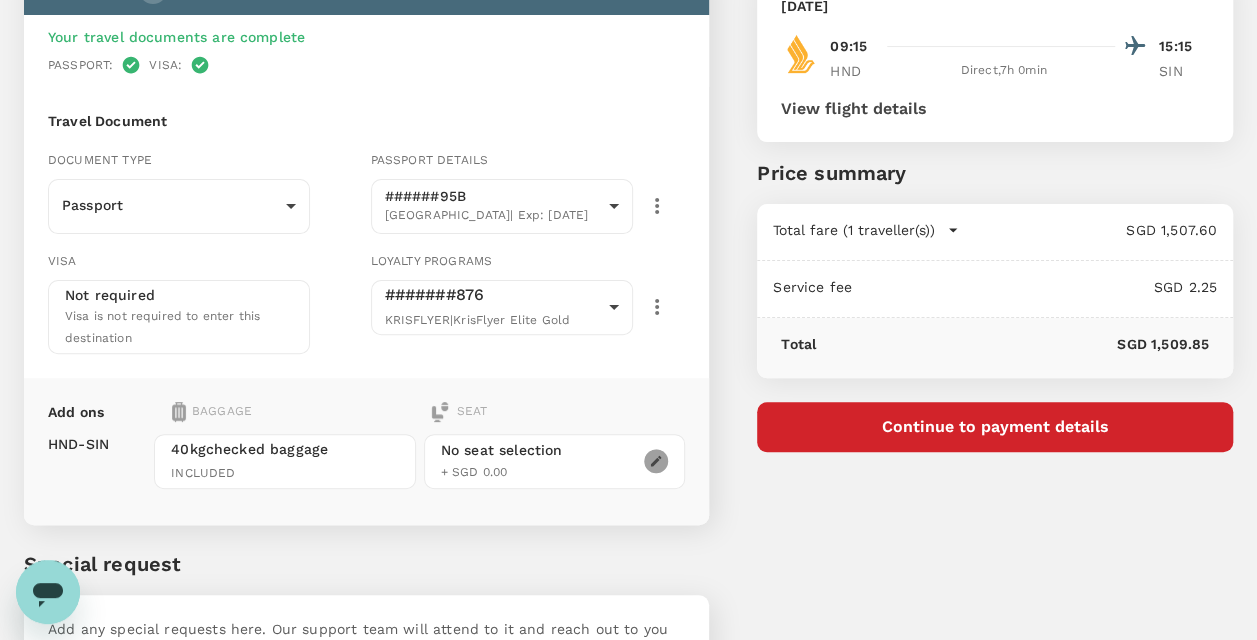 click at bounding box center (656, 461) 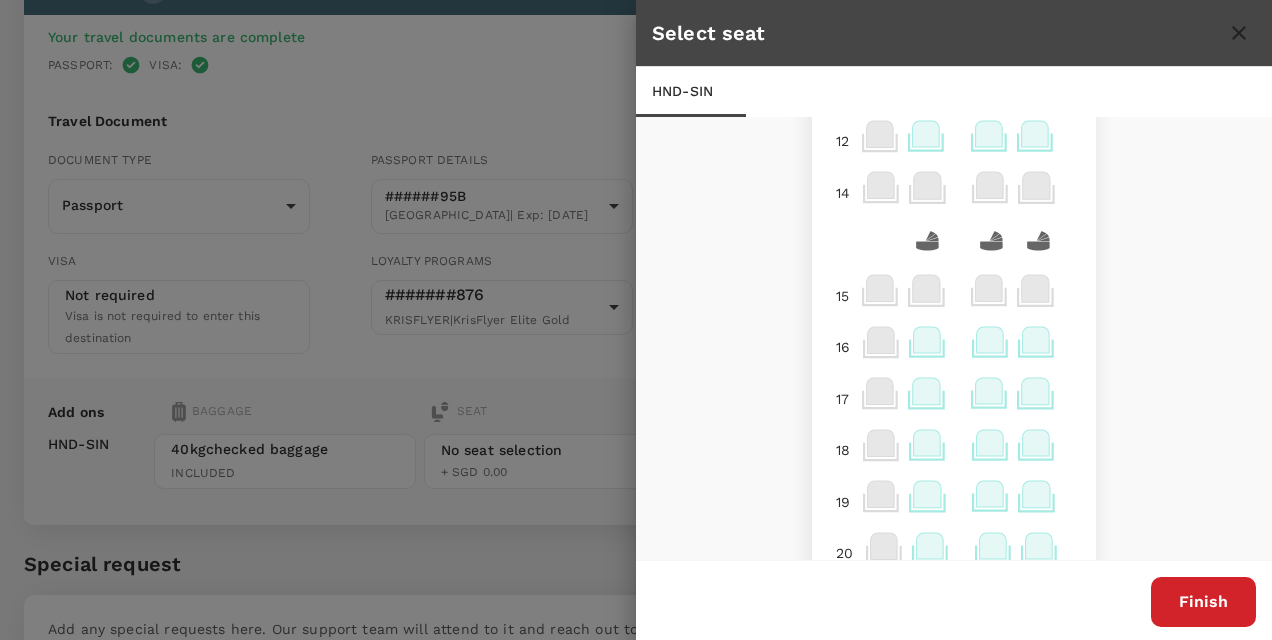 scroll, scrollTop: 0, scrollLeft: 0, axis: both 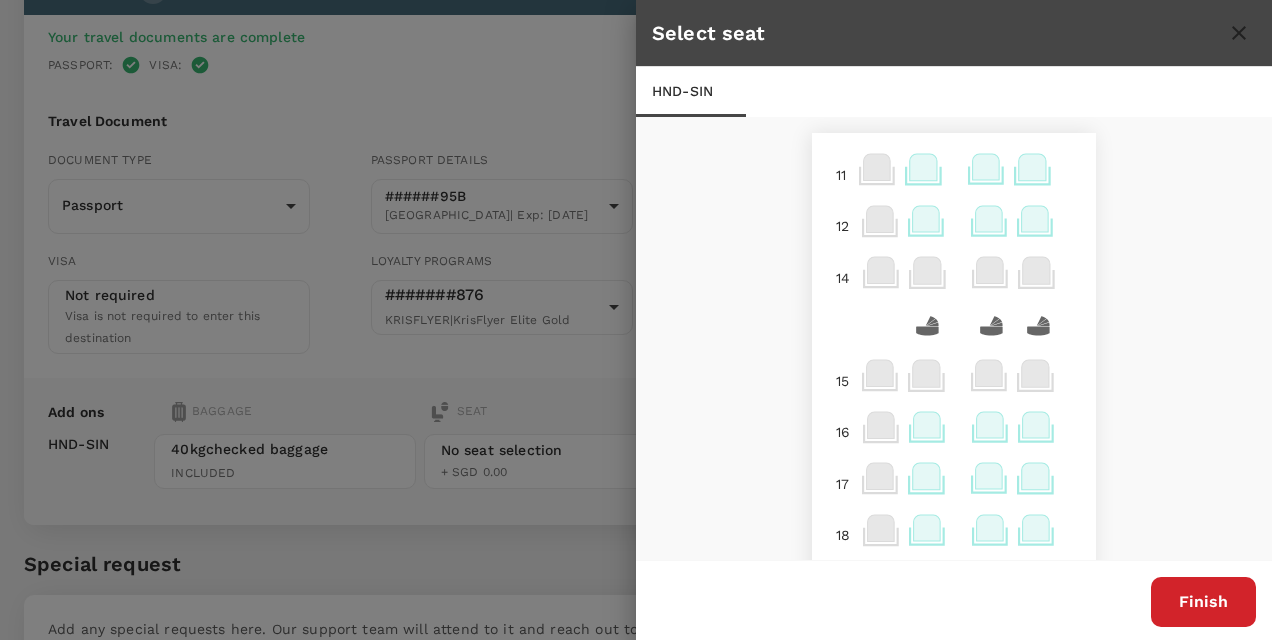 click 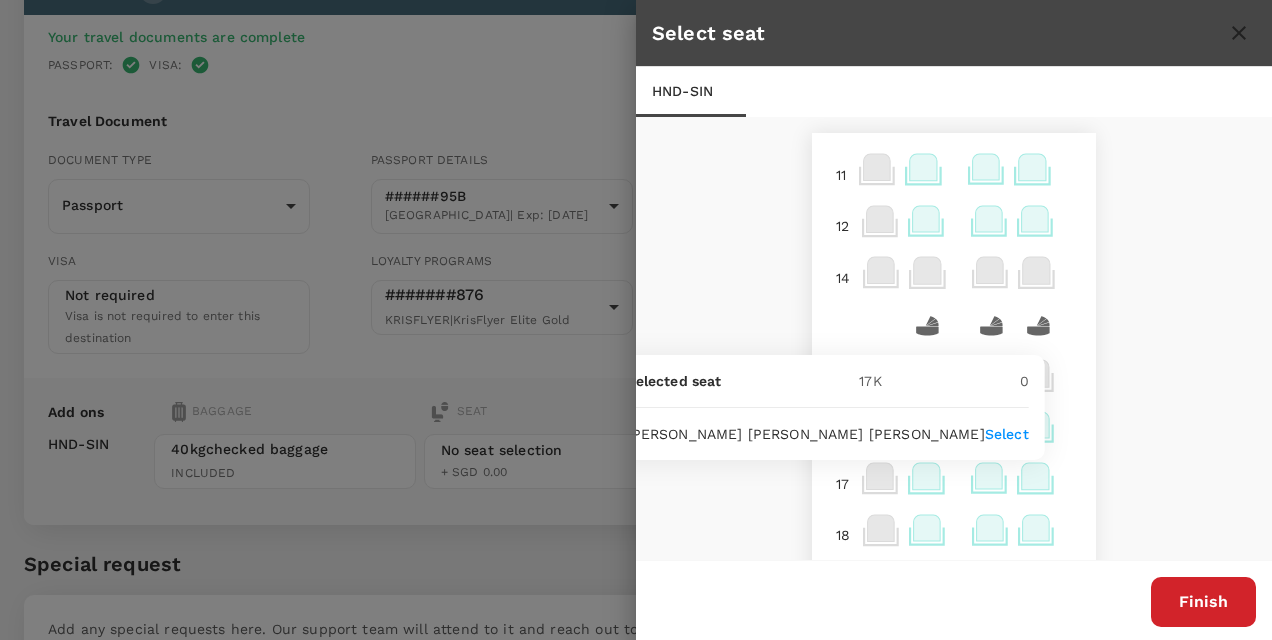 click on "11 12 14 15 15 16 17 18 19 20 21 22 23" at bounding box center [954, 340] 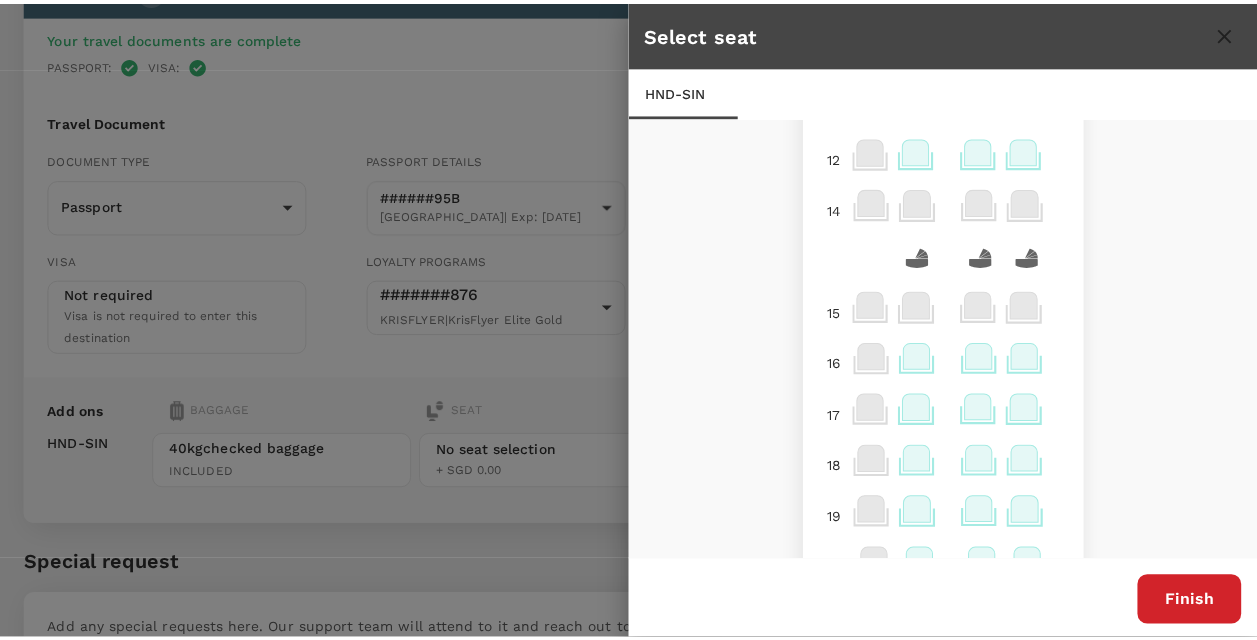 scroll, scrollTop: 103, scrollLeft: 0, axis: vertical 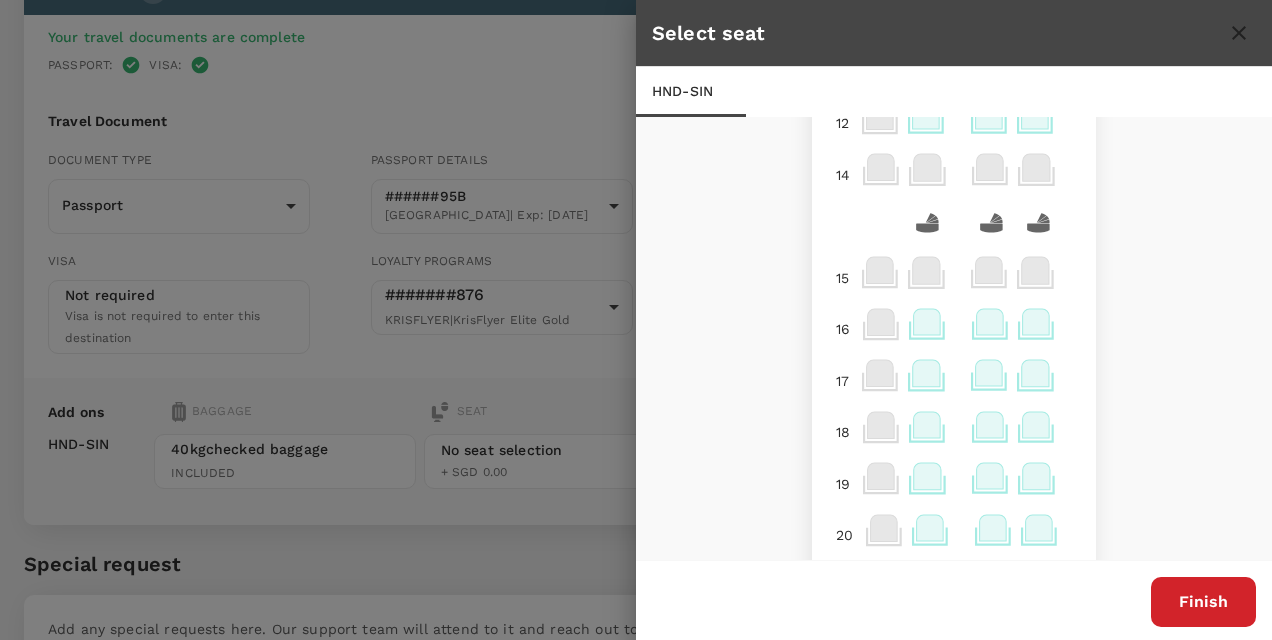 click 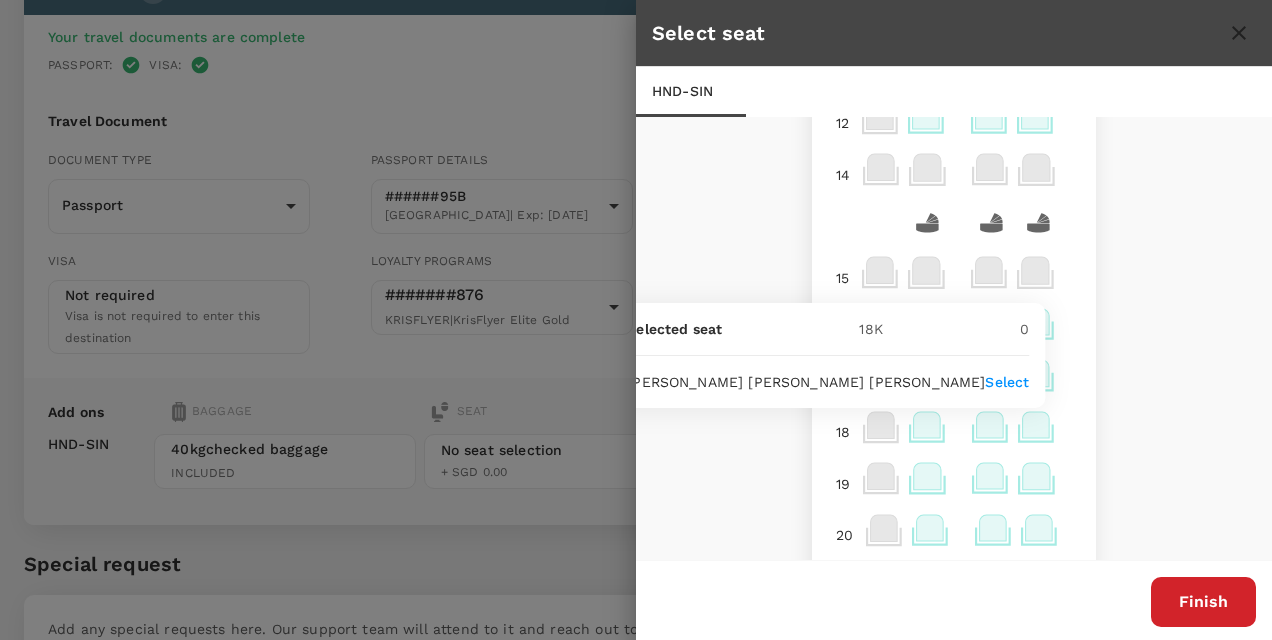 click on "Select" at bounding box center [1007, 382] 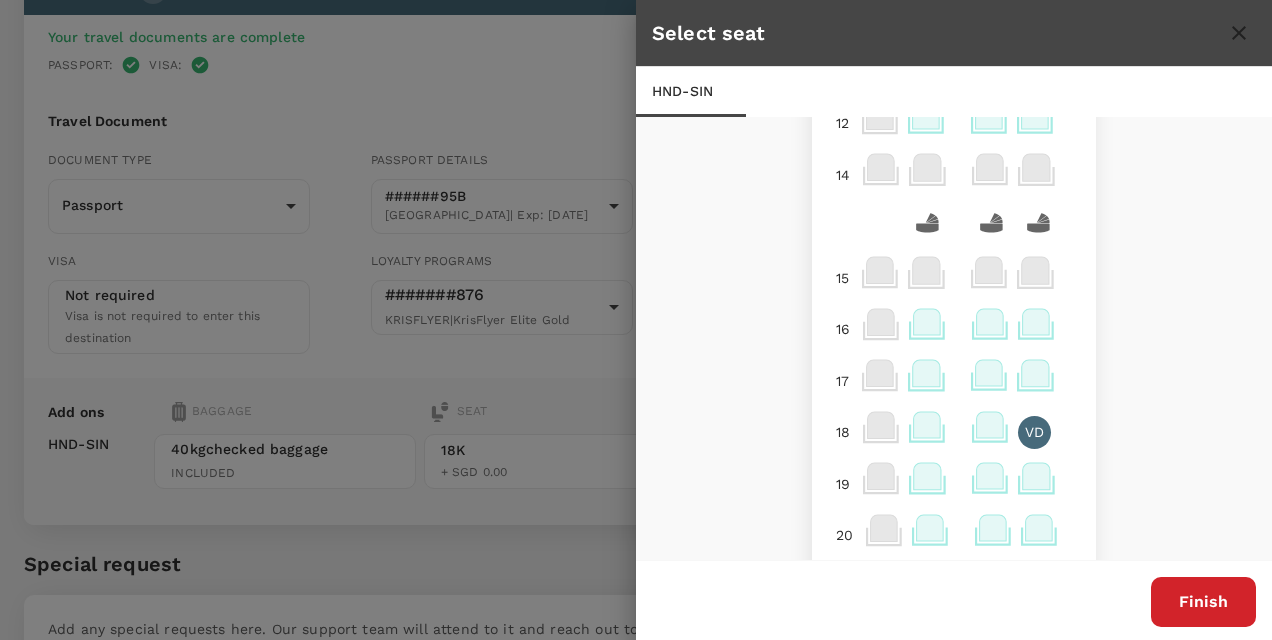 click on "Finish" at bounding box center [1203, 602] 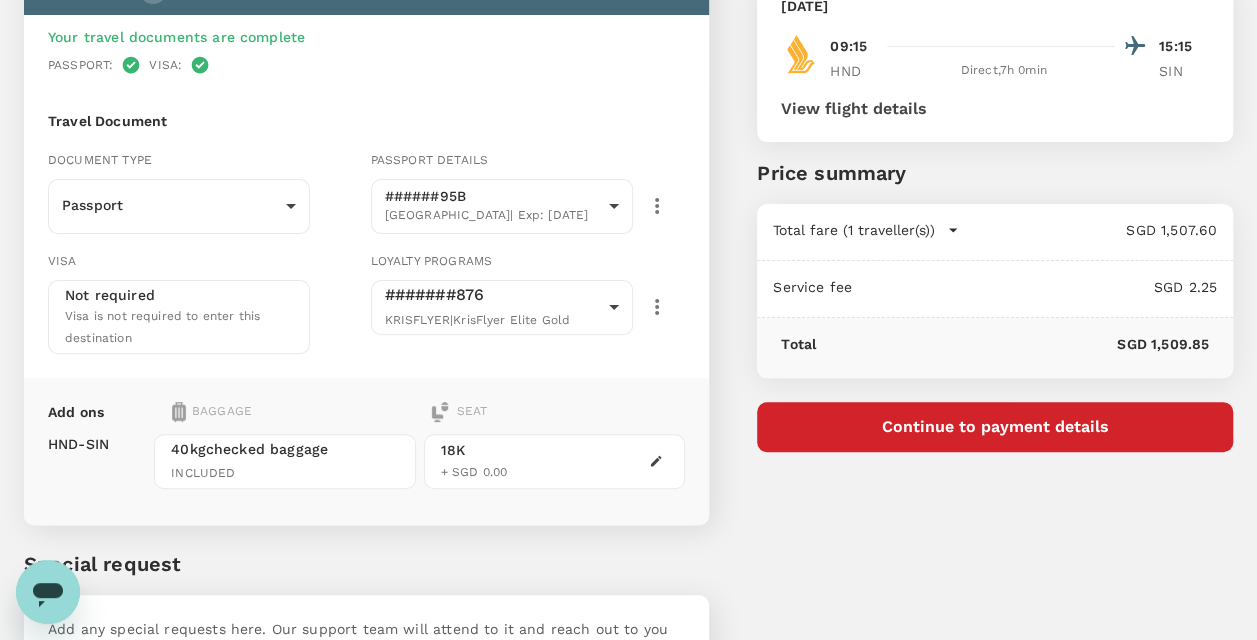 scroll, scrollTop: 0, scrollLeft: 0, axis: both 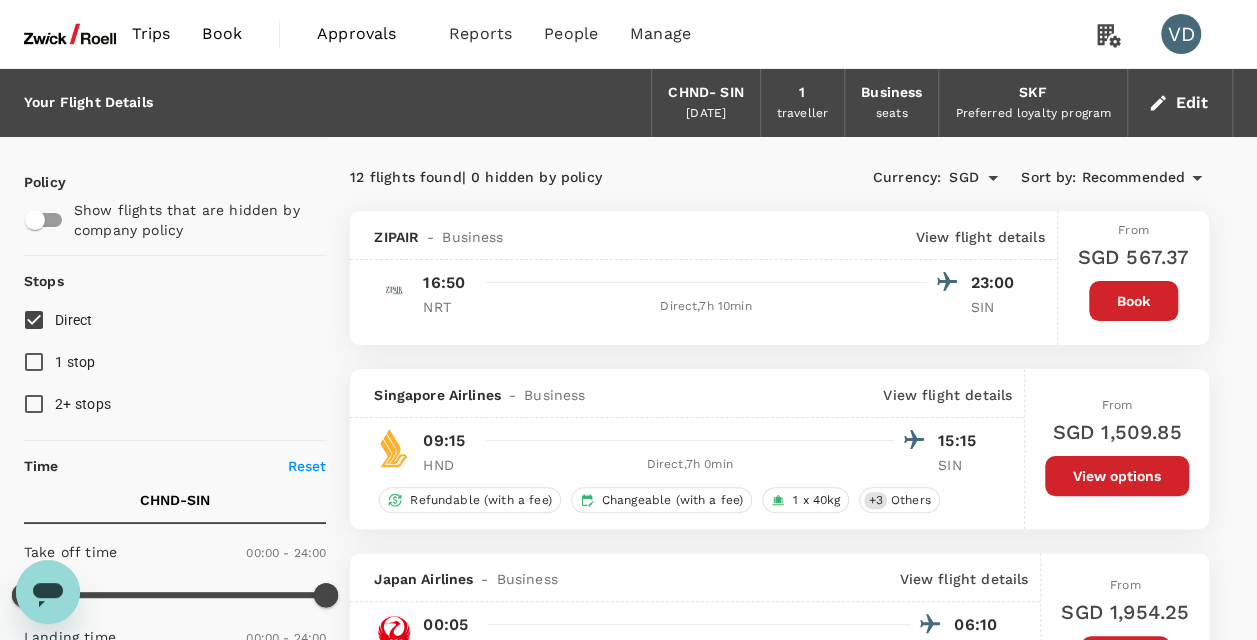 click on "seats" at bounding box center [892, 114] 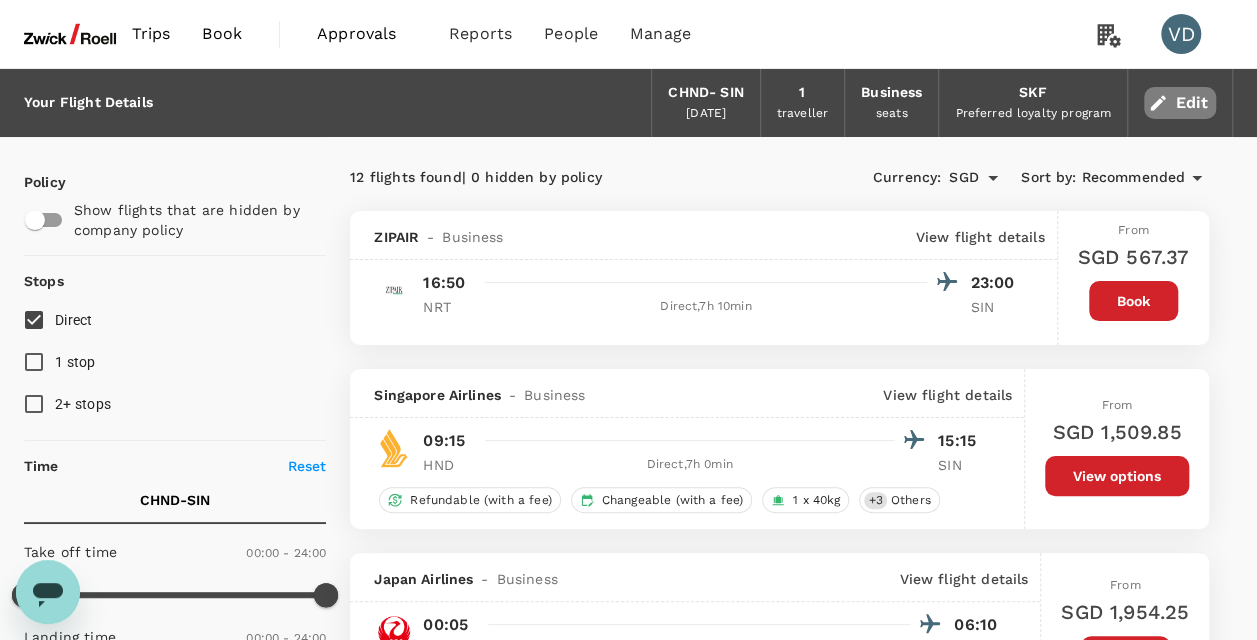 click on "Edit" at bounding box center [1180, 103] 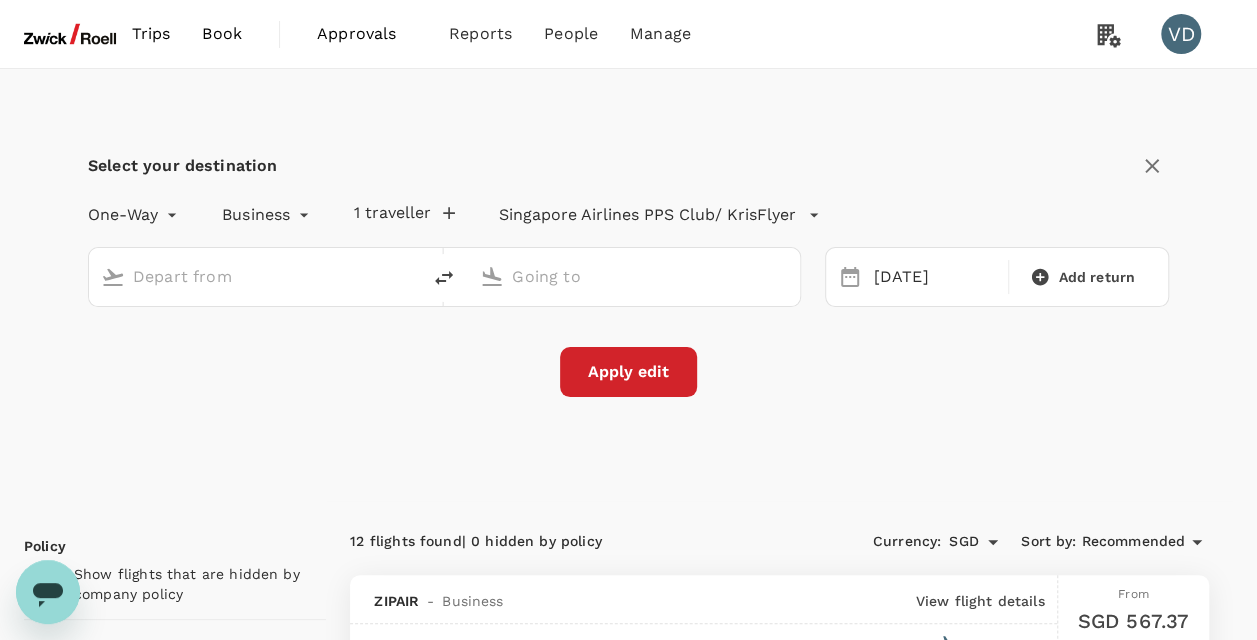 type on "[GEOGRAPHIC_DATA], [GEOGRAPHIC_DATA] (any)" 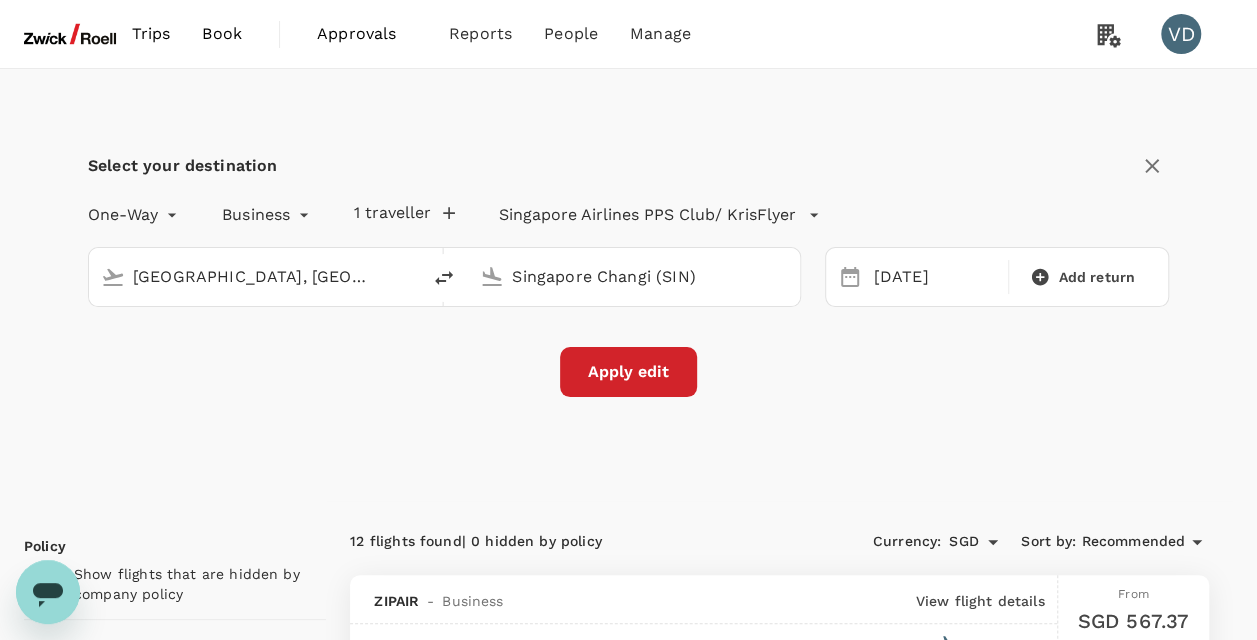 click on "Trips Book Approvals 0 Reports People Manage VD Select your destination One-Way oneway Business business 1   traveller Singapore Airlines PPS Club/ KrisFlyer Tokyo, Japan (any) Singapore Changi (SIN) 16 Aug Add return Apply edit Policy Show flights that are hidden by company policy Stops Direct 1 stop 2+ stops Time Reset CHND - SIN Take off time 00:00 - 24:00 Landing time 00:00 - 24:00 Duration 38.10 hours Business trip essentials Clear all Cabin baggage Checked baggage Flexible to change Refundable Free seat selection Complimentary drinks and meal Cabin class Change Business Only business Mix with economy Mix with first Airlines Clear all Air China Air India All Nippon Airways Asiana Airlines Batik Air Malaysia Cathay Pacific Airways China Airlines China Southern EVA Airways Ethiopian Airlines Fiji Airways Garuda Indonesia Hainan Airlines Japan Airlines Jeju Air Juneyao Airlines Korean Air Malaysia Airlines Philippine Airlines STARLUX Airlines Shanghai Airlines Shenzhen Airlines Singapore Airlines ZIPAIR 12" at bounding box center [628, 1629] 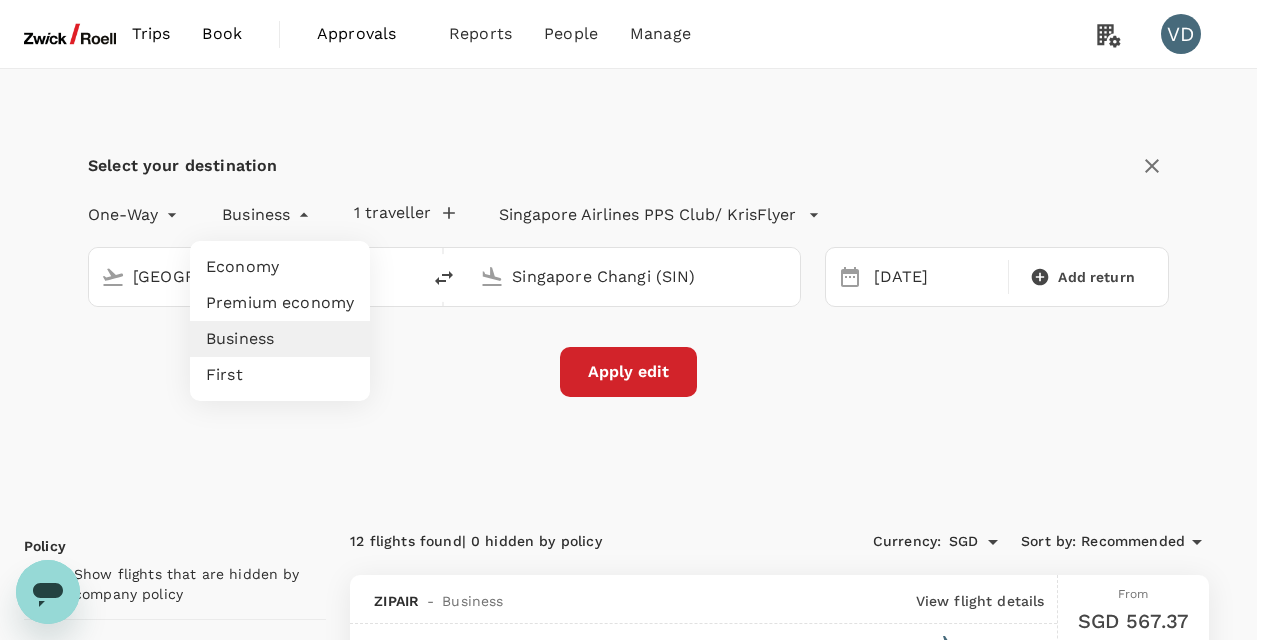 click on "Premium economy" at bounding box center [280, 303] 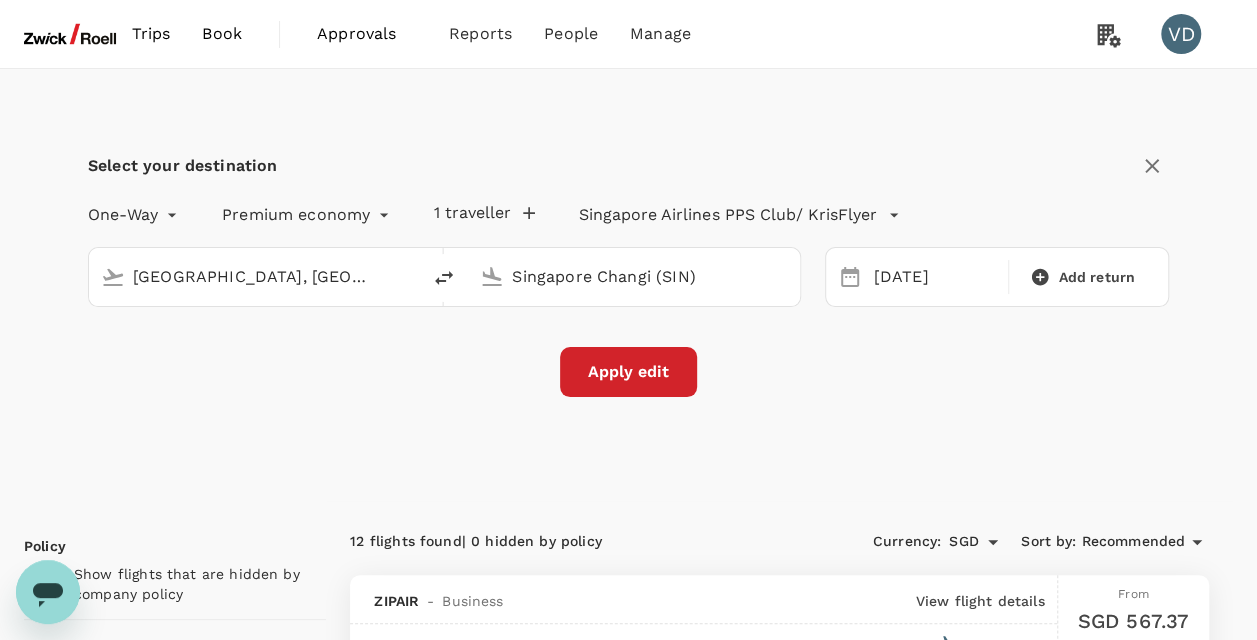 click on "Apply edit" at bounding box center (628, 372) 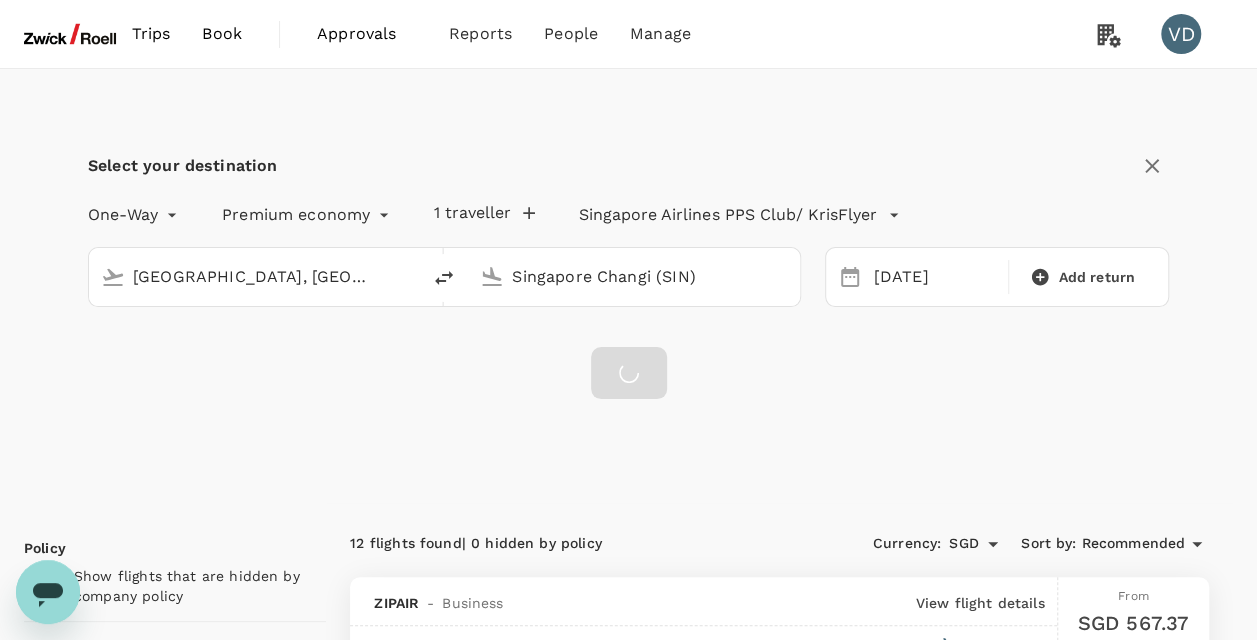 checkbox on "false" 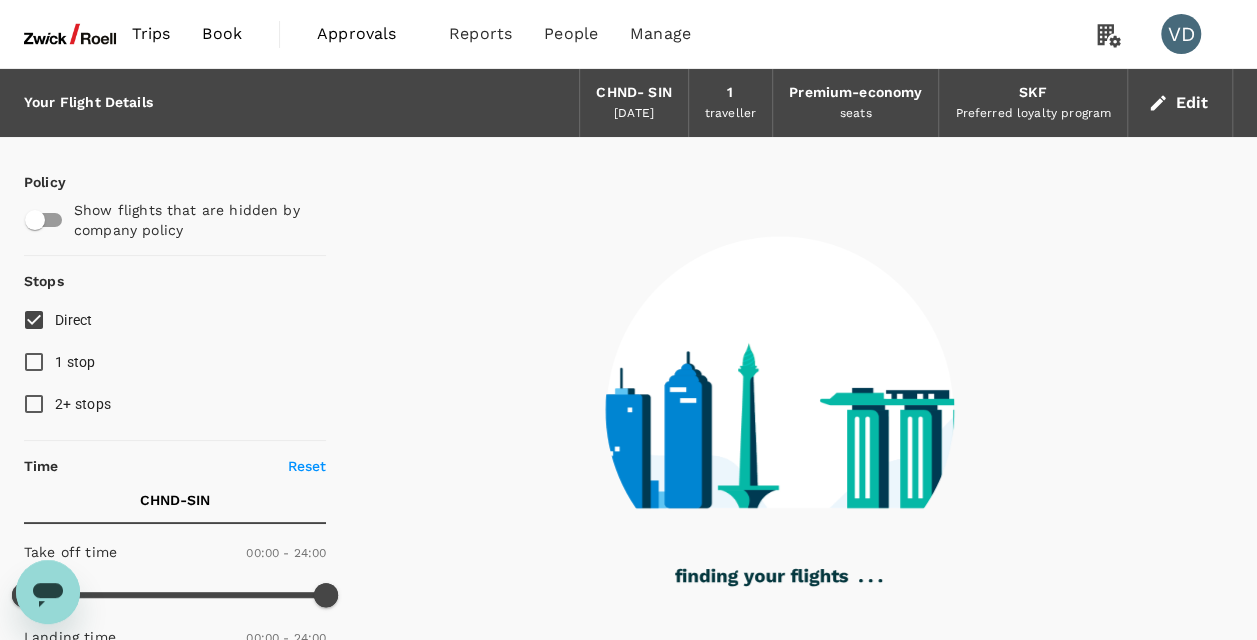type on "1580" 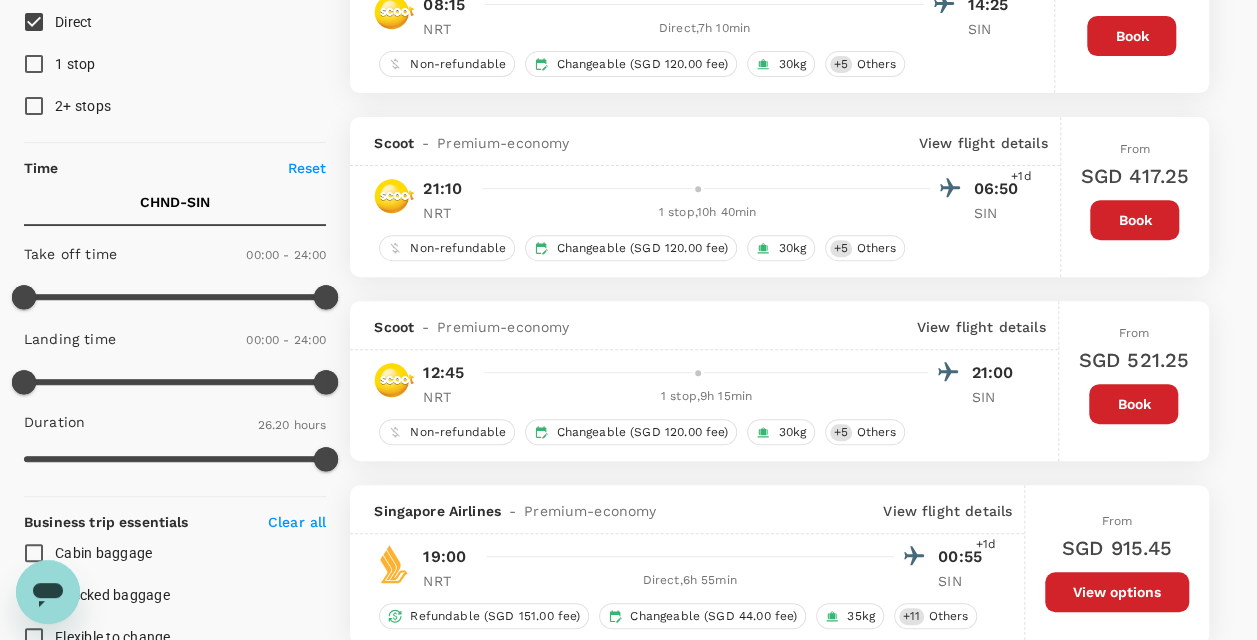scroll, scrollTop: 0, scrollLeft: 0, axis: both 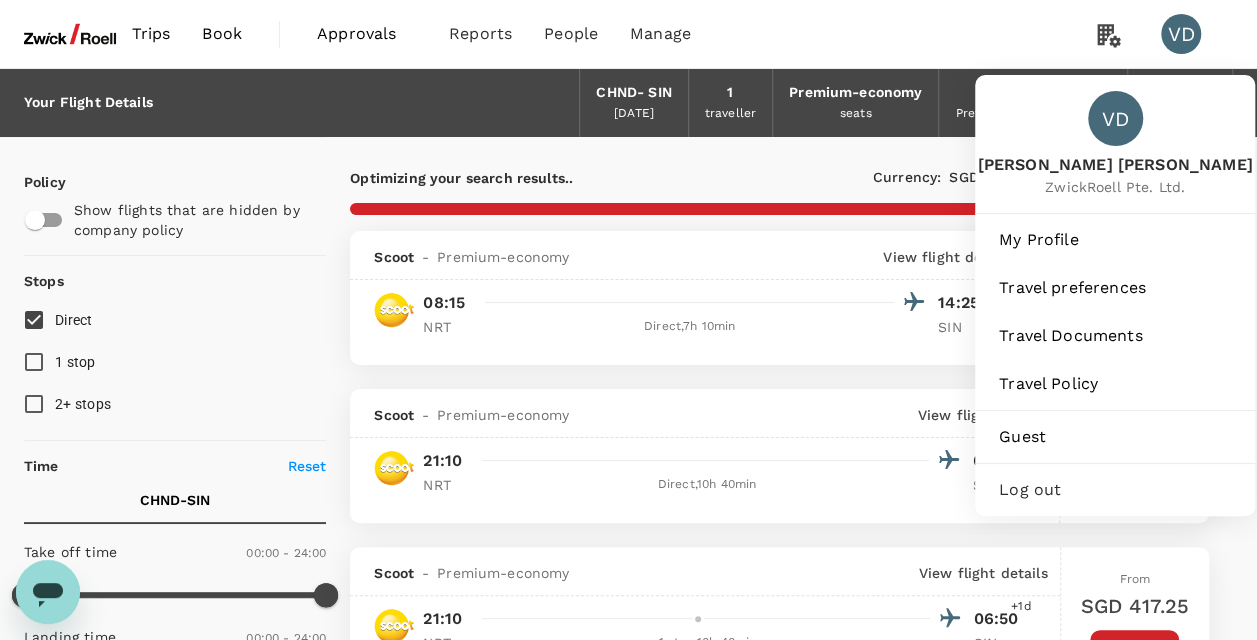 type on "2290" 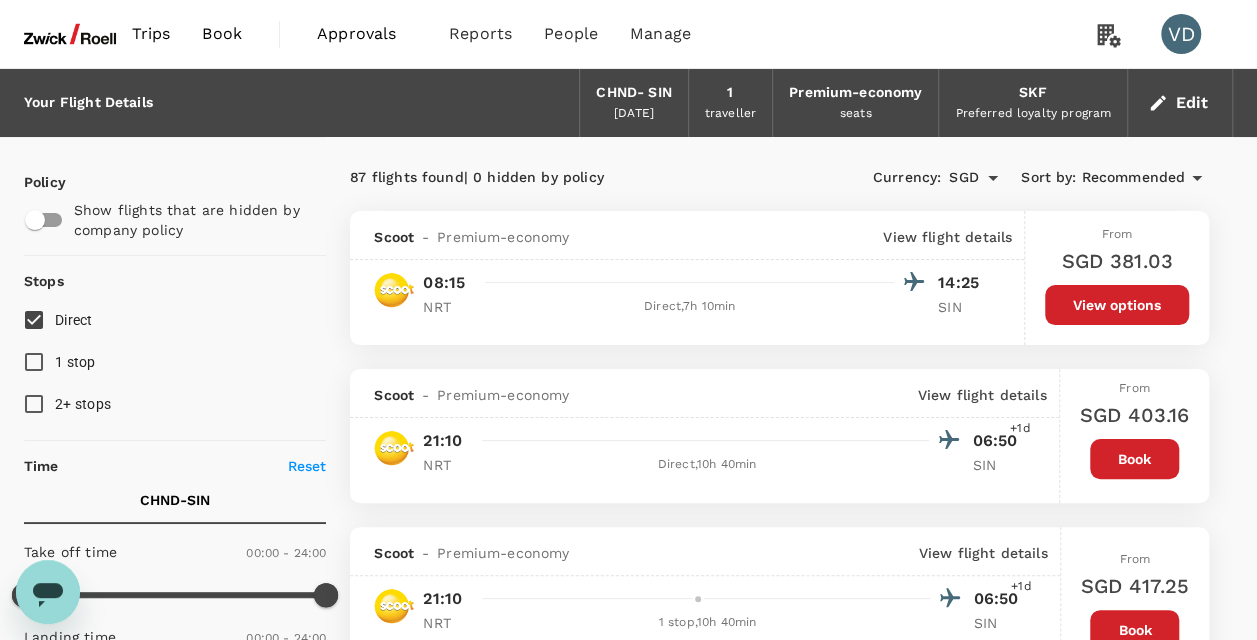 click on "Trips Book Approvals 0 Reports People Manage VD" at bounding box center [628, 34] 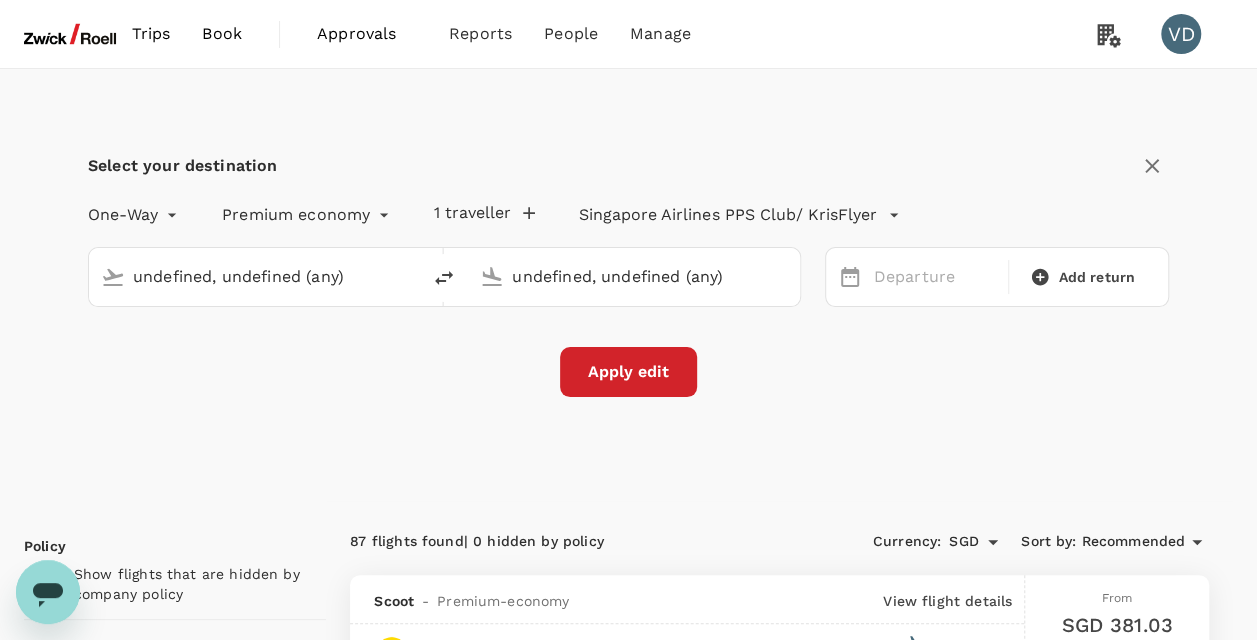 type 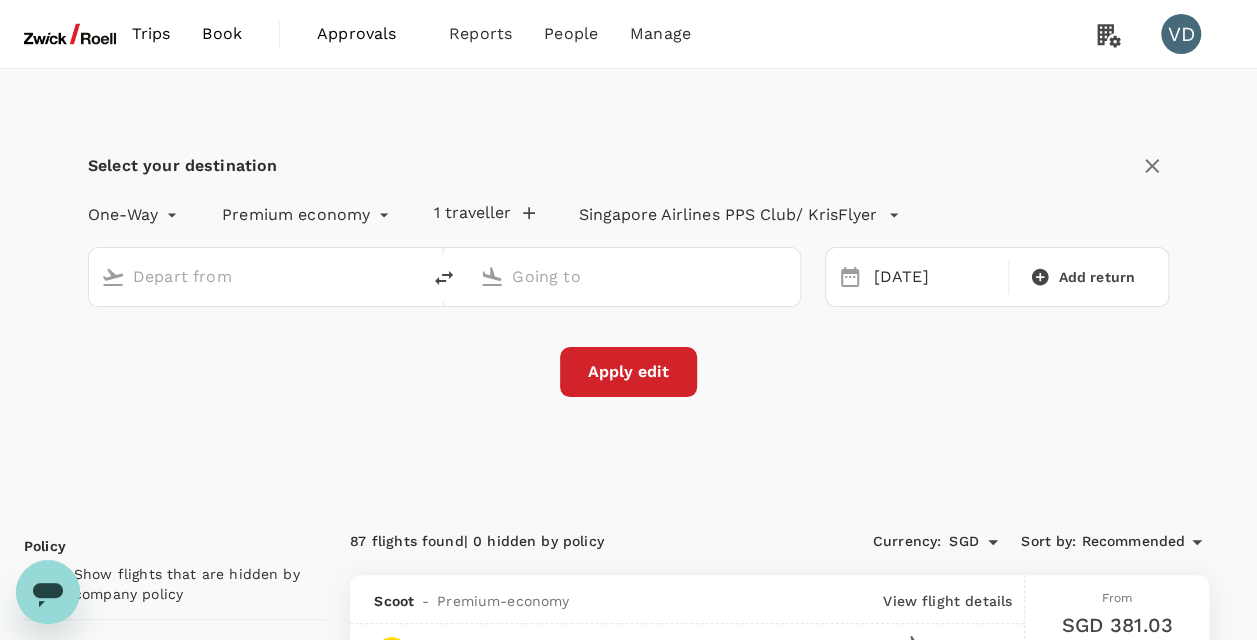 type on "[GEOGRAPHIC_DATA], [GEOGRAPHIC_DATA] (any)" 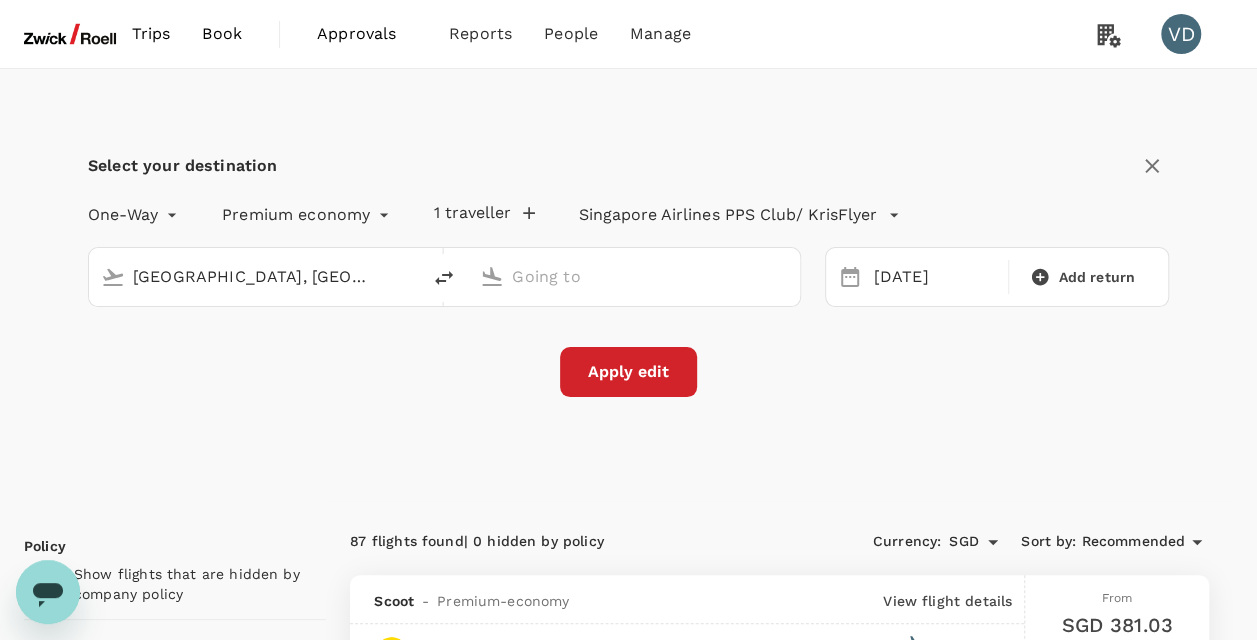 type on "Singapore Changi (SIN)" 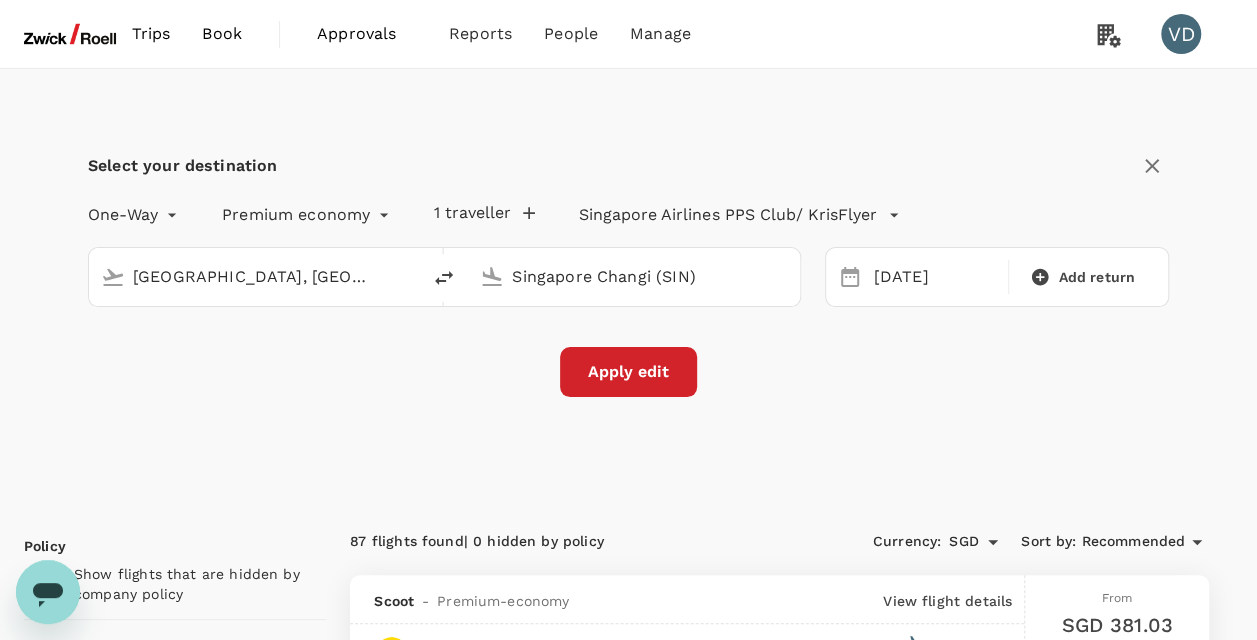 click on "Trips Book Approvals 0 Reports People Manage VD Select your destination One-Way oneway Premium economy premium-economy 1   traveller Singapore Airlines PPS Club/ KrisFlyer Tokyo, Japan (any) Singapore Changi (SIN) 16 Aug Add return Apply edit Policy Show flights that are hidden by company policy Stops Direct 1 stop 2+ stops Time Reset CHND - SIN Take off time 00:00 - 24:00 Landing time 00:00 - 24:00 Duration 38.10 hours Business trip essentials Clear all Cabin baggage Checked baggage Flexible to change Refundable Free seat selection Complimentary drinks and meal Cabin class Change Premium-economy Only premium-economy Mix with economy Airlines Clear all Air China Air India All Nippon Airways Cathay Pacific Airways China Airlines China Southern EVA Airways Garuda Indonesia Hong Kong Airlines Japan Airlines Juneyao Airlines Korean Air Malaysia Airlines Myanmar Airways International Philippine Airlines Qantas Airways STARLUX Airlines Scoot Shenzhen Airlines Singapore Airlines Thai AirAsia Thai AirAsia X Other 87" at bounding box center (628, 2318) 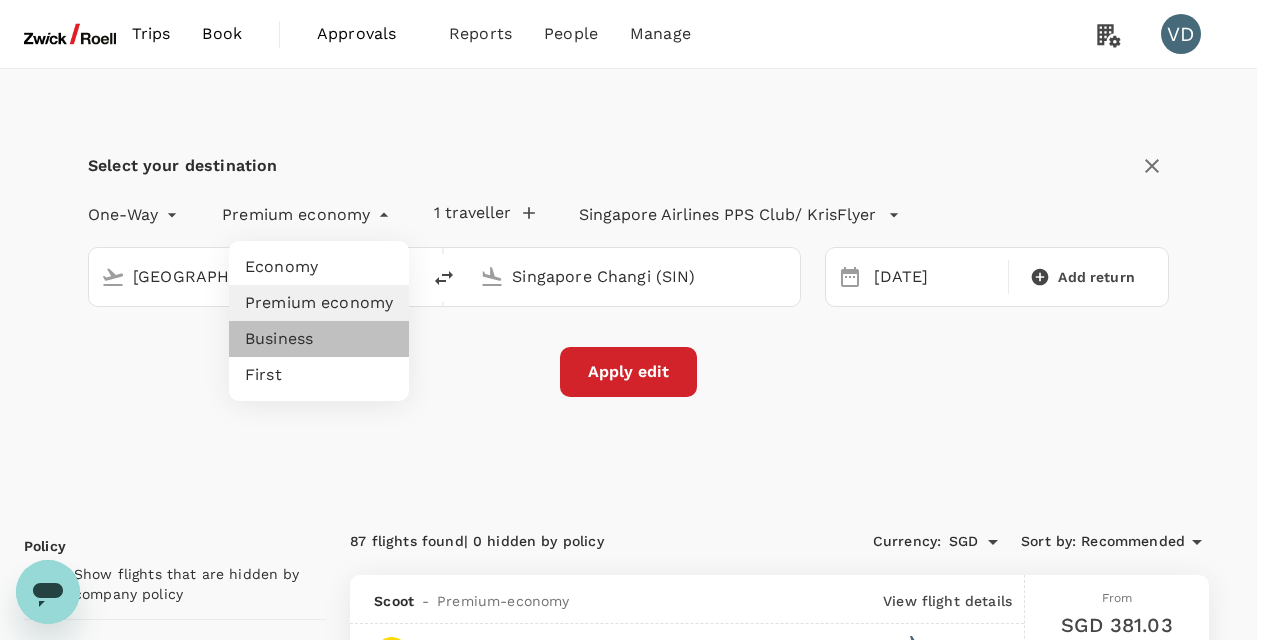 click on "Business" at bounding box center [319, 339] 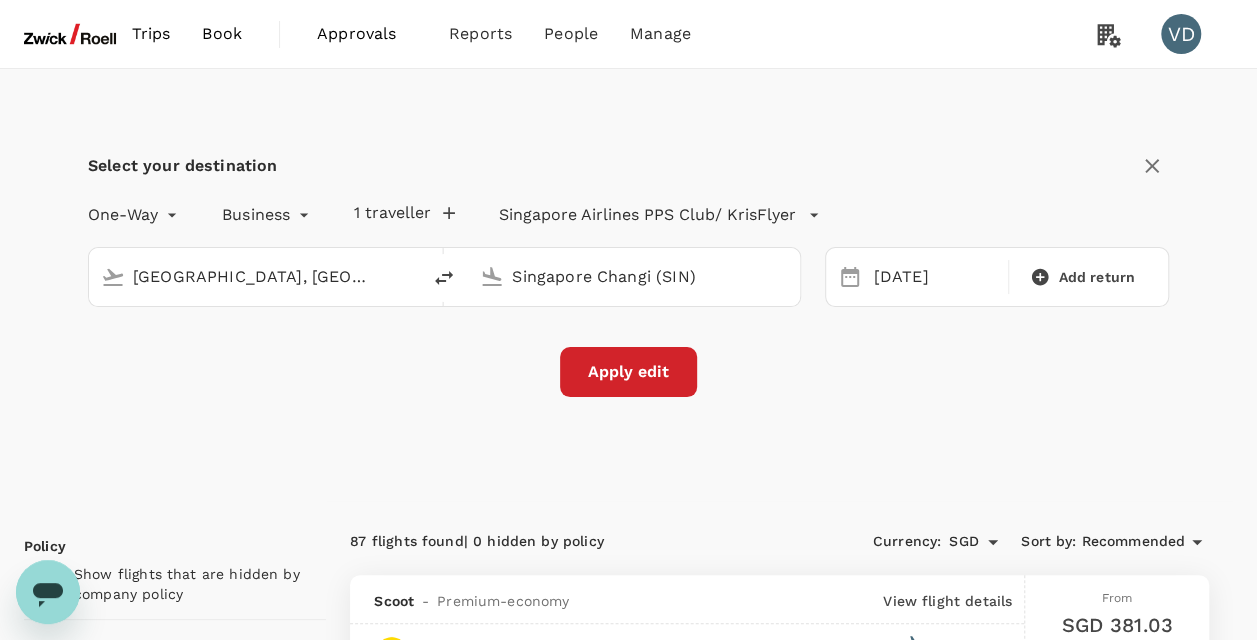 click on "Select your destination One-Way oneway Business business 1   traveller Singapore Airlines PPS Club/ KrisFlyer Tokyo, Japan (any) Singapore Changi (SIN) 16 Aug Add return Apply edit" at bounding box center [628, 285] 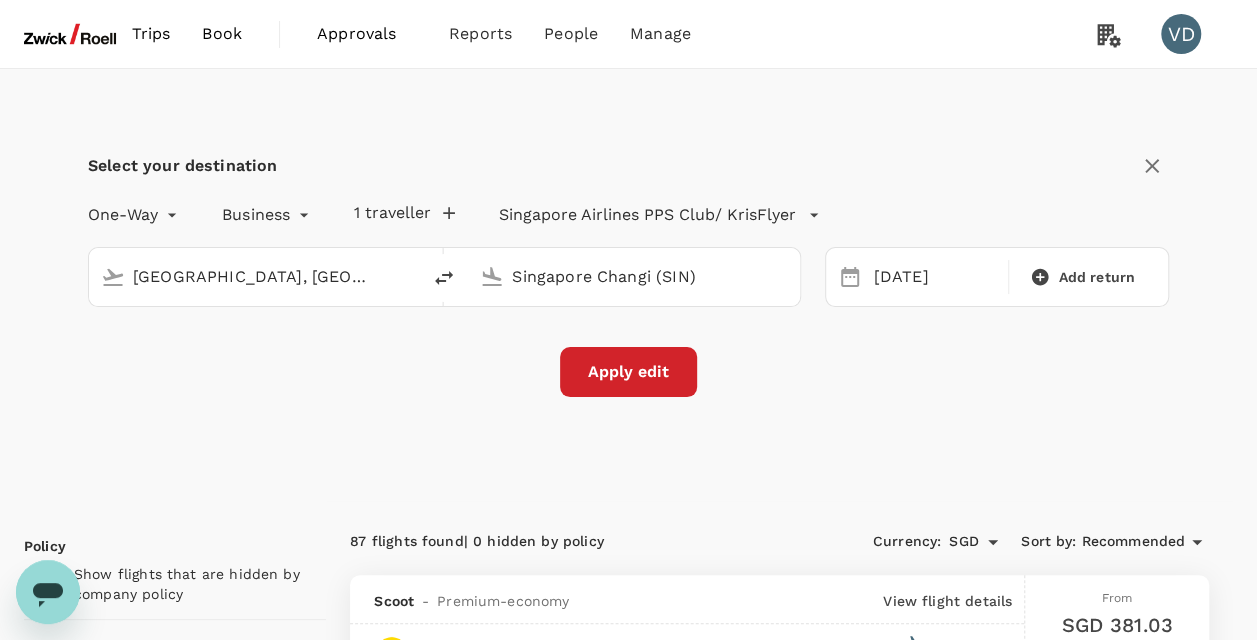 click on "Apply edit" at bounding box center (628, 372) 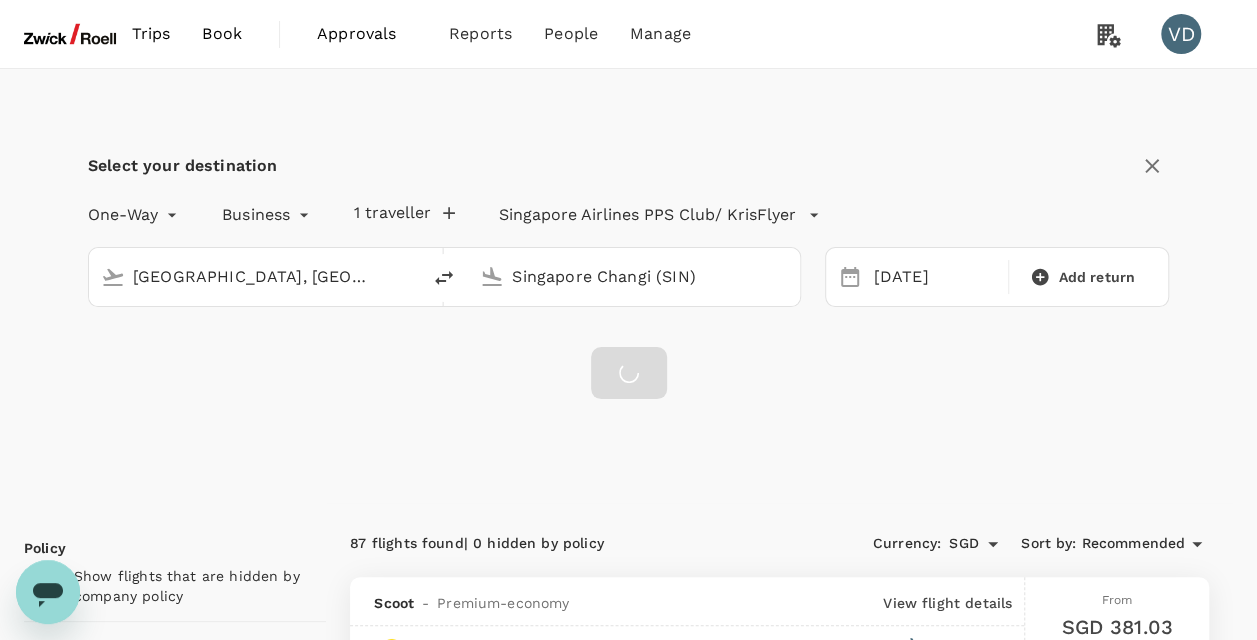 checkbox on "false" 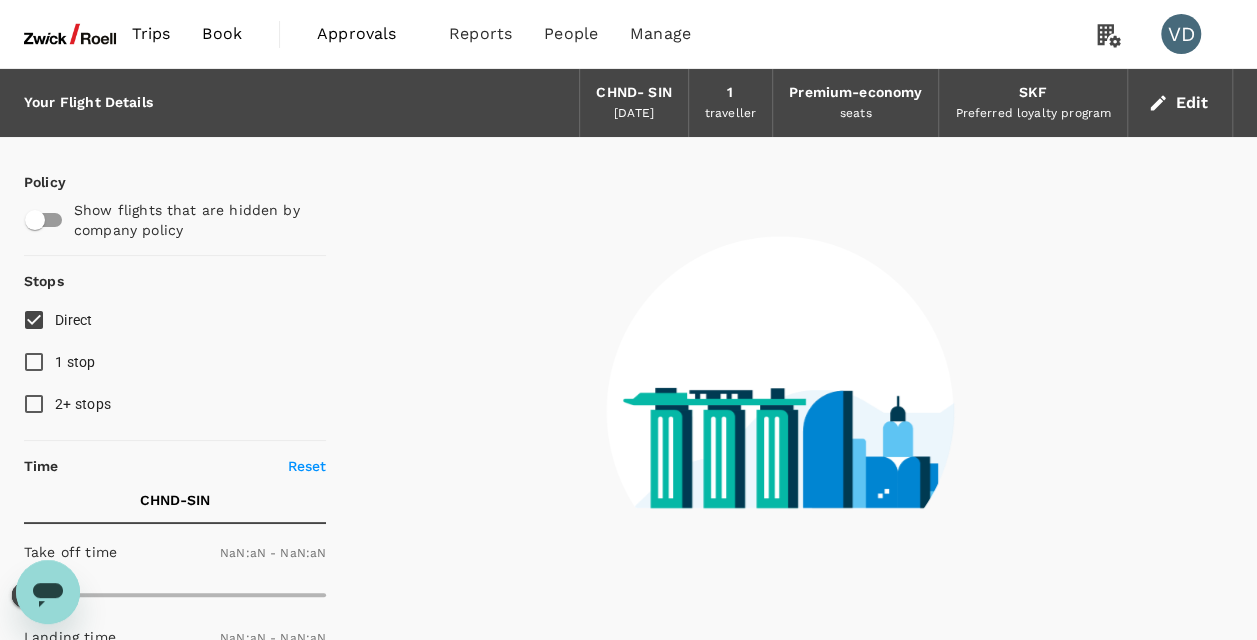 type on "1440" 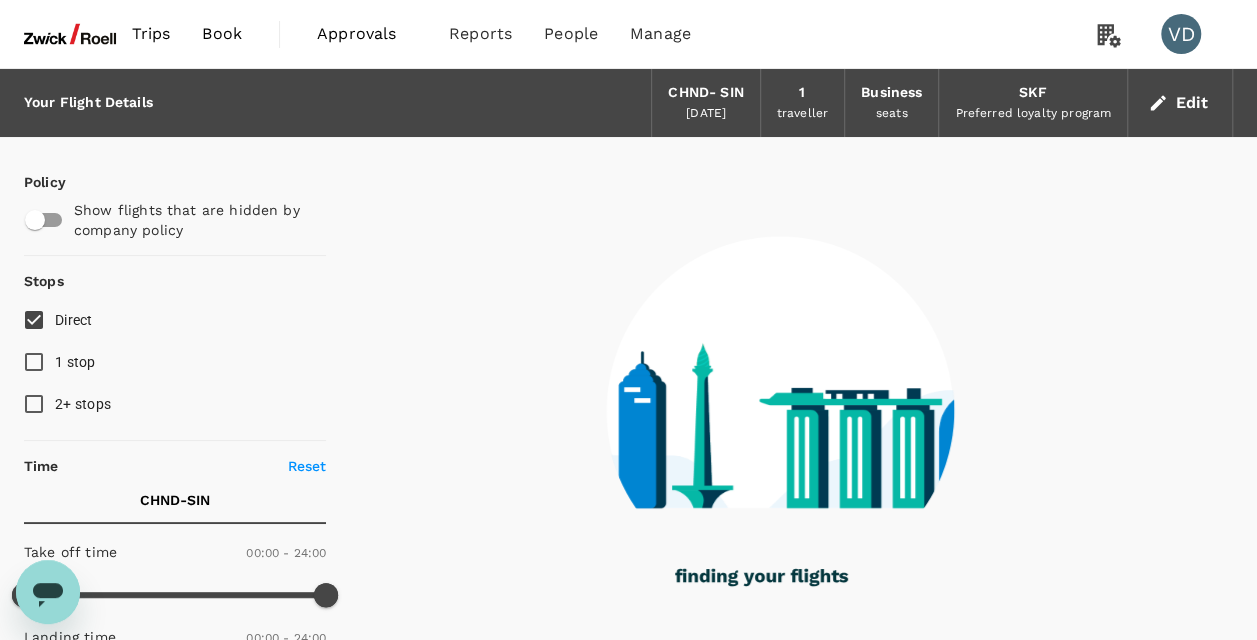 type on "1580" 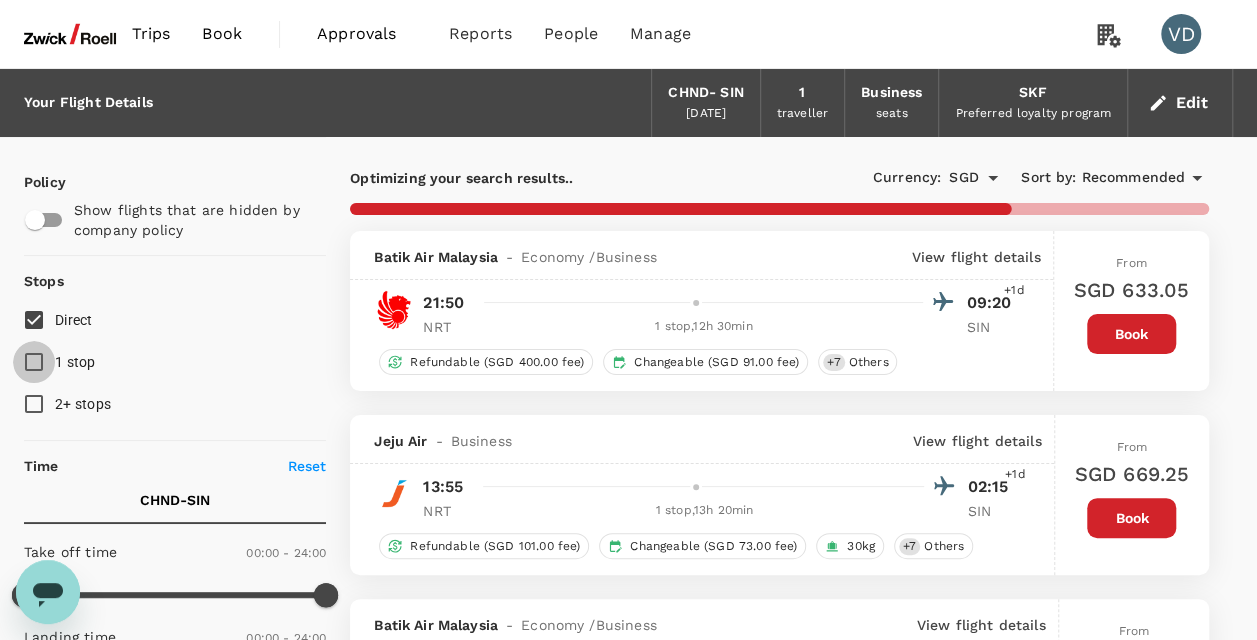 click on "1 stop" at bounding box center [34, 362] 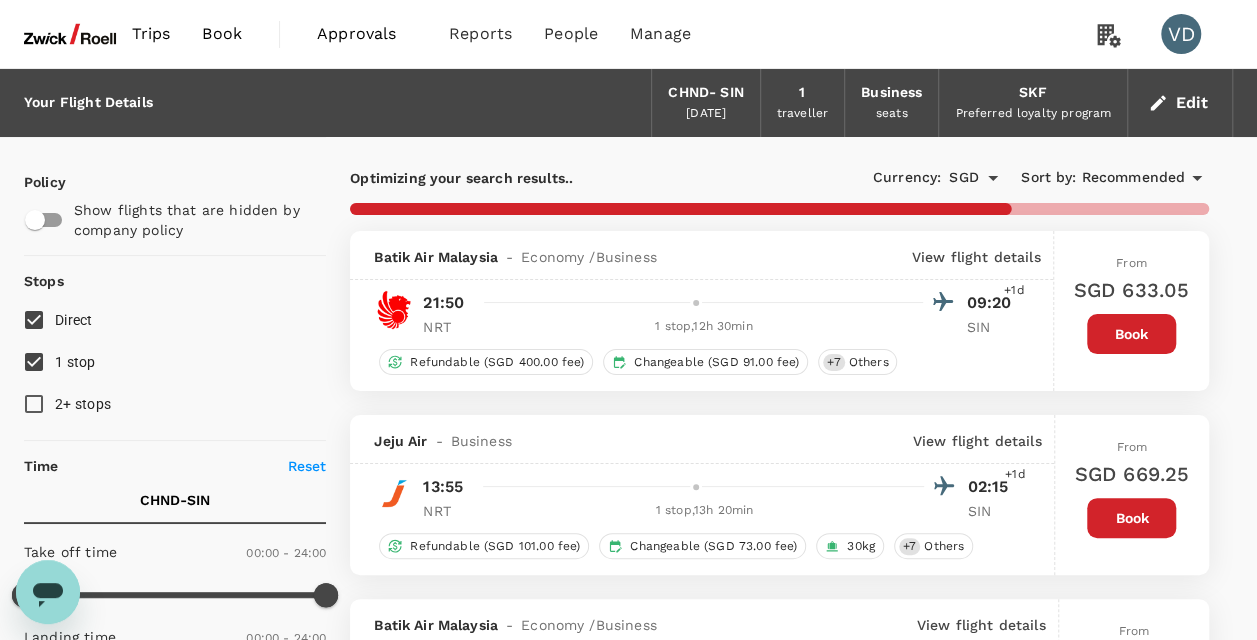type on "1930" 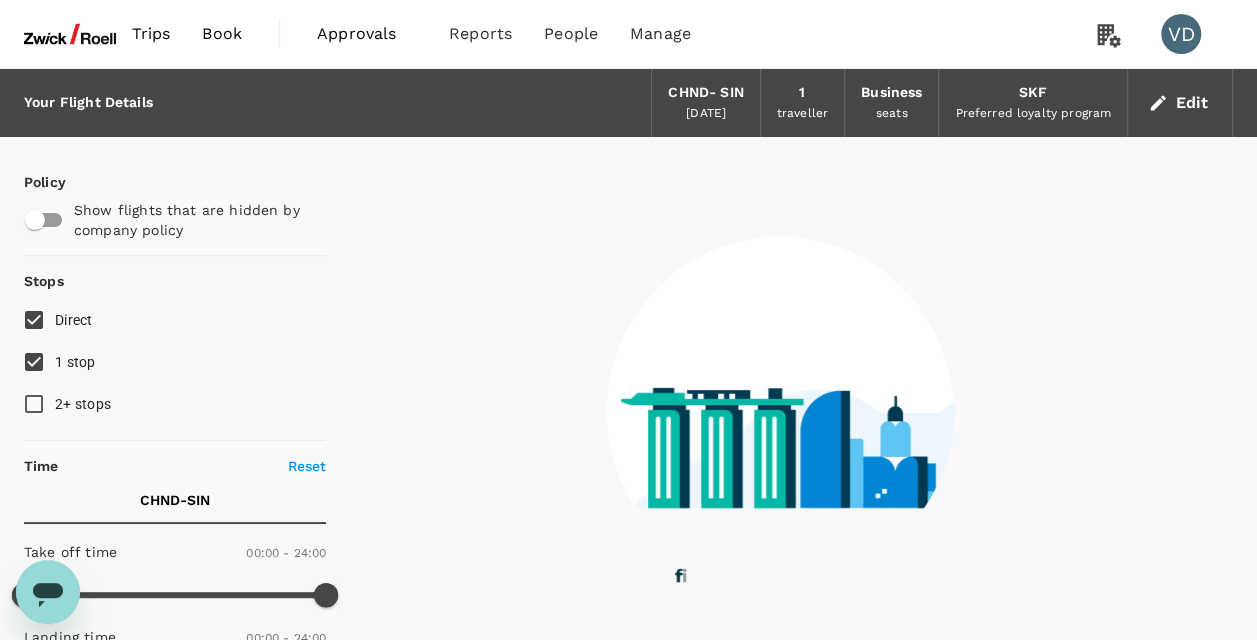 click on "1 stop" at bounding box center (34, 362) 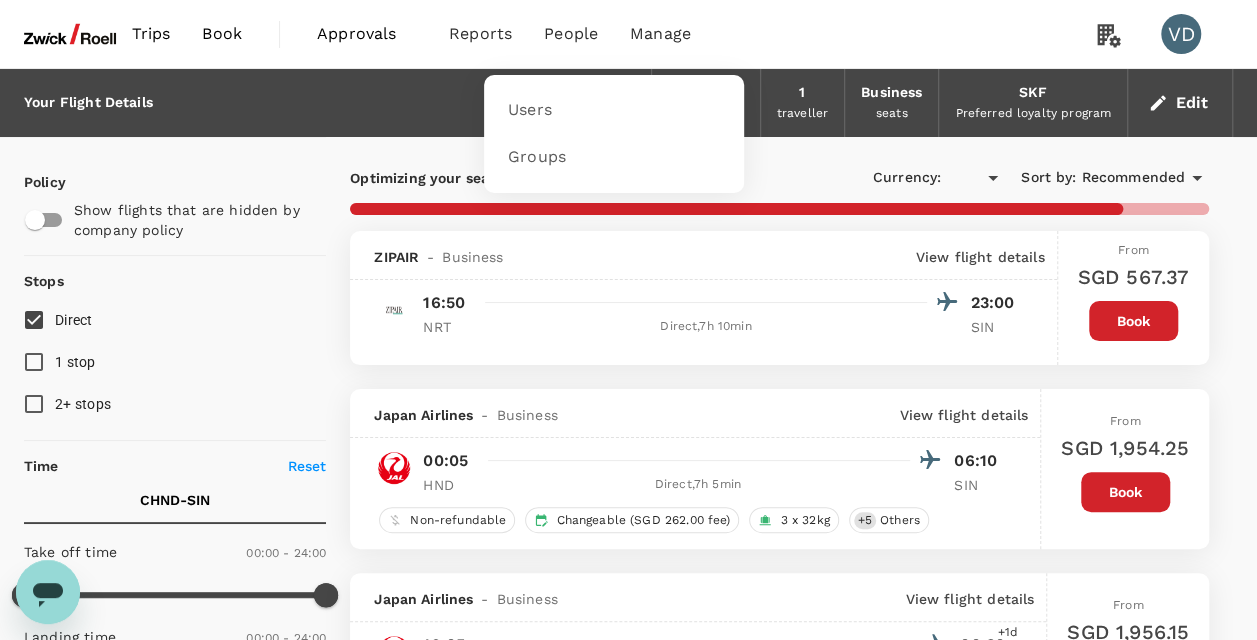 type on "SGD" 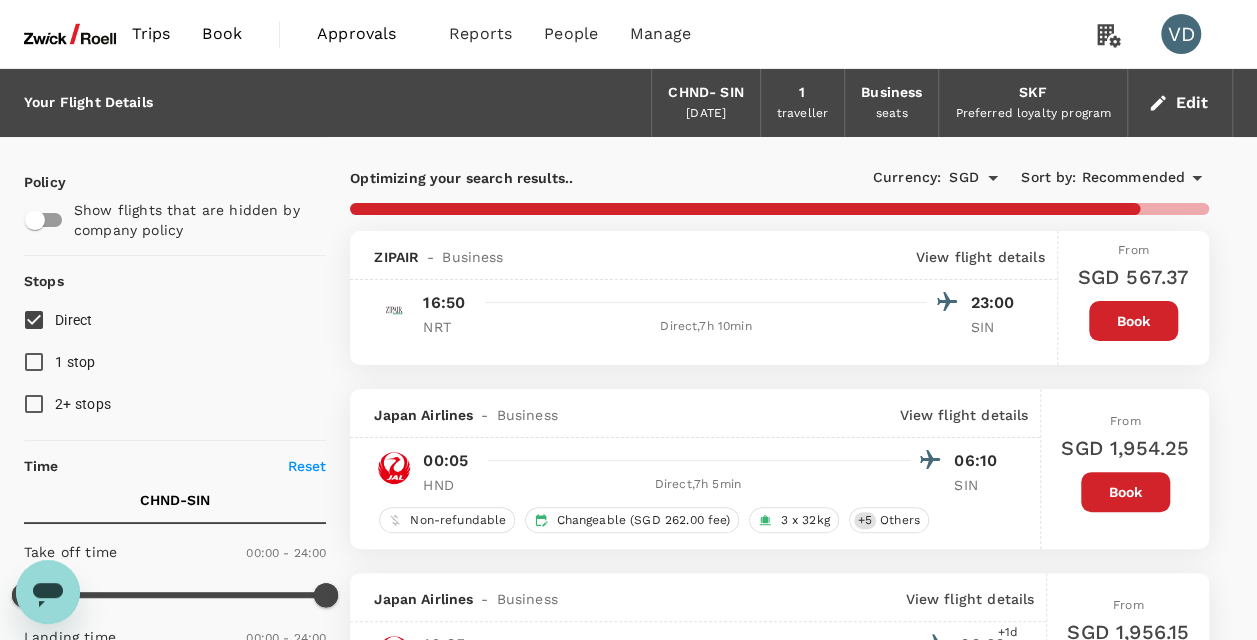 type on "2290" 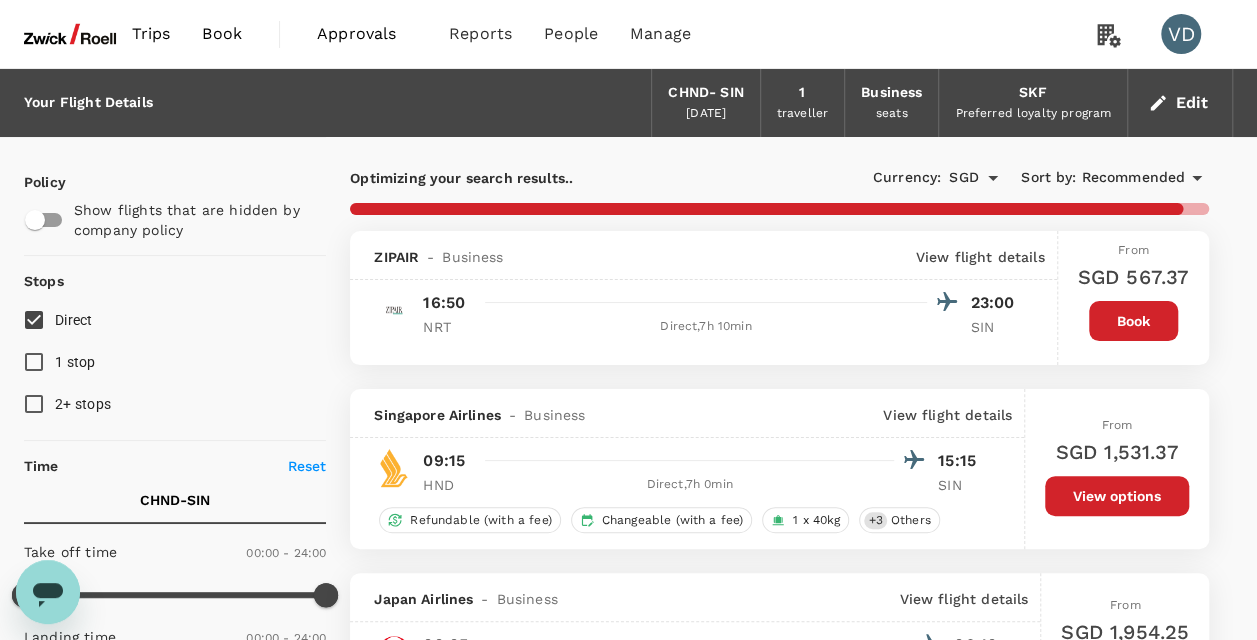click on "View options" at bounding box center [1117, 496] 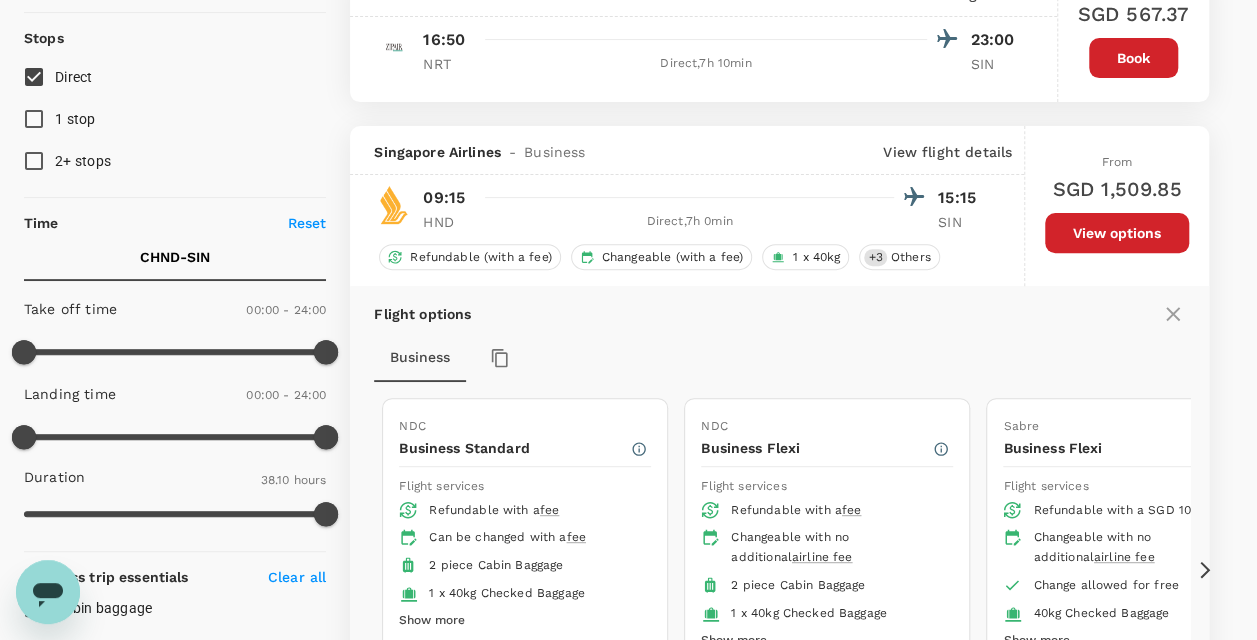 scroll, scrollTop: 368, scrollLeft: 0, axis: vertical 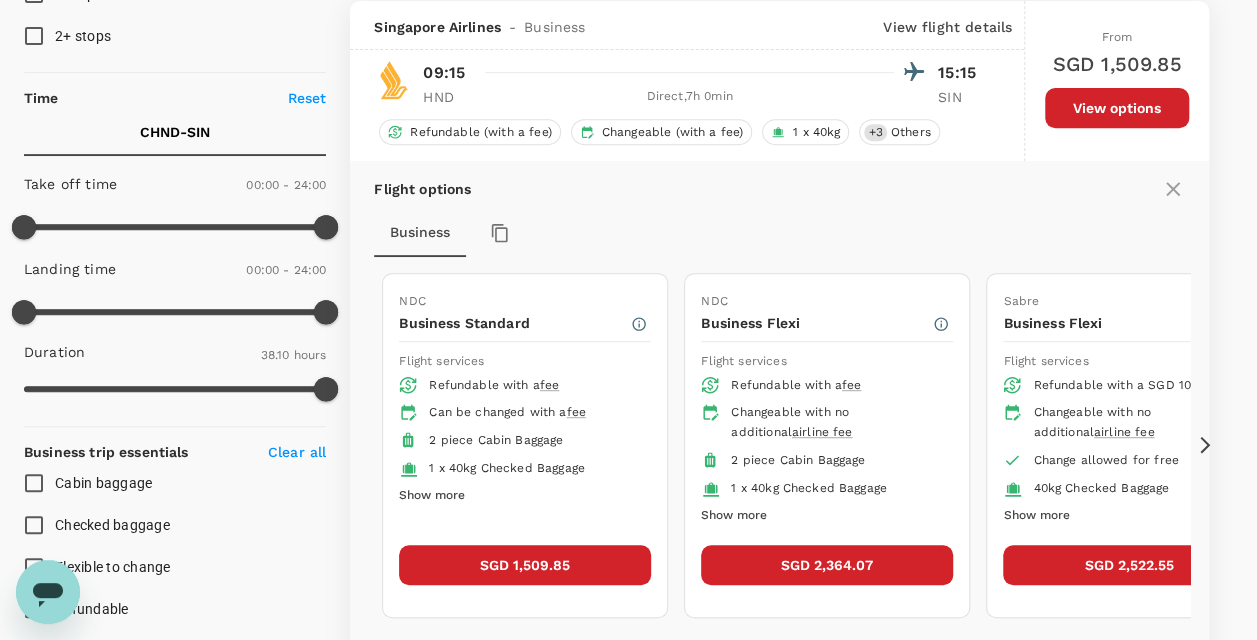 click on "SGD 1,509.85" at bounding box center [525, 565] 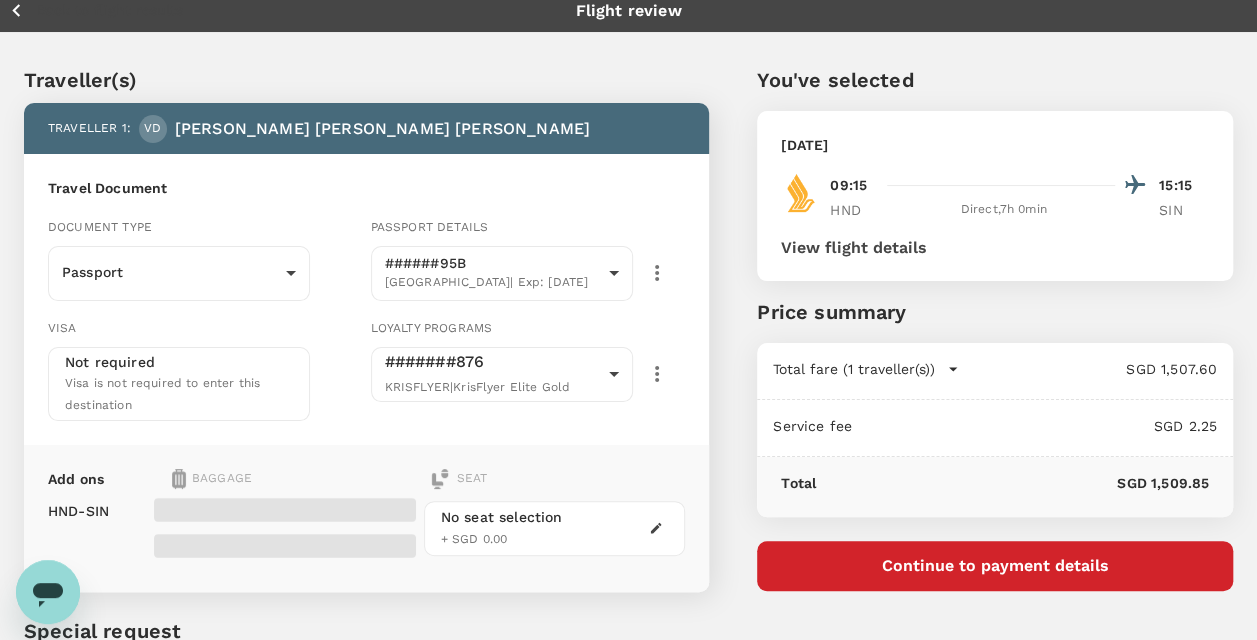 scroll, scrollTop: 0, scrollLeft: 0, axis: both 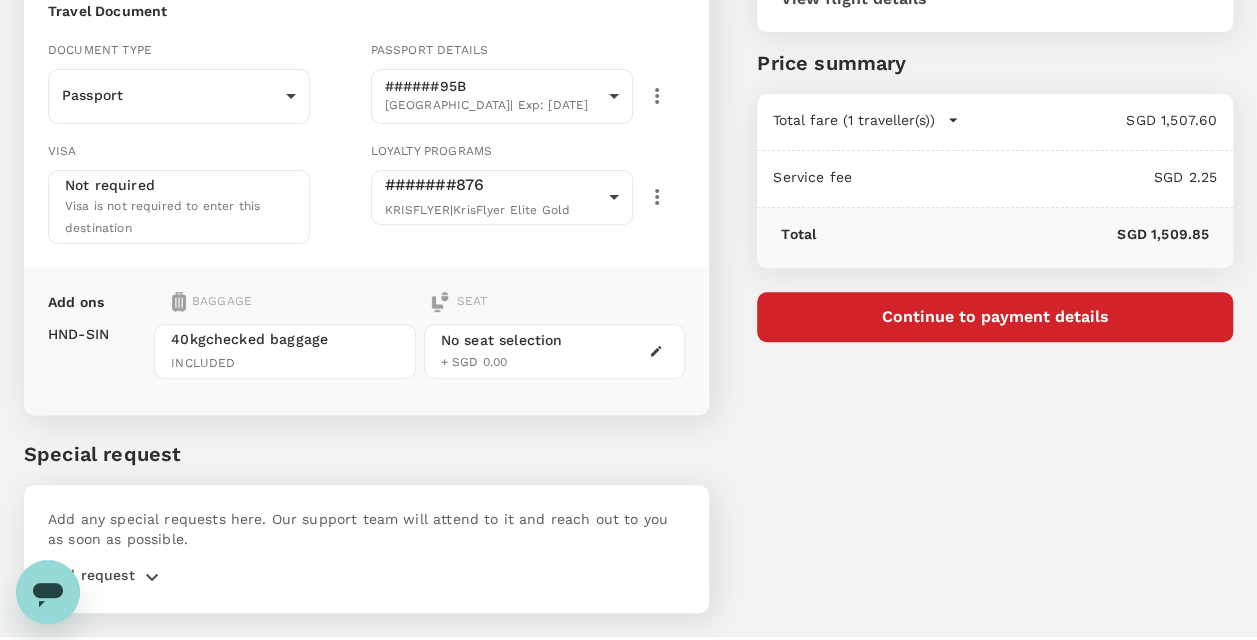 click on "No seat selection + SGD 0.00" at bounding box center [555, 351] 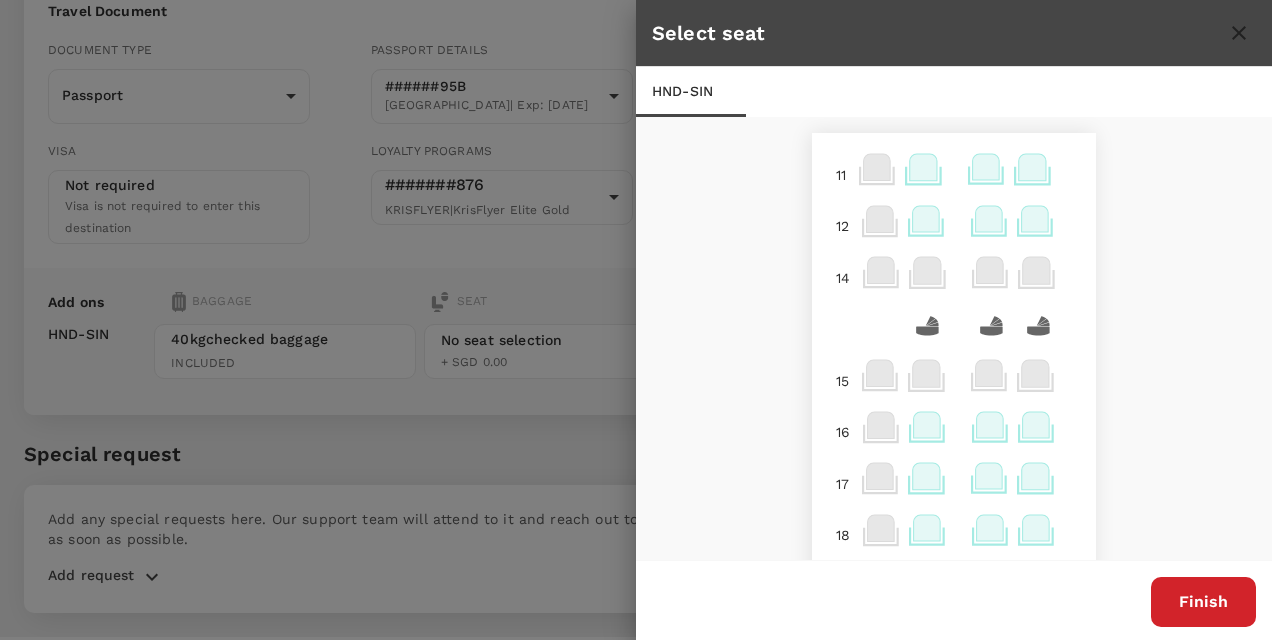 scroll, scrollTop: 2, scrollLeft: 0, axis: vertical 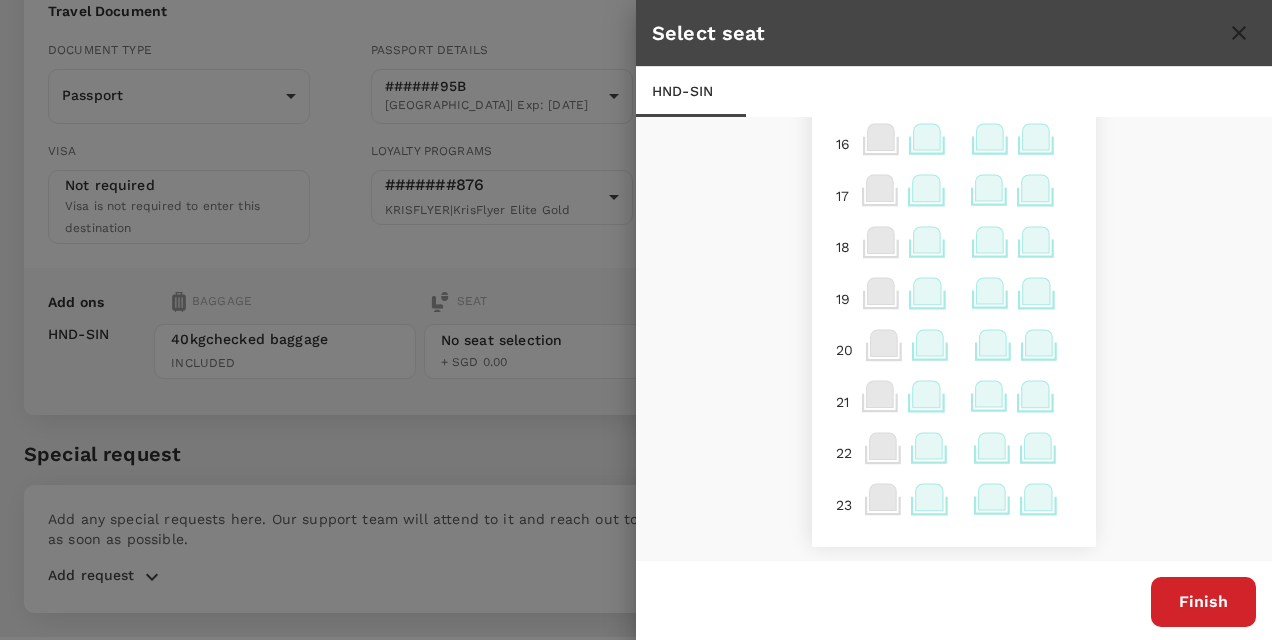 click 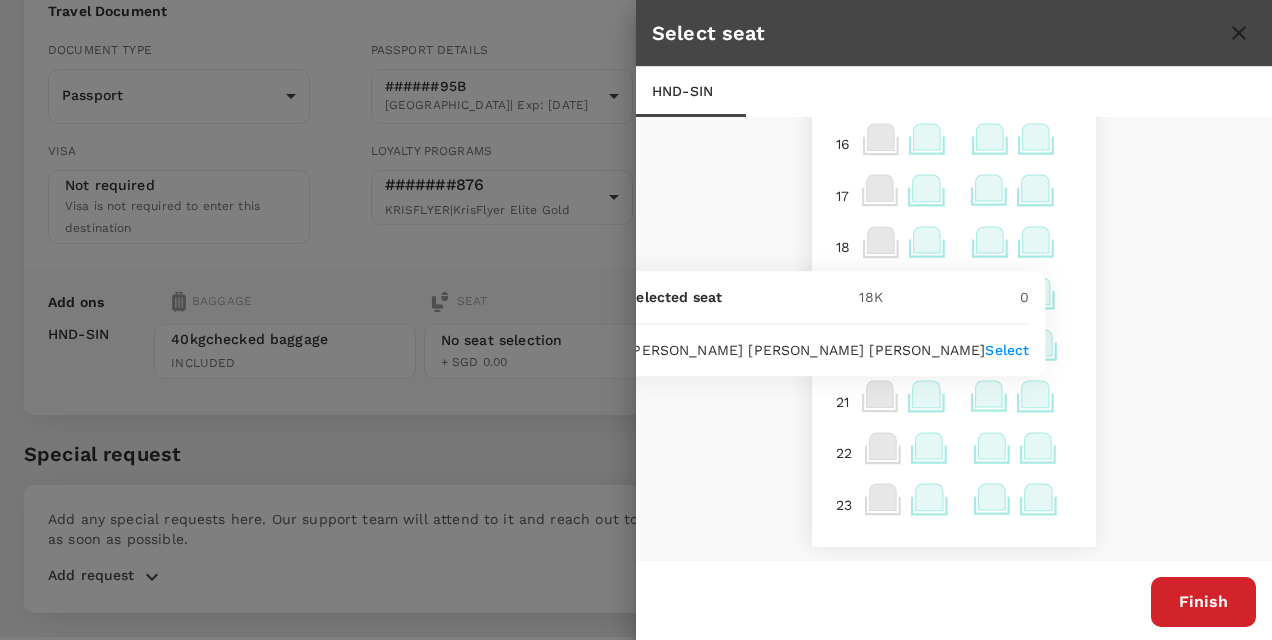 click on "Select" at bounding box center (1007, 350) 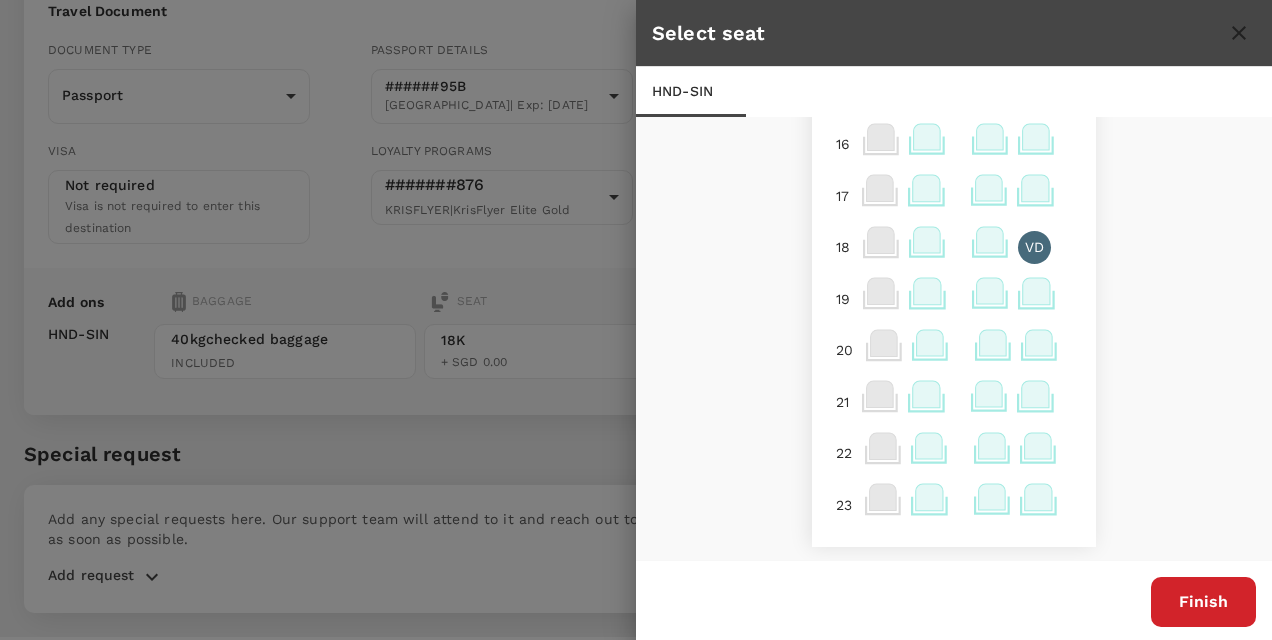 click on "Finish" at bounding box center (1203, 602) 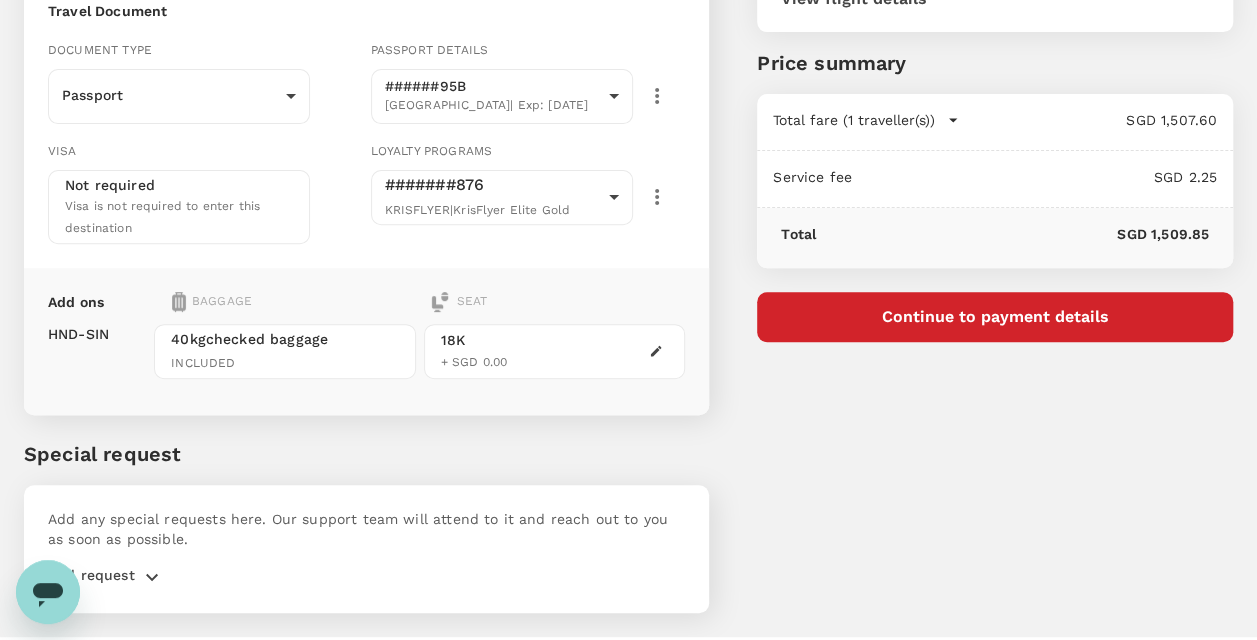 click on "Continue to payment details" at bounding box center (995, 317) 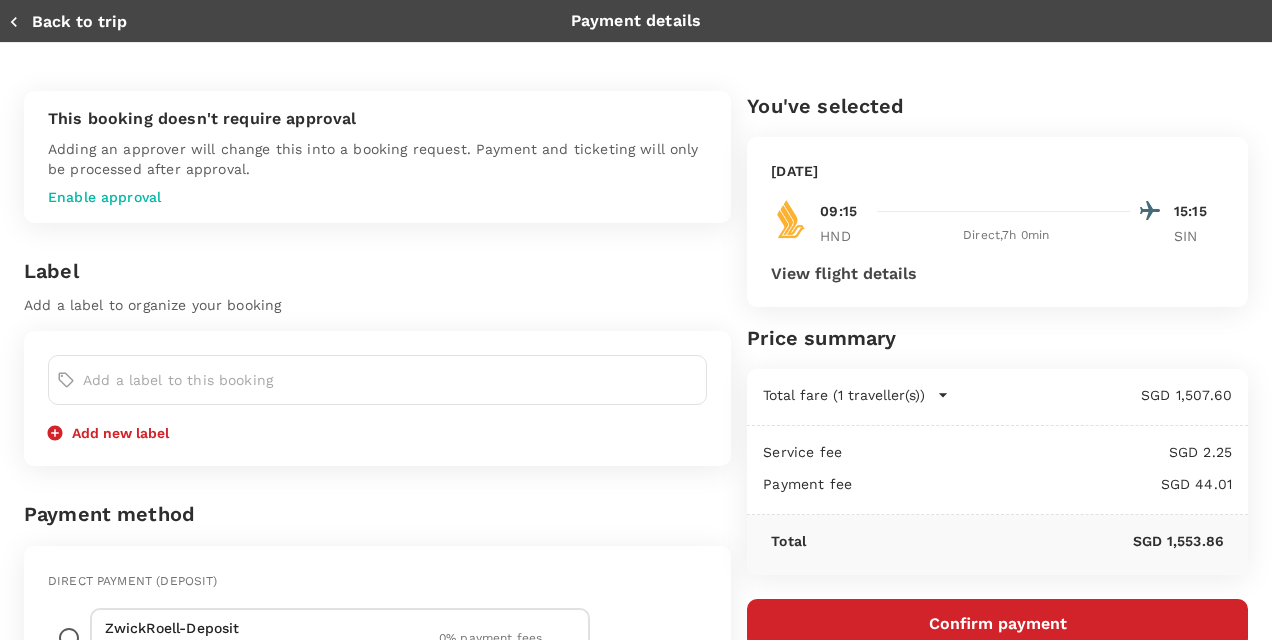 click at bounding box center (390, 380) 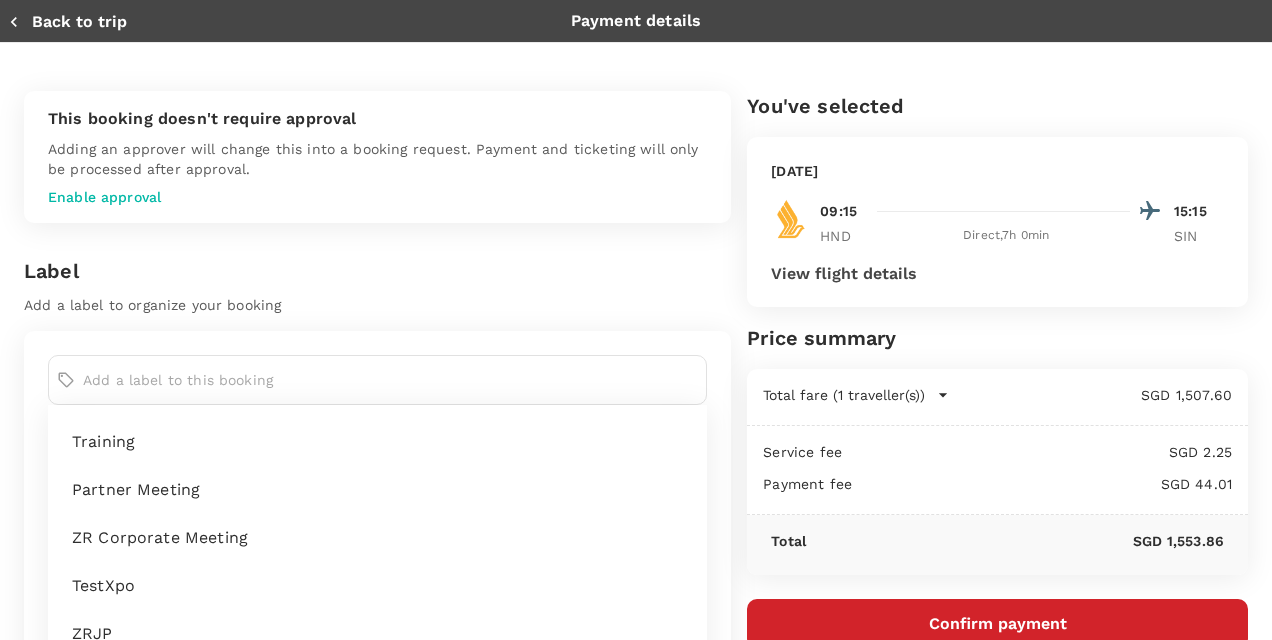 scroll, scrollTop: 66, scrollLeft: 0, axis: vertical 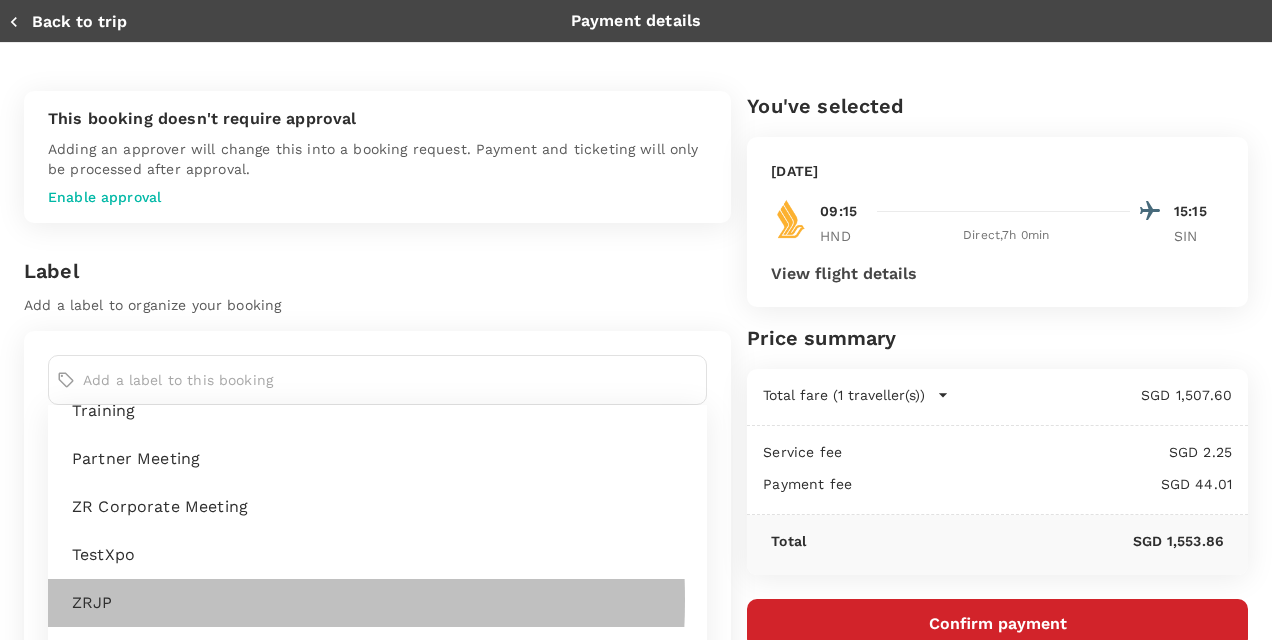 click on "ZRJP" at bounding box center (381, 603) 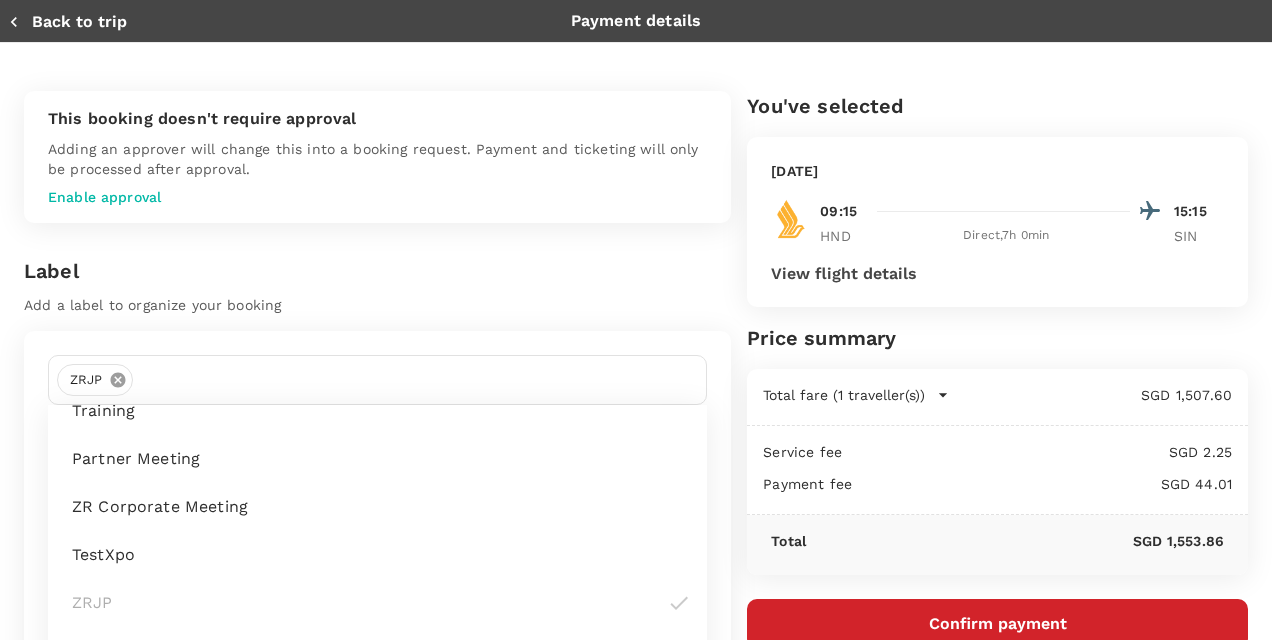click on "Label Add a label to organize your booking ZRJP Customer Training Partner Meeting ZR Corporate Meeting testXpo ZRJP ZRKR 1  selected Clear Save Add new label" at bounding box center (377, 524) 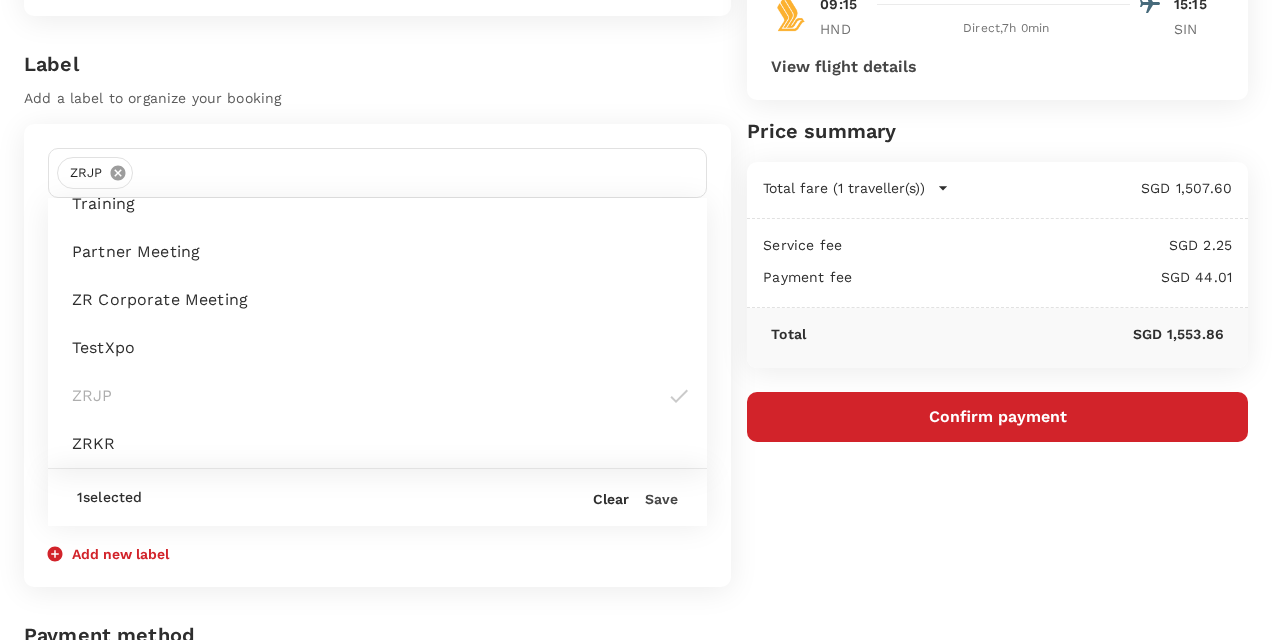 scroll, scrollTop: 211, scrollLeft: 0, axis: vertical 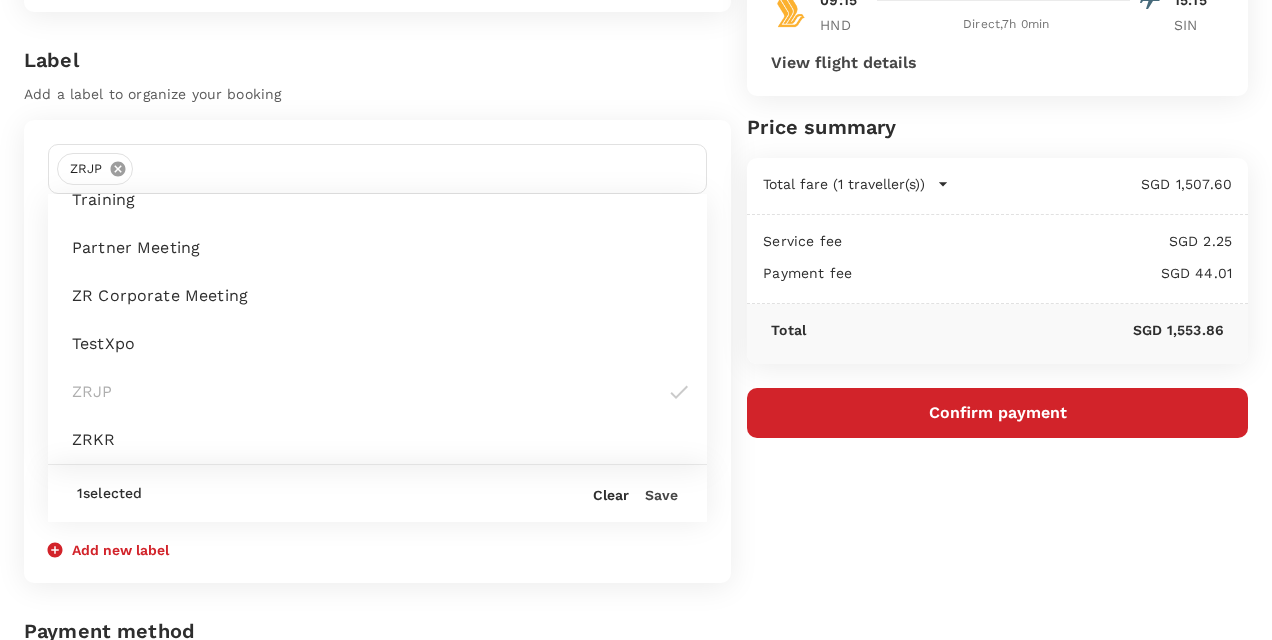 click on "Save" at bounding box center [661, 495] 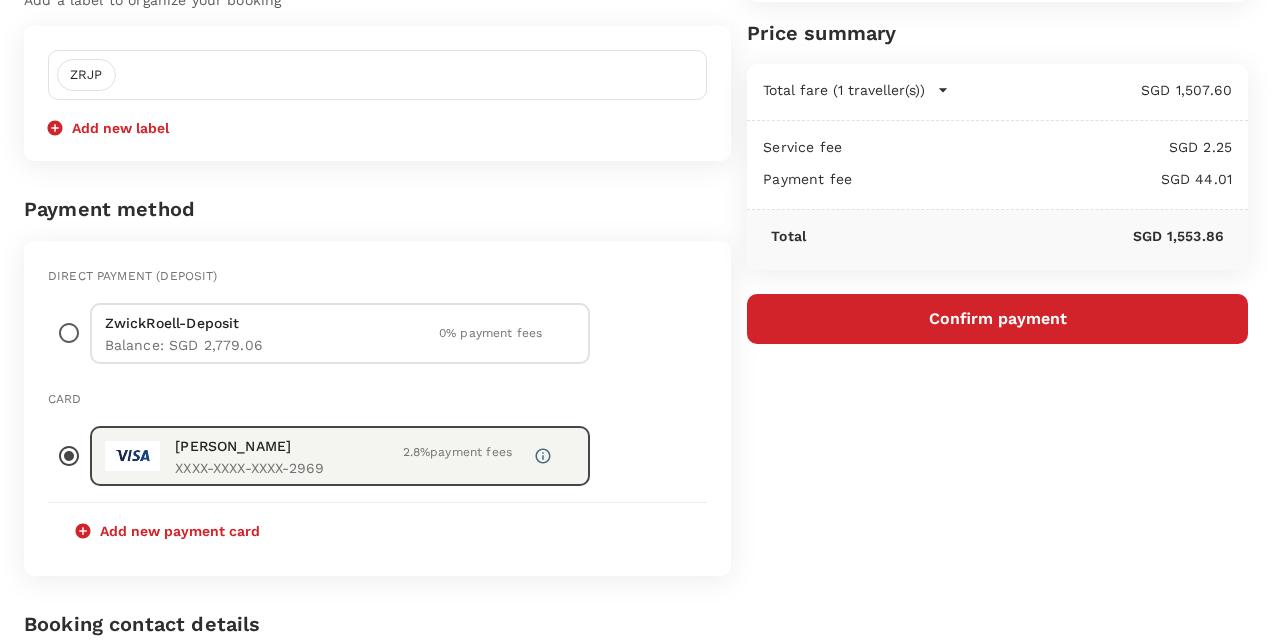 scroll, scrollTop: 314, scrollLeft: 0, axis: vertical 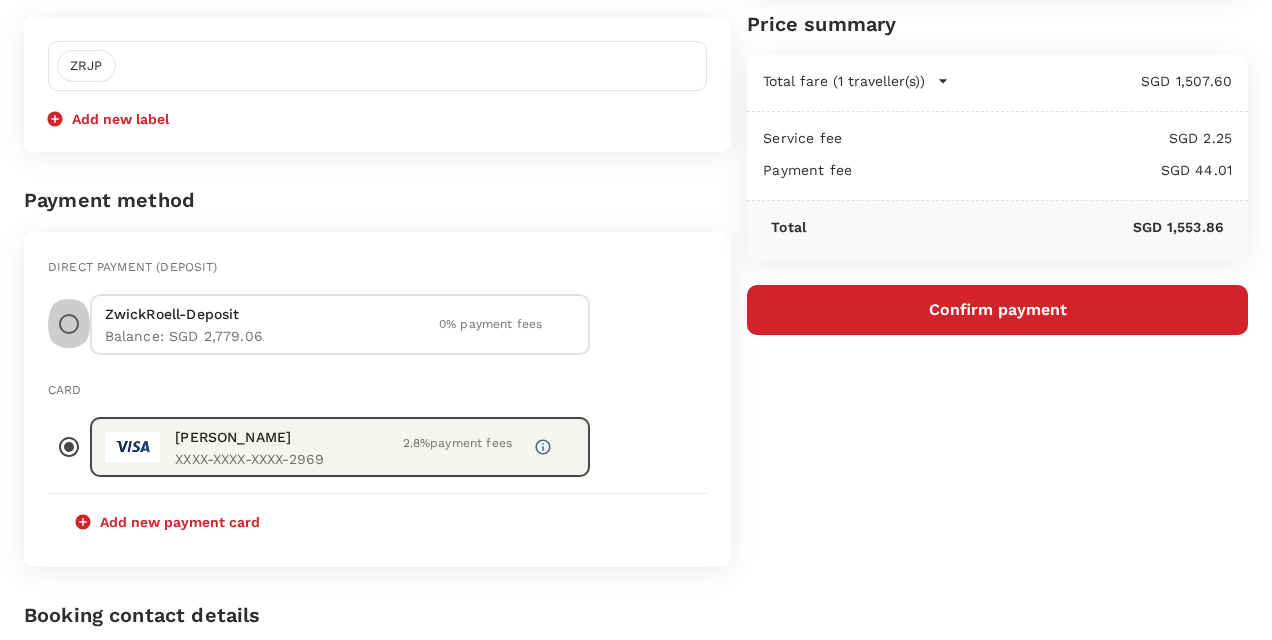 click at bounding box center [69, 324] 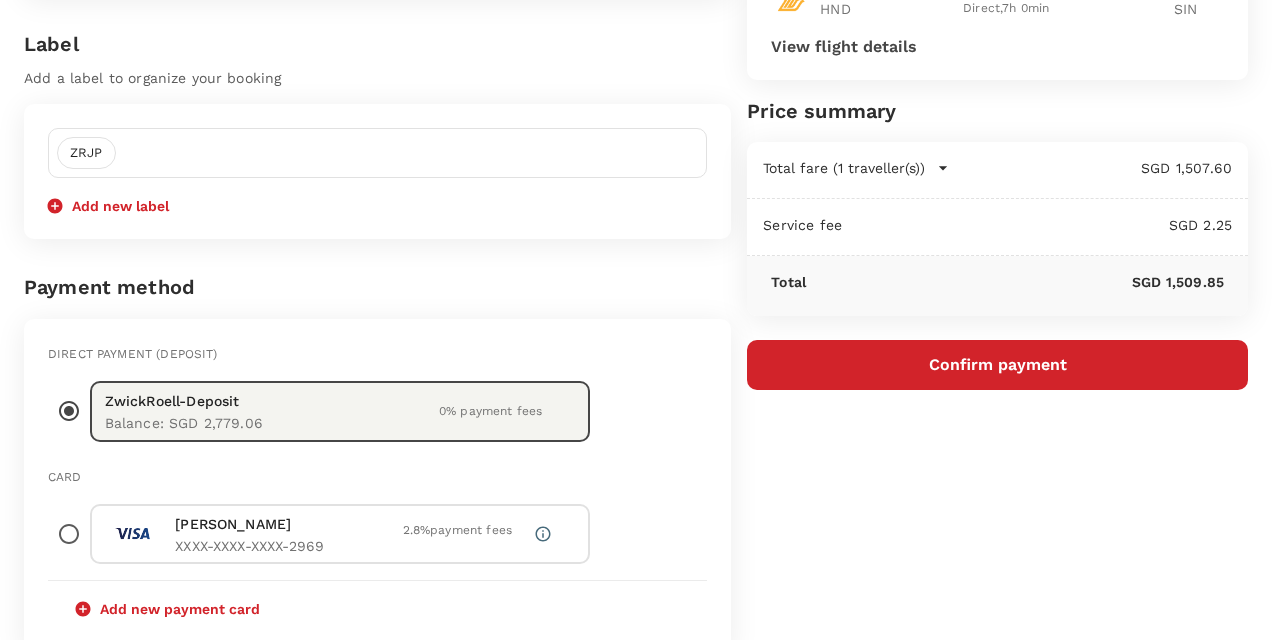 scroll, scrollTop: 201, scrollLeft: 0, axis: vertical 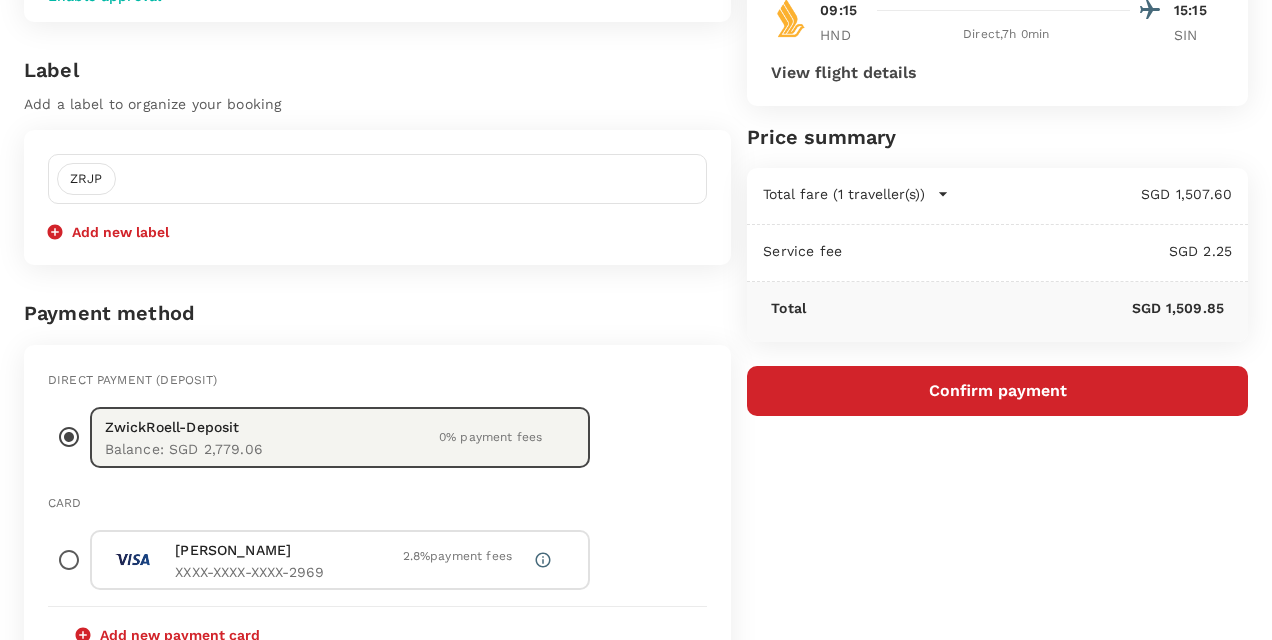 click on "Confirm payment" at bounding box center [997, 391] 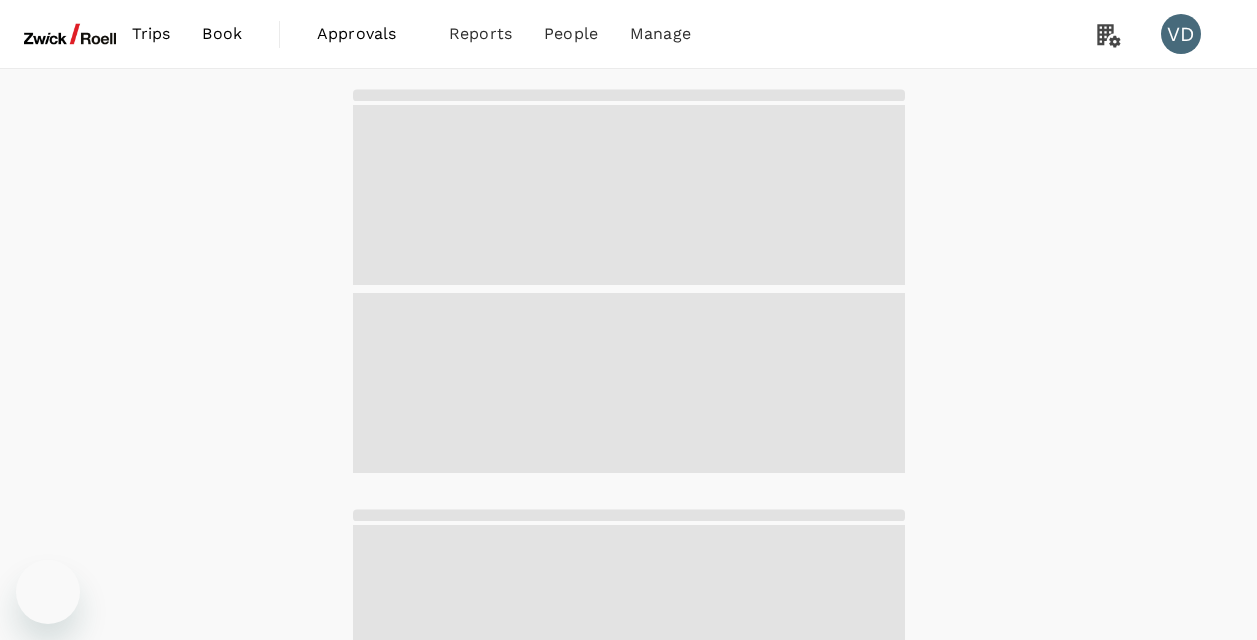 scroll, scrollTop: 0, scrollLeft: 0, axis: both 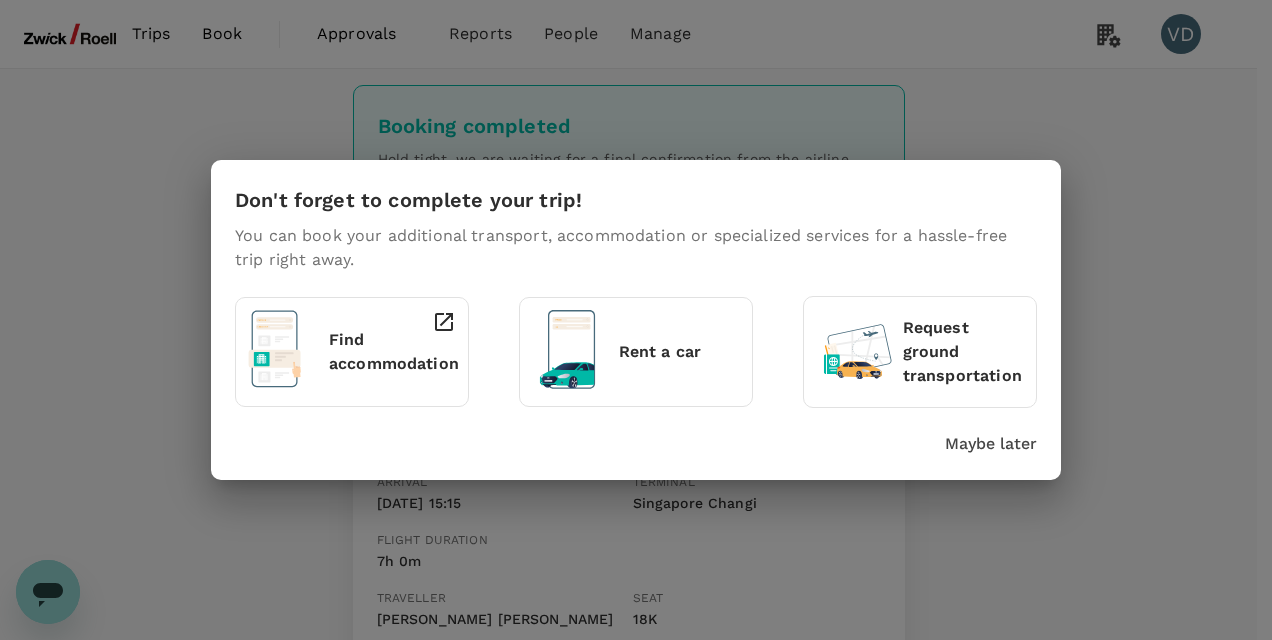click on "Maybe later" at bounding box center (991, 444) 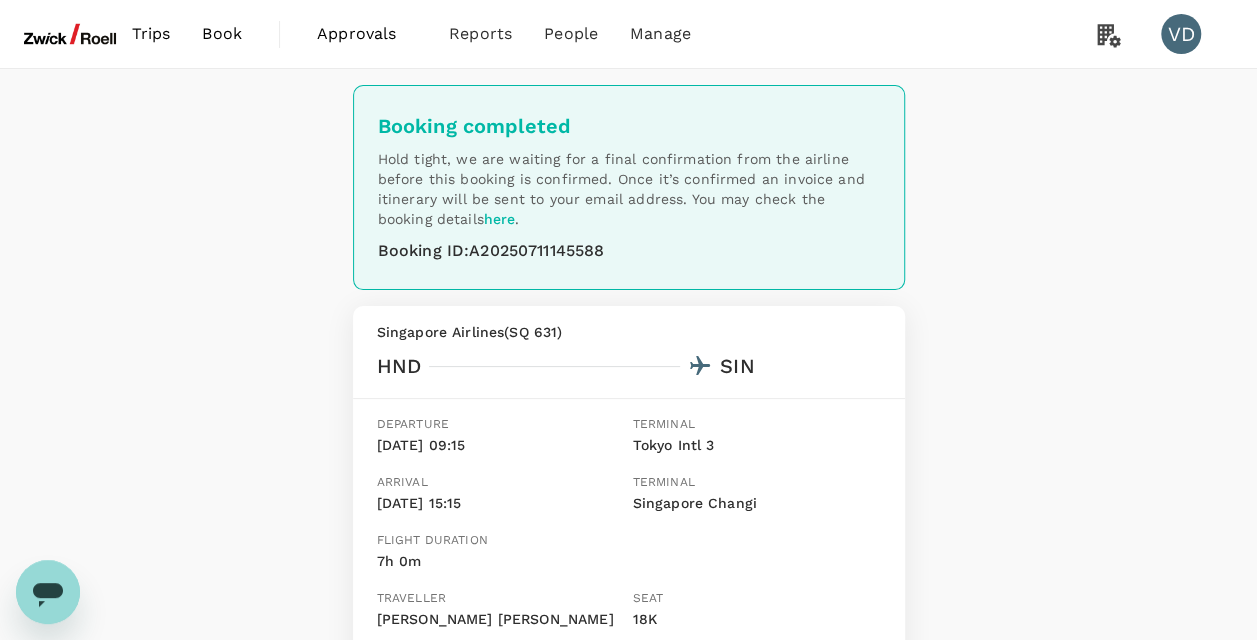 click on "Booking completed Hold tight, we are waiting for a final confirmation from the airline before this booking is confirmed. Once it’s confirmed an invoice and itinerary will be sent to your email address. You may check the booking details  here . Booking ID  : A20250711145588 Singapore Airlines  ( SQ   631 ) HND SIN Departure 16 Aug, 09:15 Terminal Tokyo Intl   3 Arrival 16 Aug, 15:15 Terminal Singapore Changi   Flight duration 7h 0m Traveller Vinay Ashok Desai Seat 18K Confirmation number FISHF3 Back to trips Book a hotel" at bounding box center [628, 473] 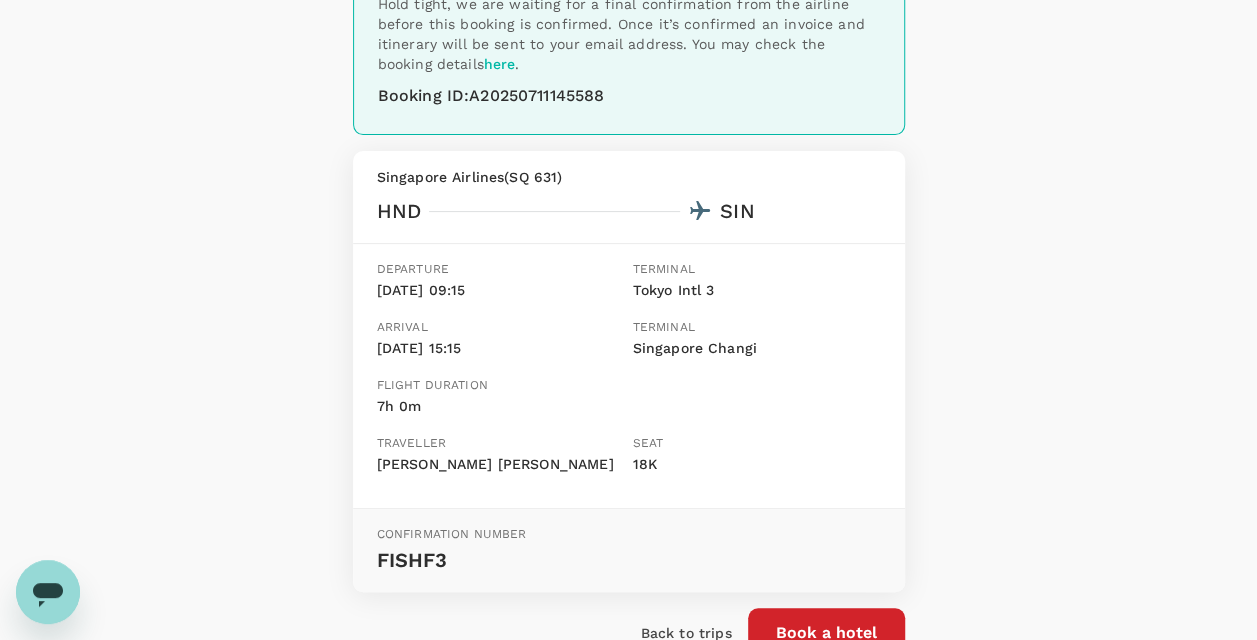scroll, scrollTop: 188, scrollLeft: 0, axis: vertical 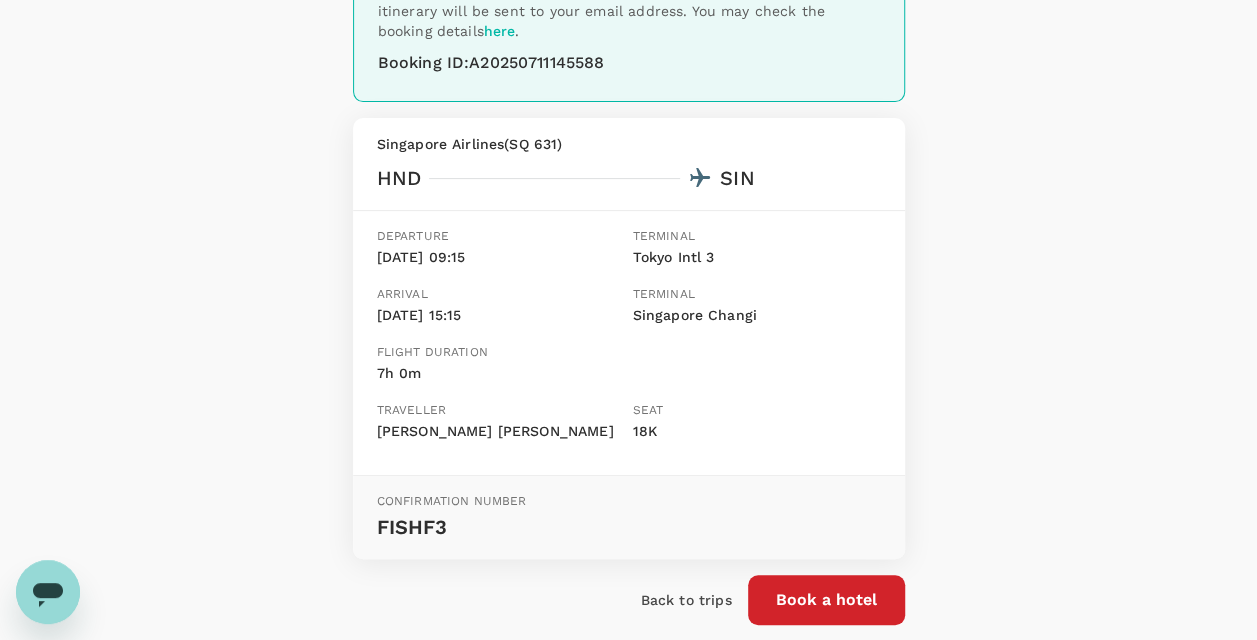 click on "Back to trips" at bounding box center [686, 600] 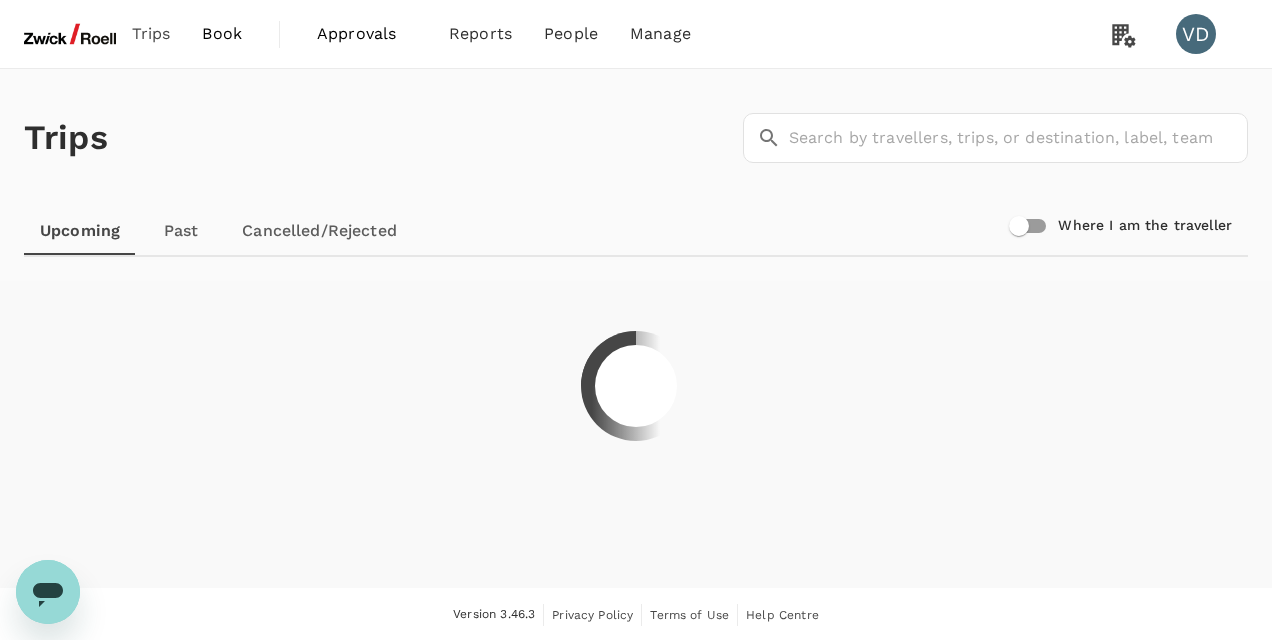 click on "Book" at bounding box center [222, 34] 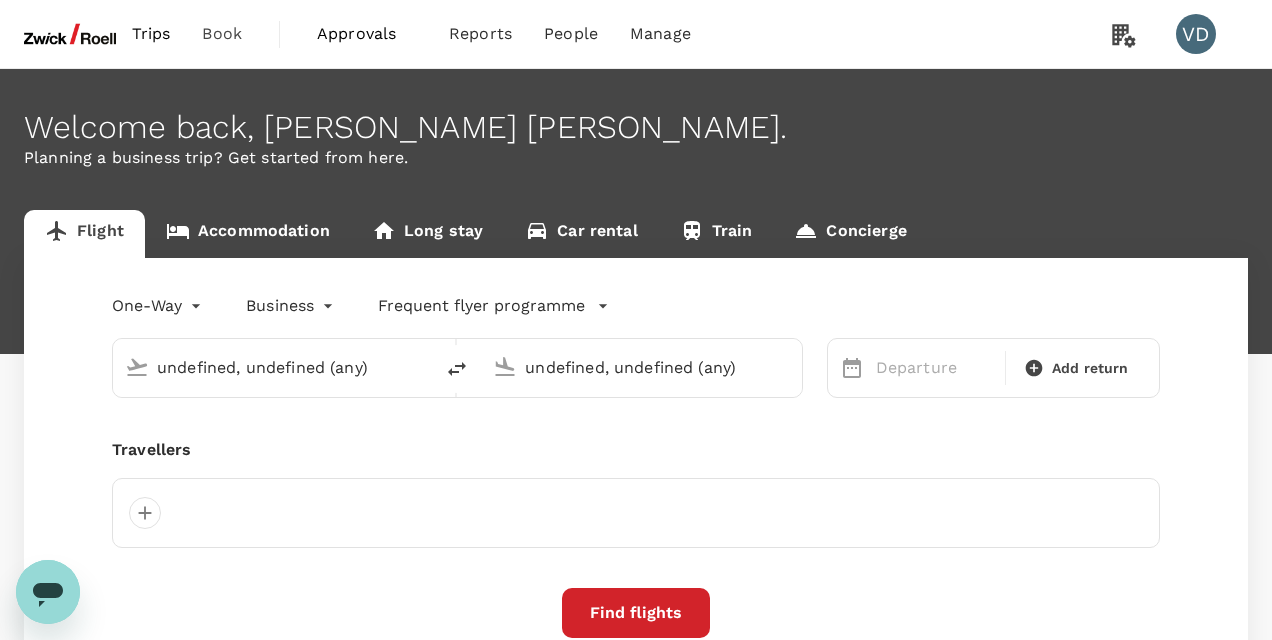 type 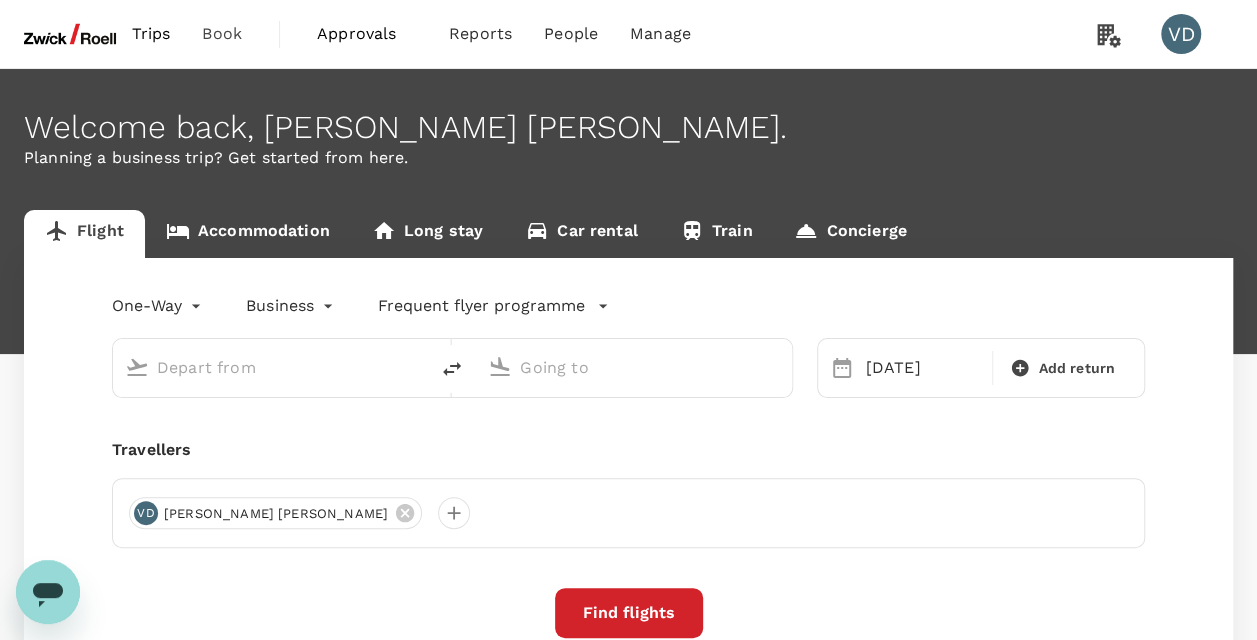 type on "[GEOGRAPHIC_DATA], [GEOGRAPHIC_DATA] (any)" 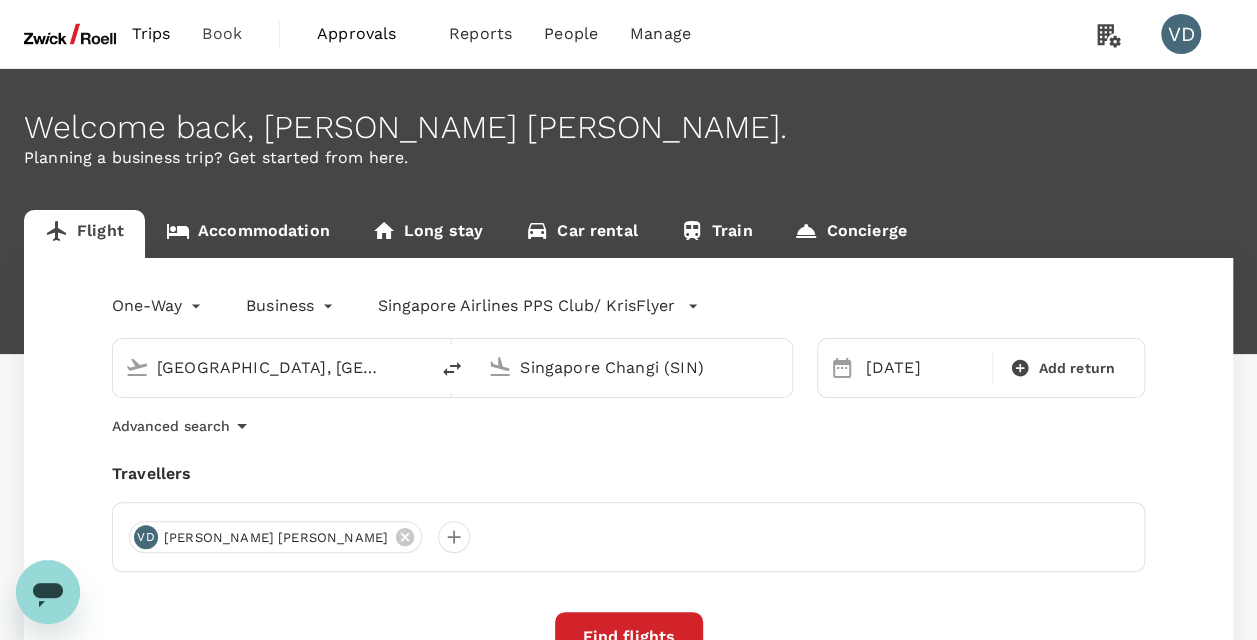 type 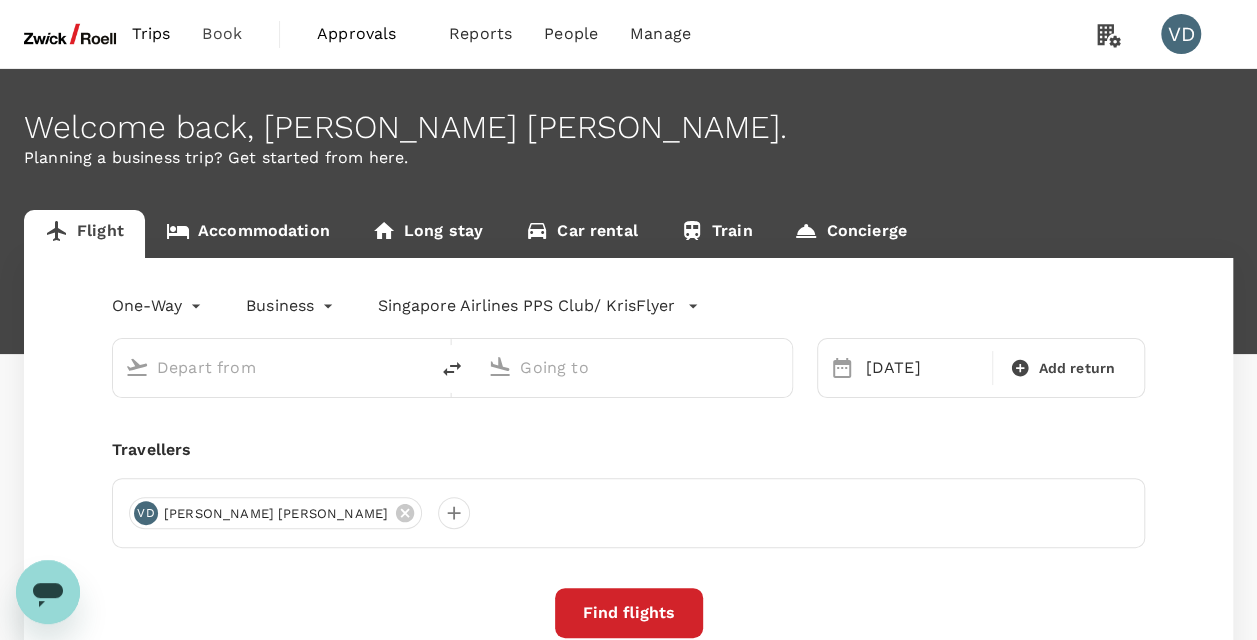 type on "[GEOGRAPHIC_DATA], [GEOGRAPHIC_DATA] (any)" 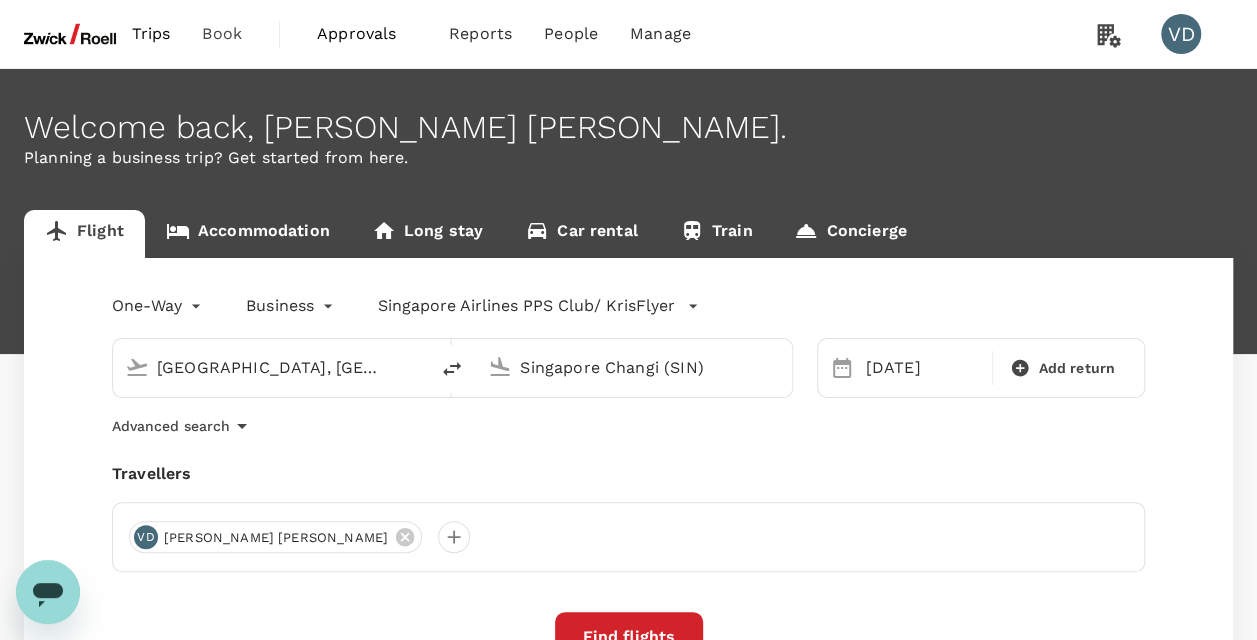 click on "[GEOGRAPHIC_DATA], [GEOGRAPHIC_DATA] (any)" at bounding box center (271, 367) 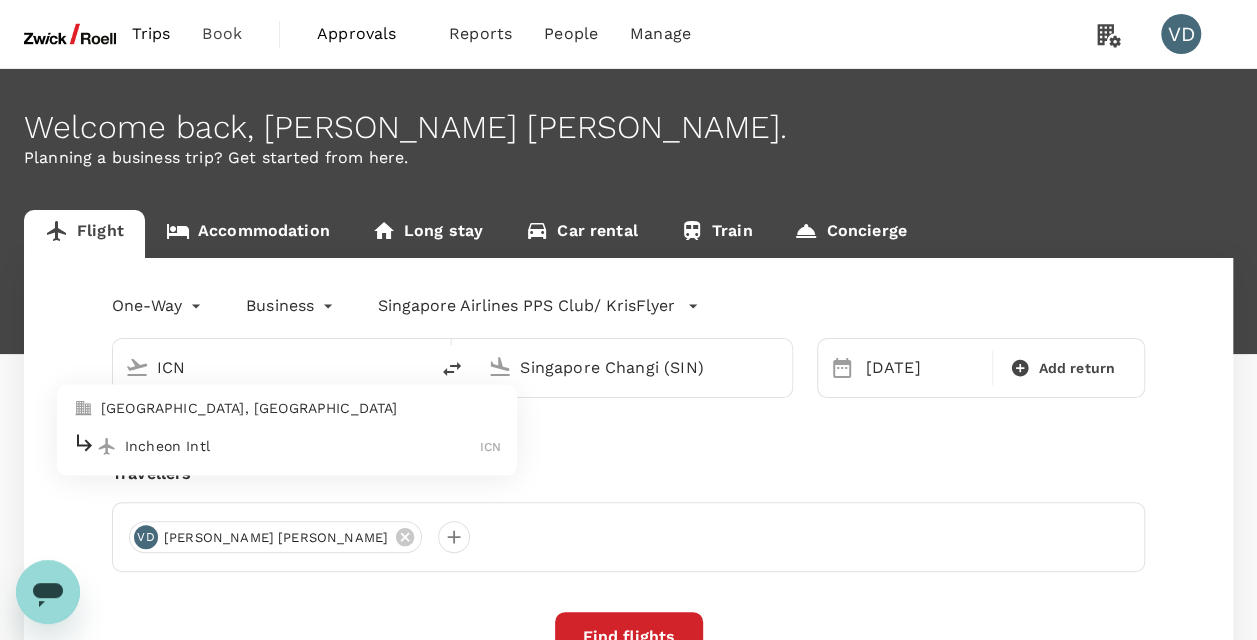 click on "Incheon Intl" at bounding box center (302, 446) 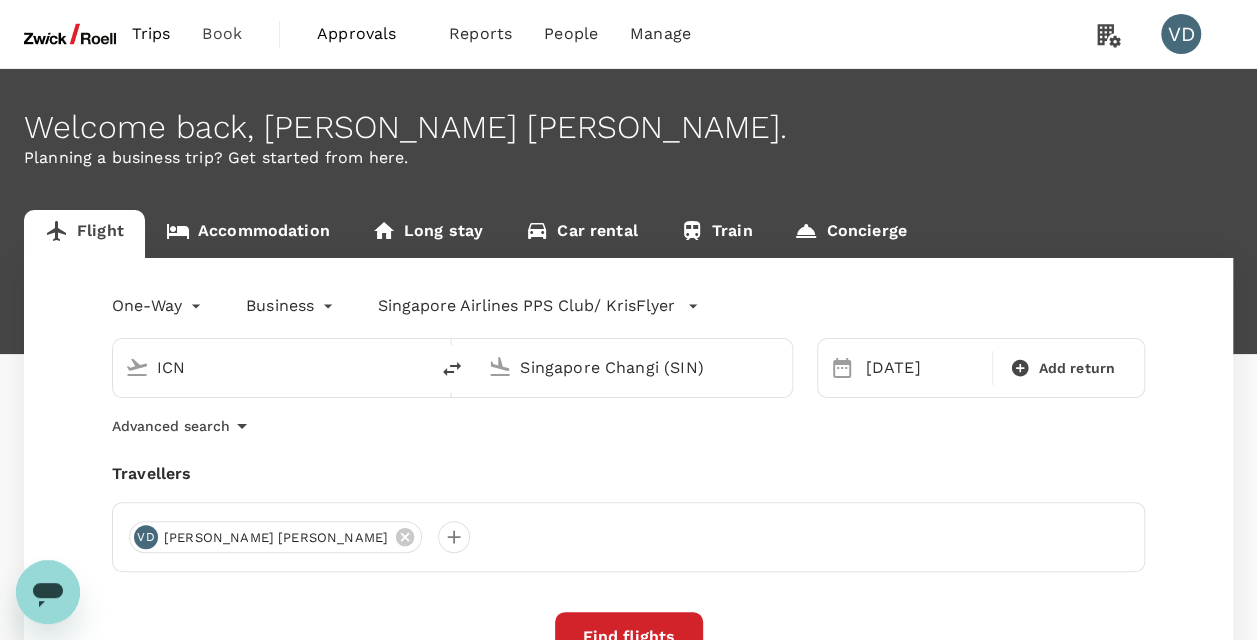 type on "Incheon Intl (ICN)" 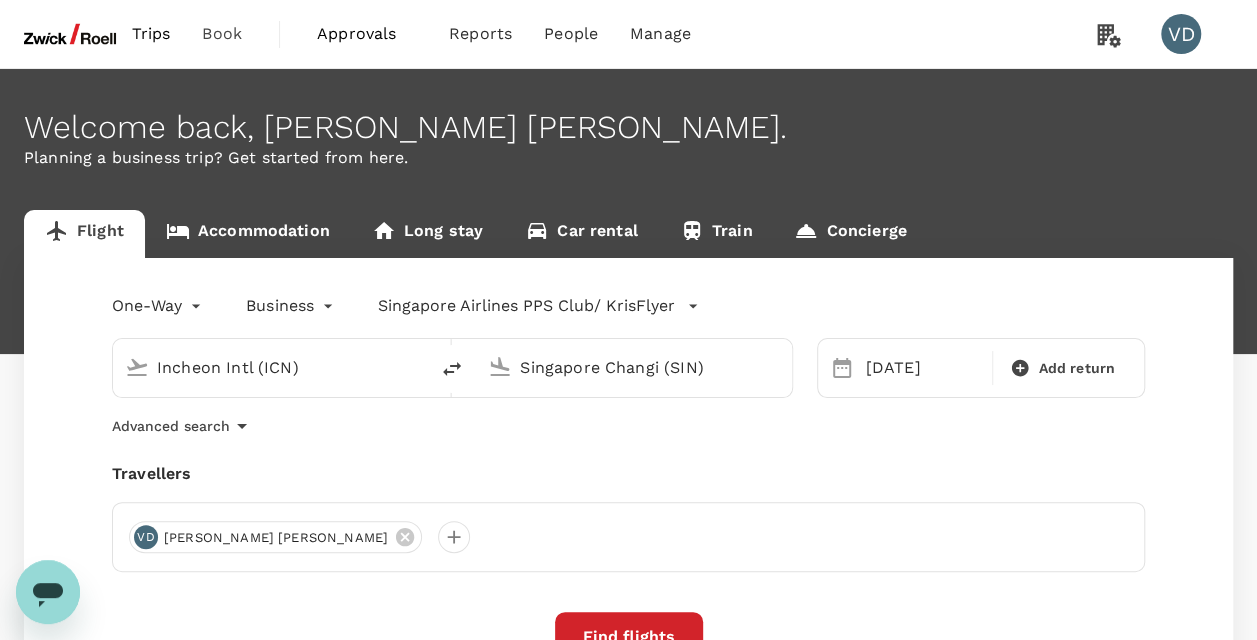 click on "Singapore Changi (SIN)" at bounding box center [634, 367] 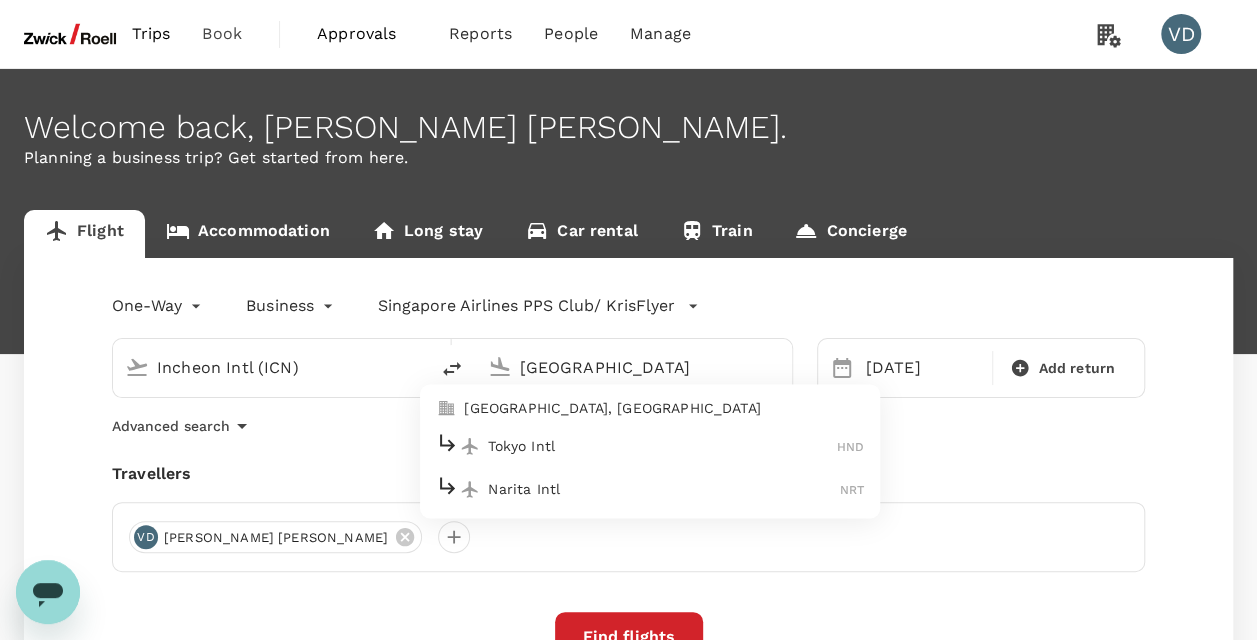 click on "Tokyo, Japan" at bounding box center (664, 409) 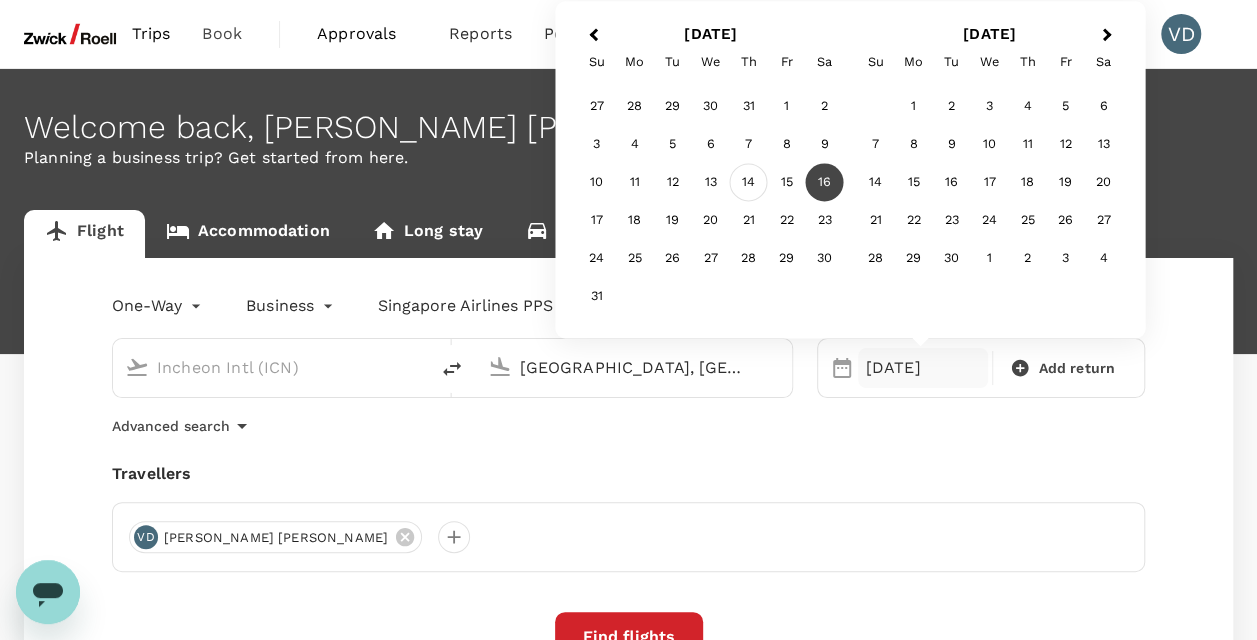 type on "[GEOGRAPHIC_DATA], [GEOGRAPHIC_DATA] (any)" 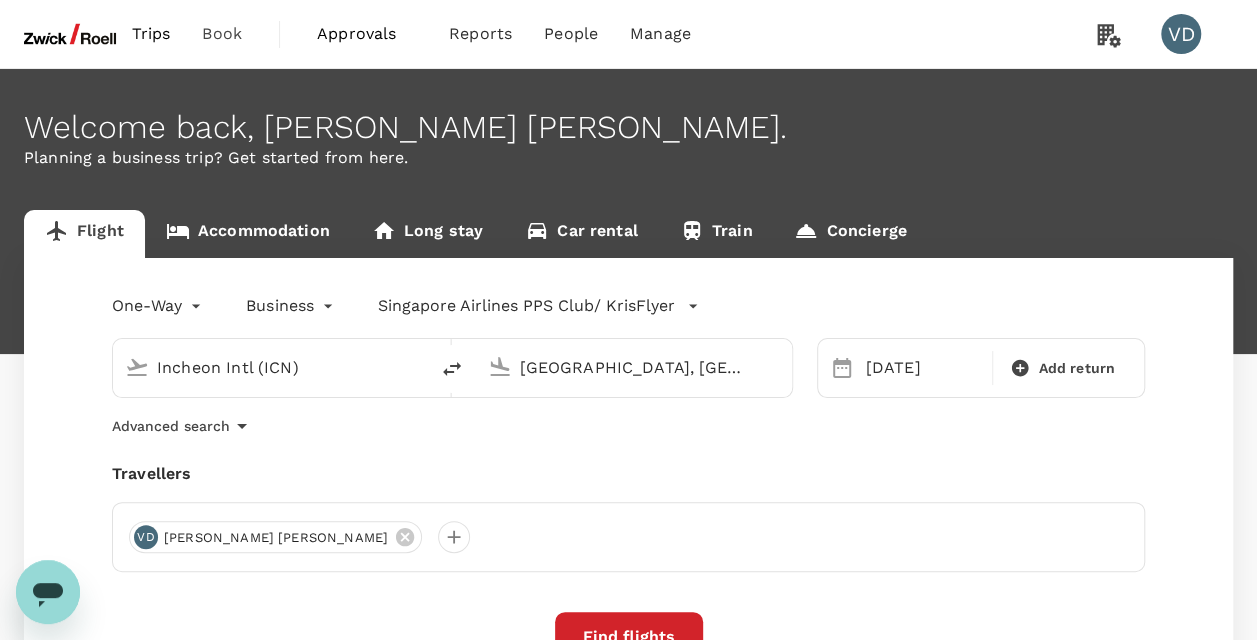 click on "Trips Book Approvals 0 Reports People Manage VD Welcome back , Vinay Ashok . Planning a business trip? Get started from here. Flight Accommodation Long stay Car rental Train Concierge One-Way oneway Business business Singapore Airlines PPS Club/ KrisFlyer Incheon Intl (ICN) Tokyo, Japan (any) Selected date: Thursday, August 14th, 2025 14 Aug Add return Advanced search Travellers   VD Vinay Ashok Desai Find flights Your recent search Flight to Tokyo ICN - CHND 14 Aug · 1 Traveller Flight to Singapore ICN - SIN 16 Aug · 1 Traveller Flight to Singapore CHND - SIN 15 Aug · 1 Traveller Version 3.46.3 Privacy Policy Terms of Use Help Centre Frequent flyer programme Qatar Airways Privilege Club Singapore Airlines PPS Club/ KrisFlyer Etihad Airways Etihad Guest Add new" at bounding box center [628, 483] 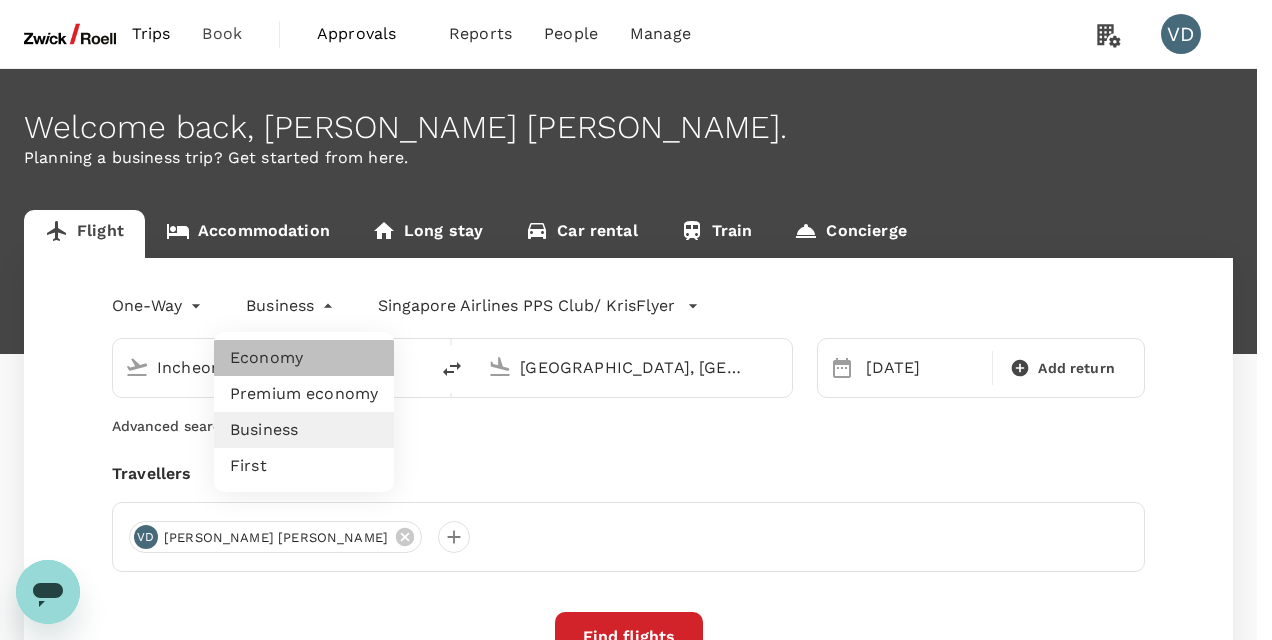 click on "Economy" at bounding box center (304, 358) 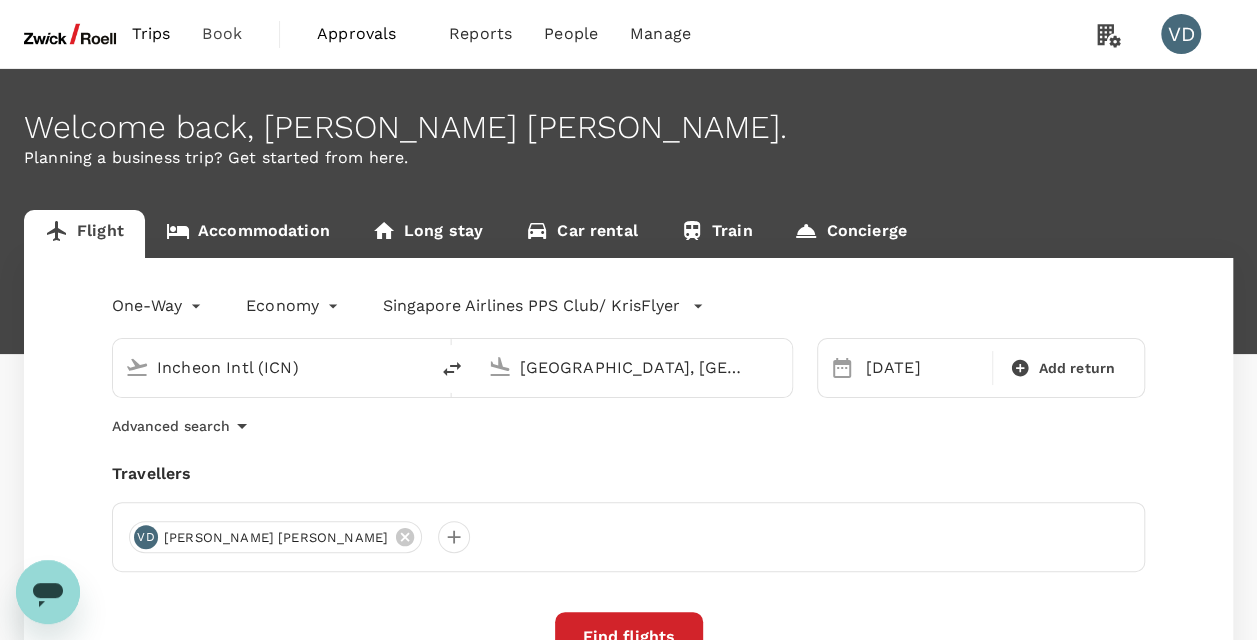 click on "Find flights" at bounding box center (629, 637) 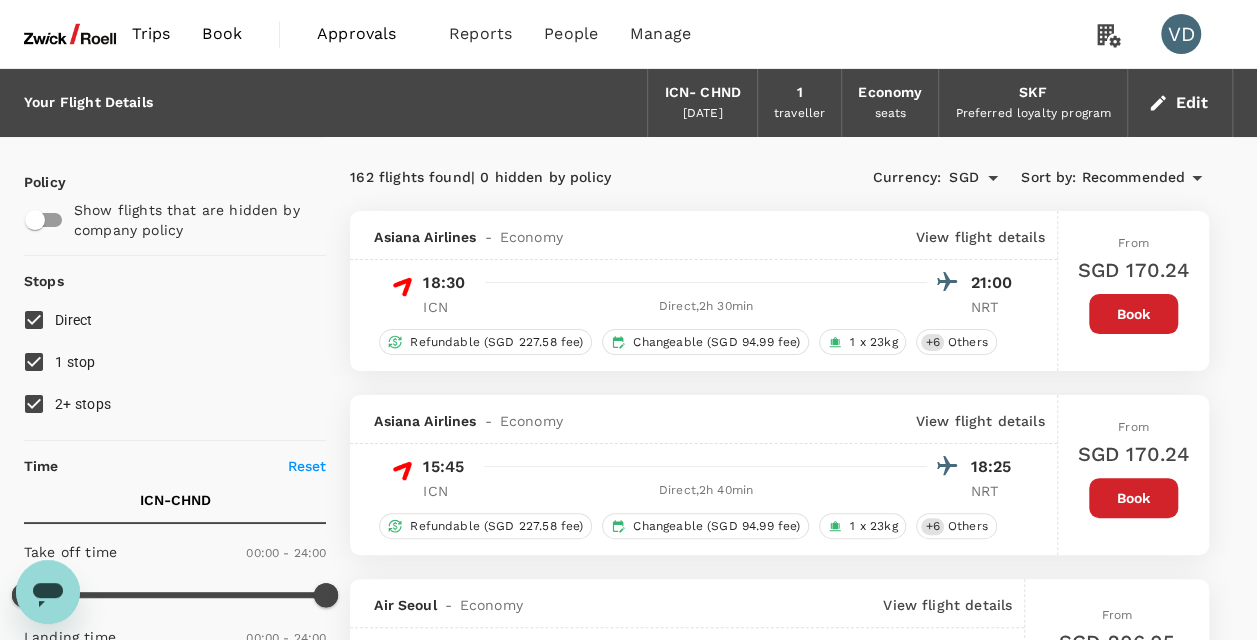click on "2+ stops" at bounding box center [34, 404] 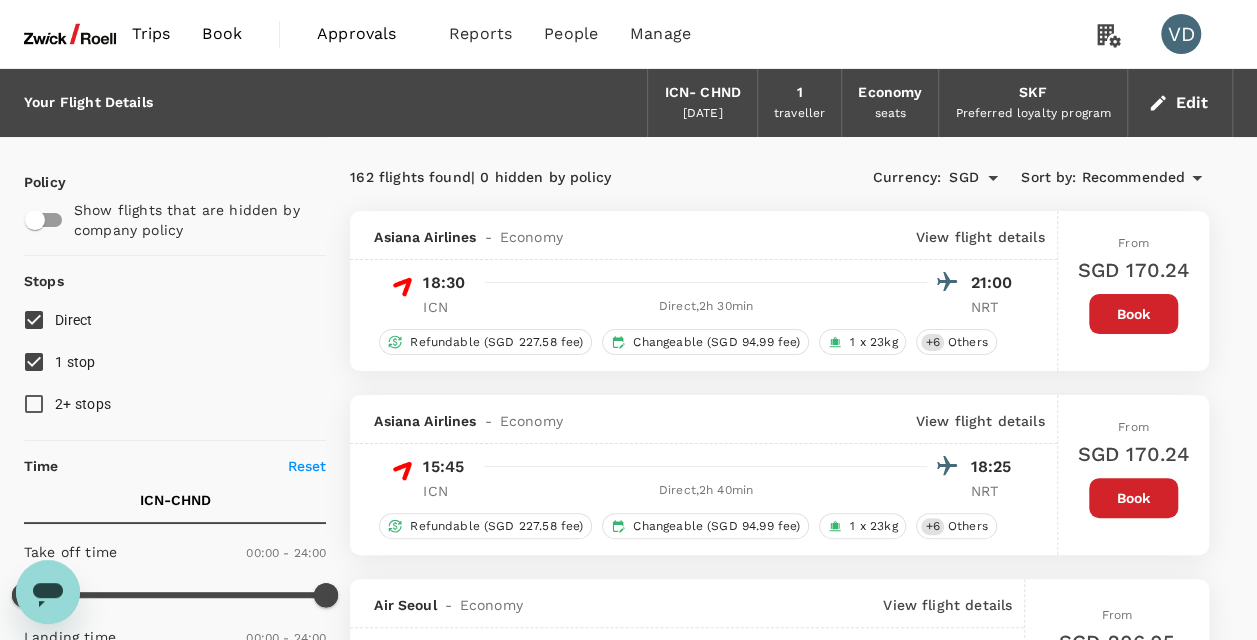 click on "1 stop" at bounding box center (34, 362) 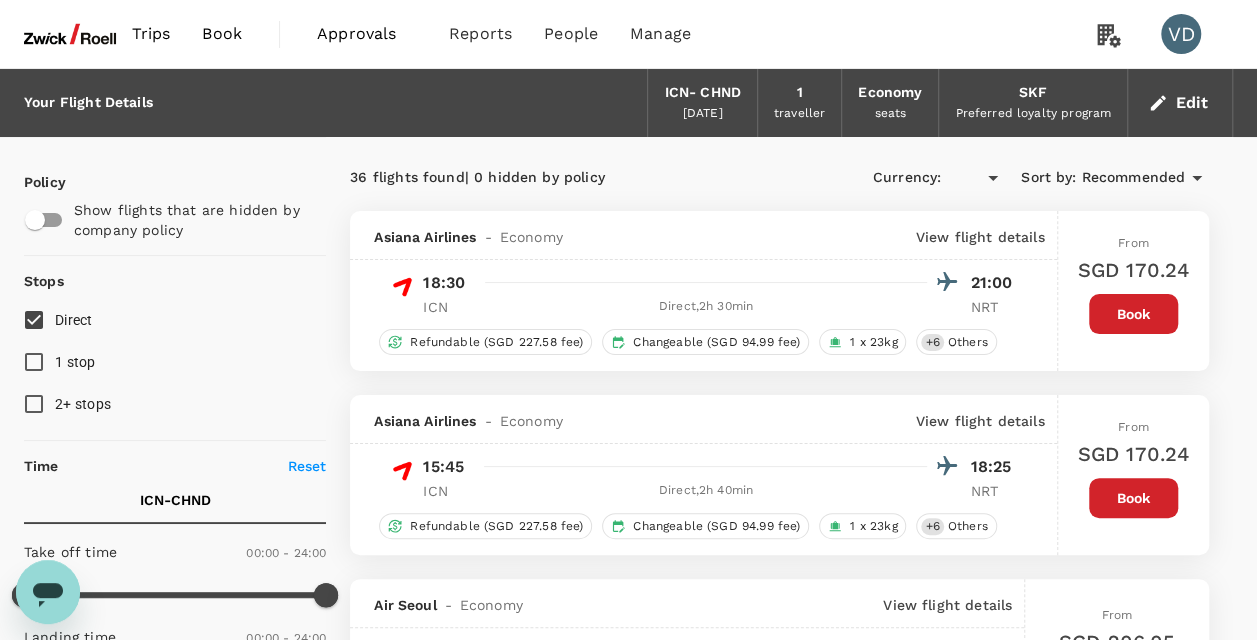 type on "SGD" 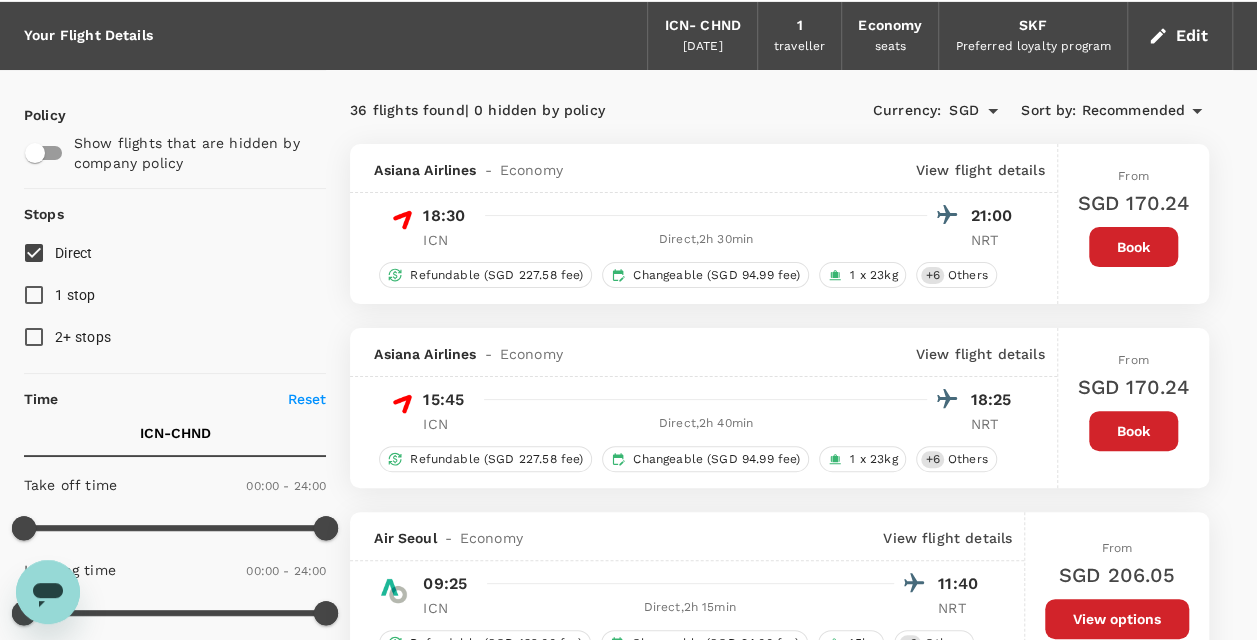 scroll, scrollTop: 82, scrollLeft: 0, axis: vertical 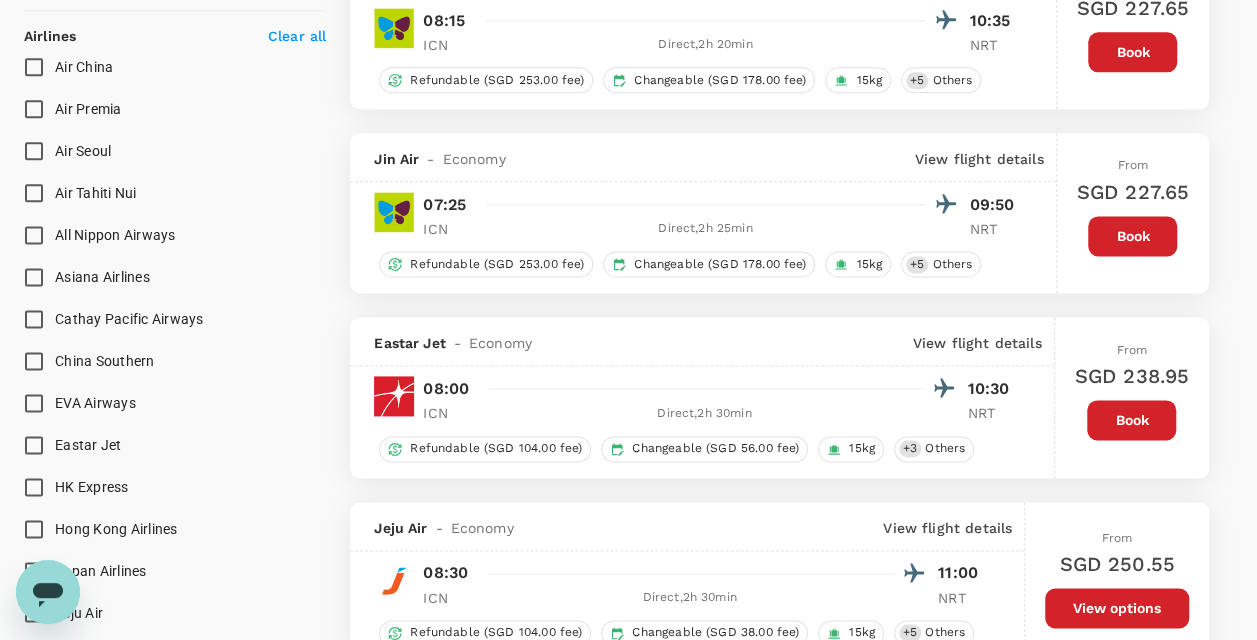 click on "All Nippon Airways" at bounding box center (34, 235) 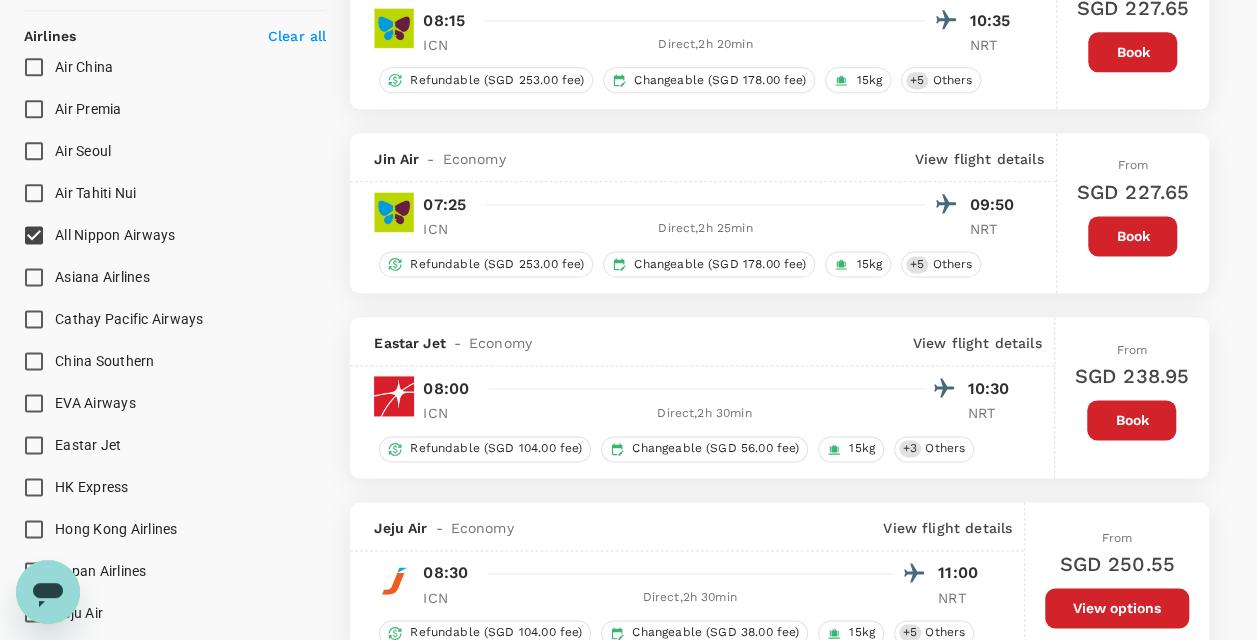 click on "Asiana Airlines" at bounding box center [34, 277] 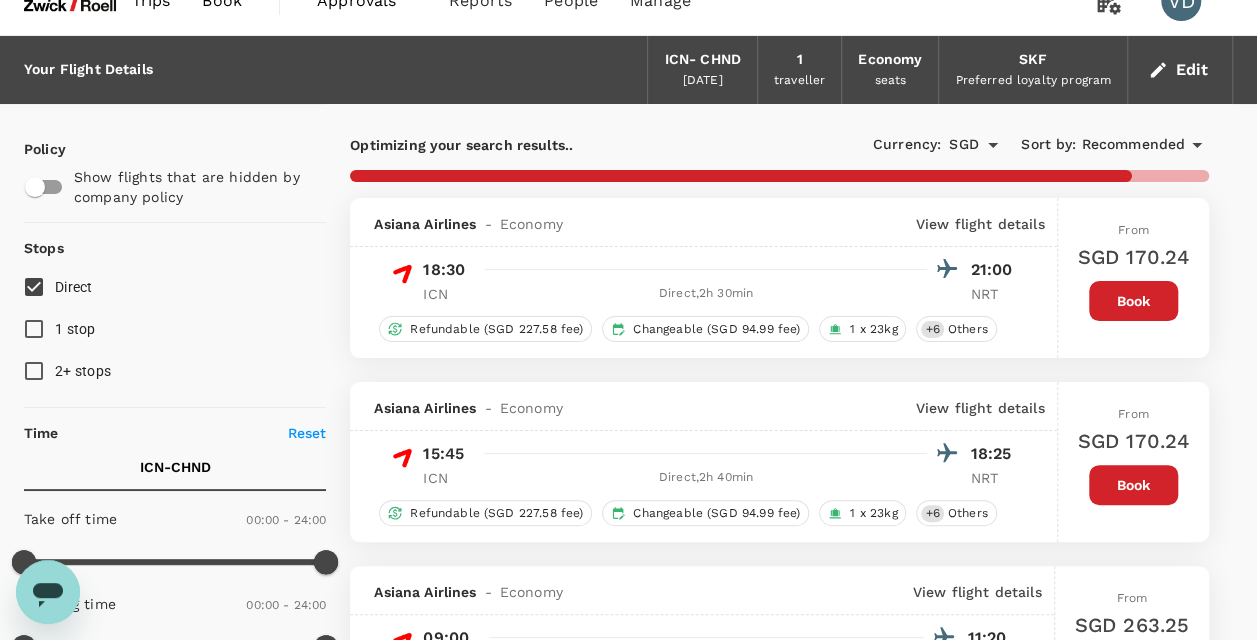scroll, scrollTop: 0, scrollLeft: 0, axis: both 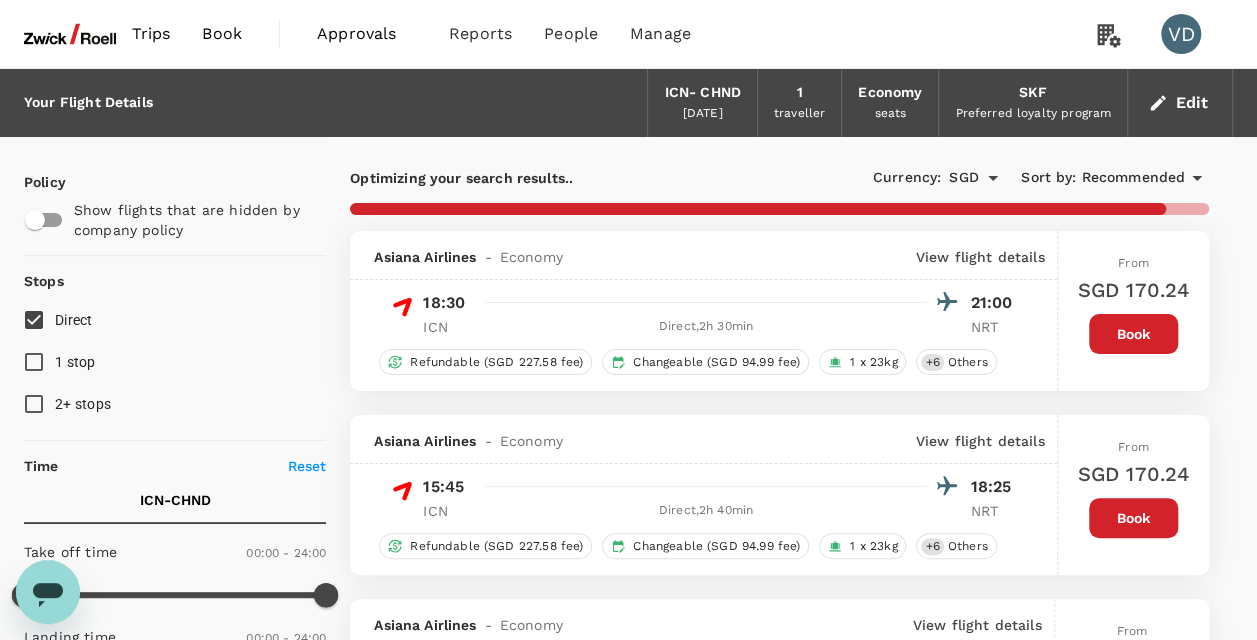 click 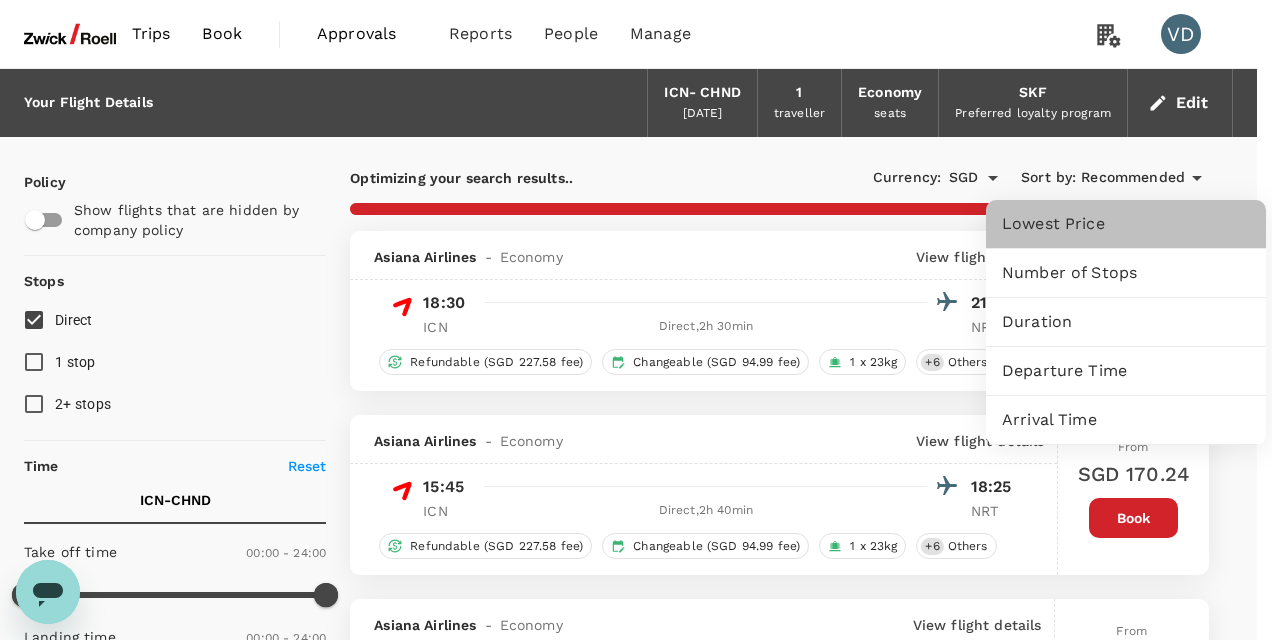 click on "Lowest Price" at bounding box center (1126, 224) 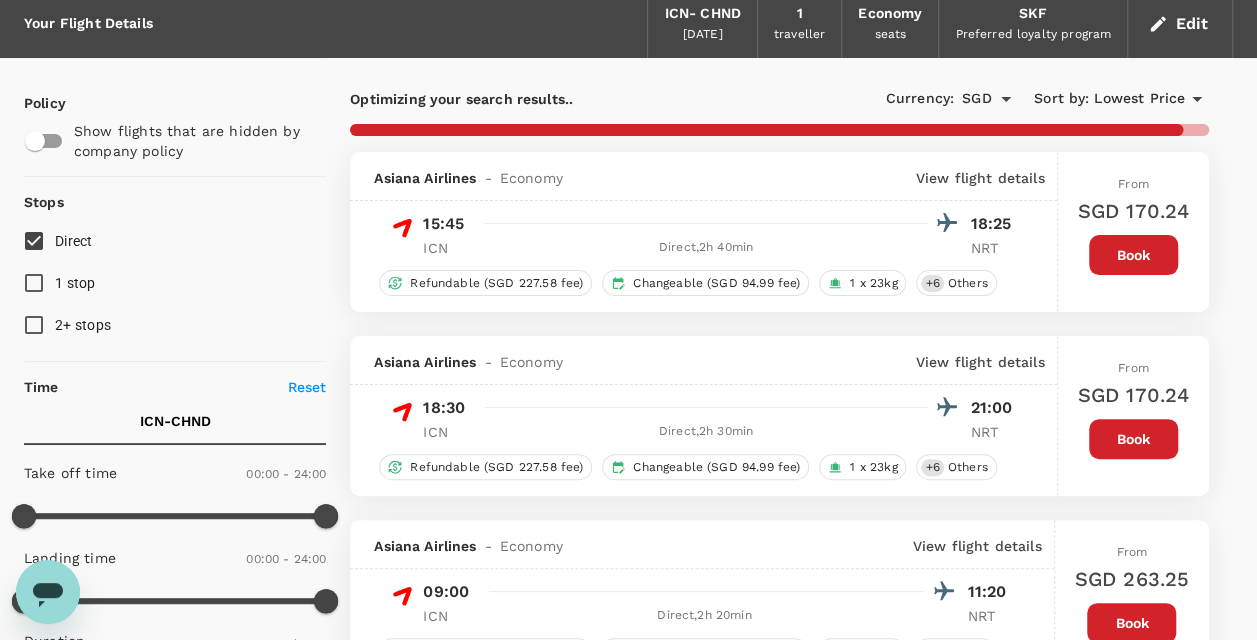 scroll, scrollTop: 134, scrollLeft: 0, axis: vertical 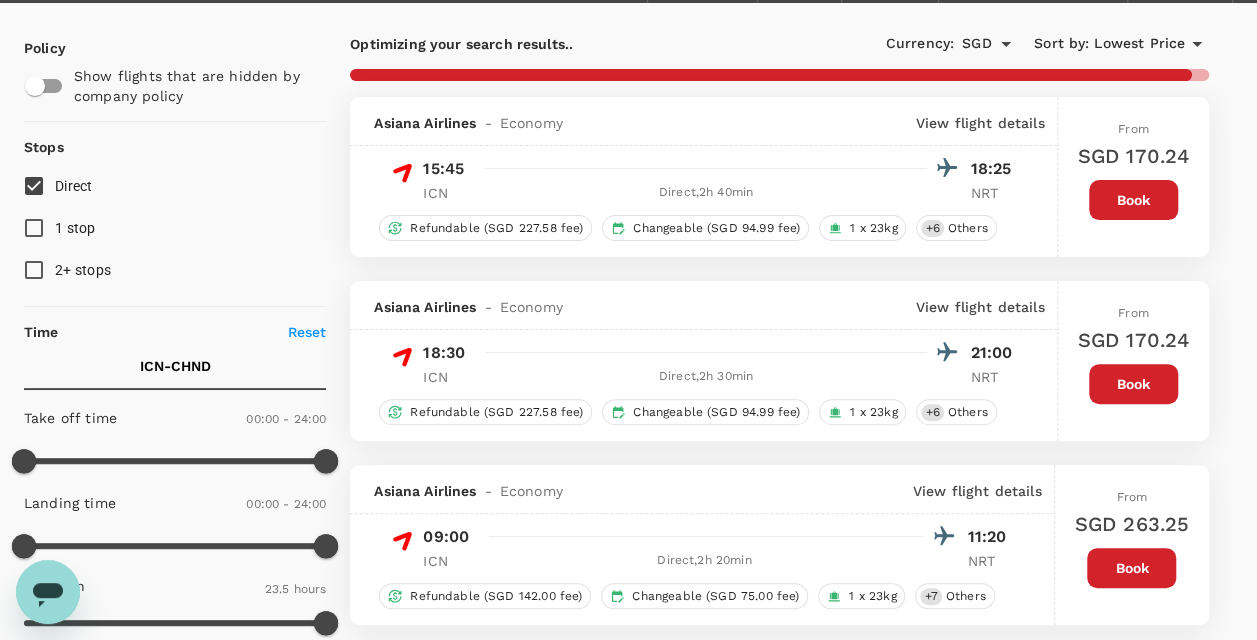 type on "1425" 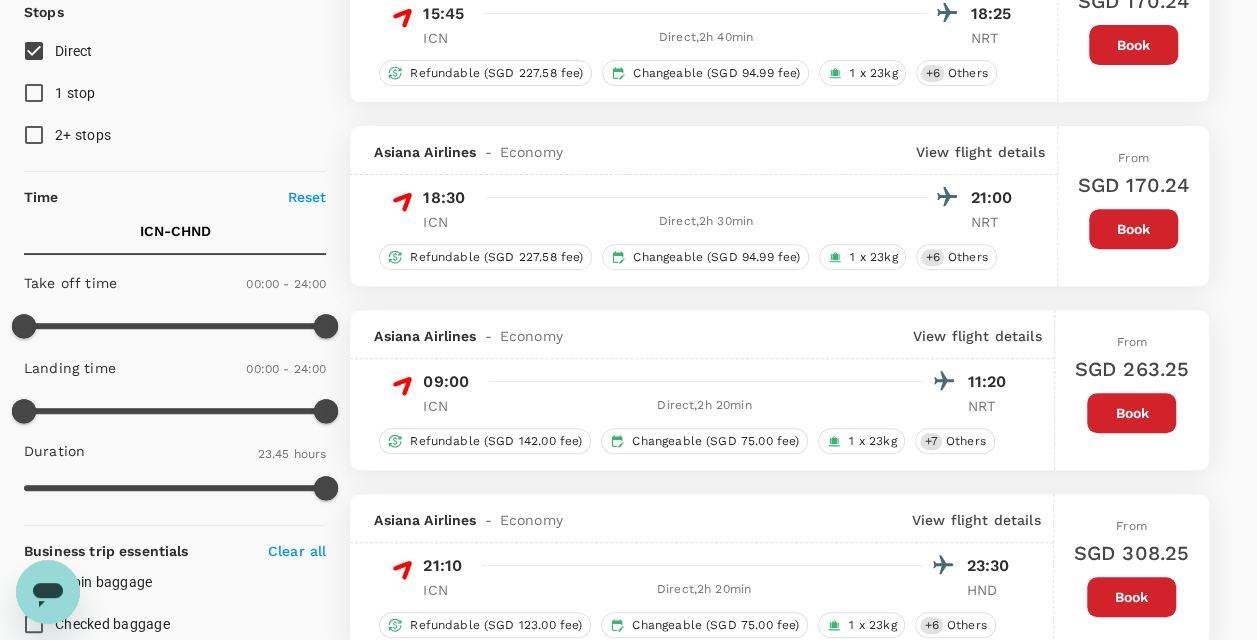 scroll, scrollTop: 274, scrollLeft: 0, axis: vertical 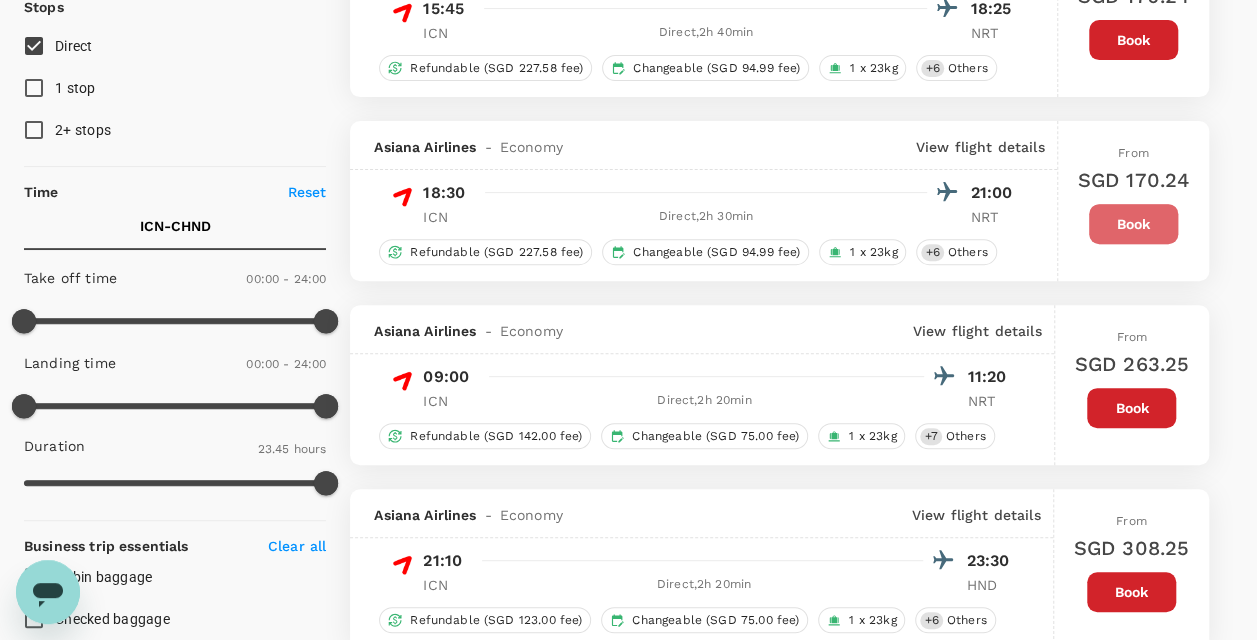 click on "Book" at bounding box center [1133, 224] 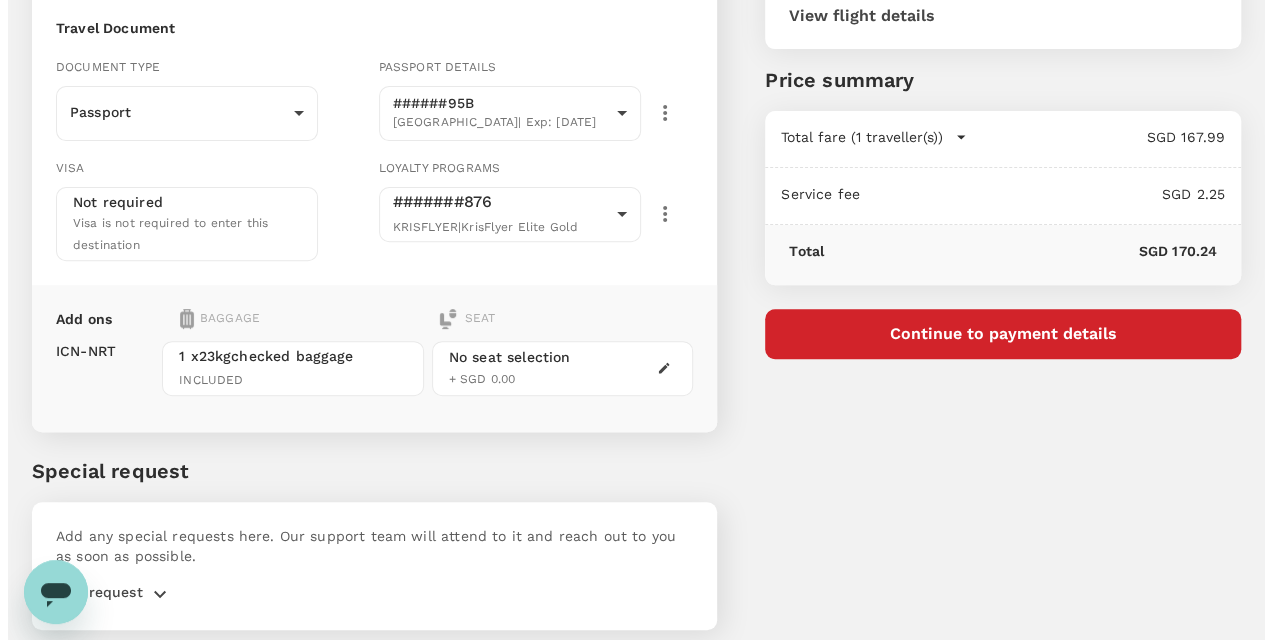 scroll, scrollTop: 252, scrollLeft: 0, axis: vertical 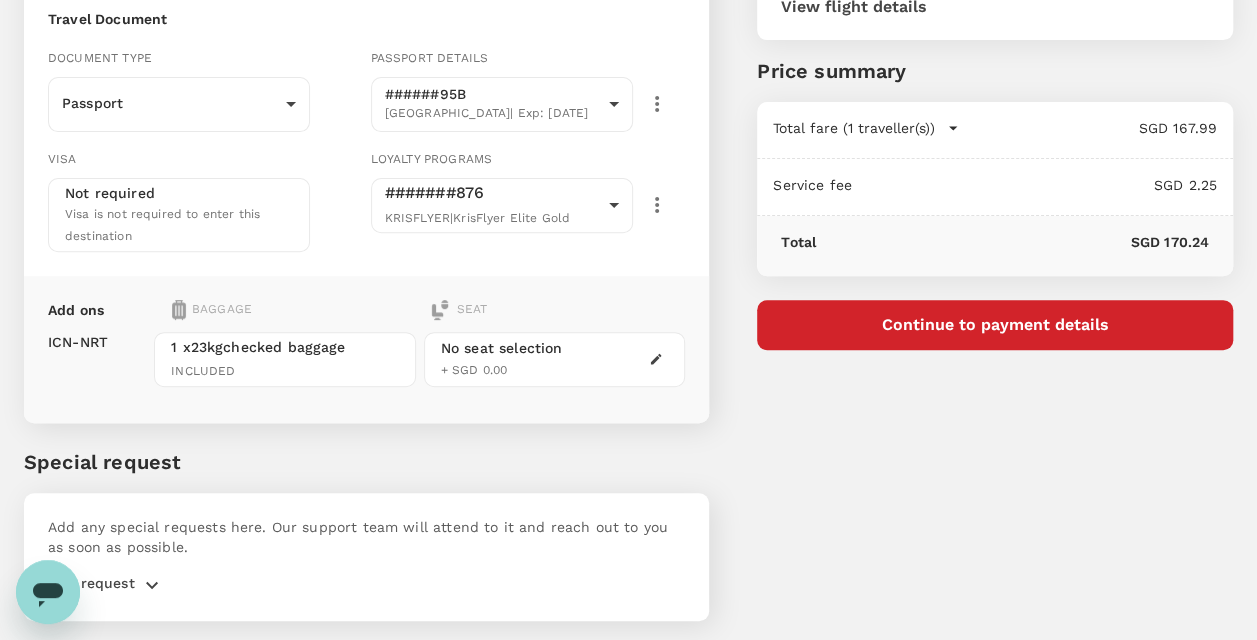 click 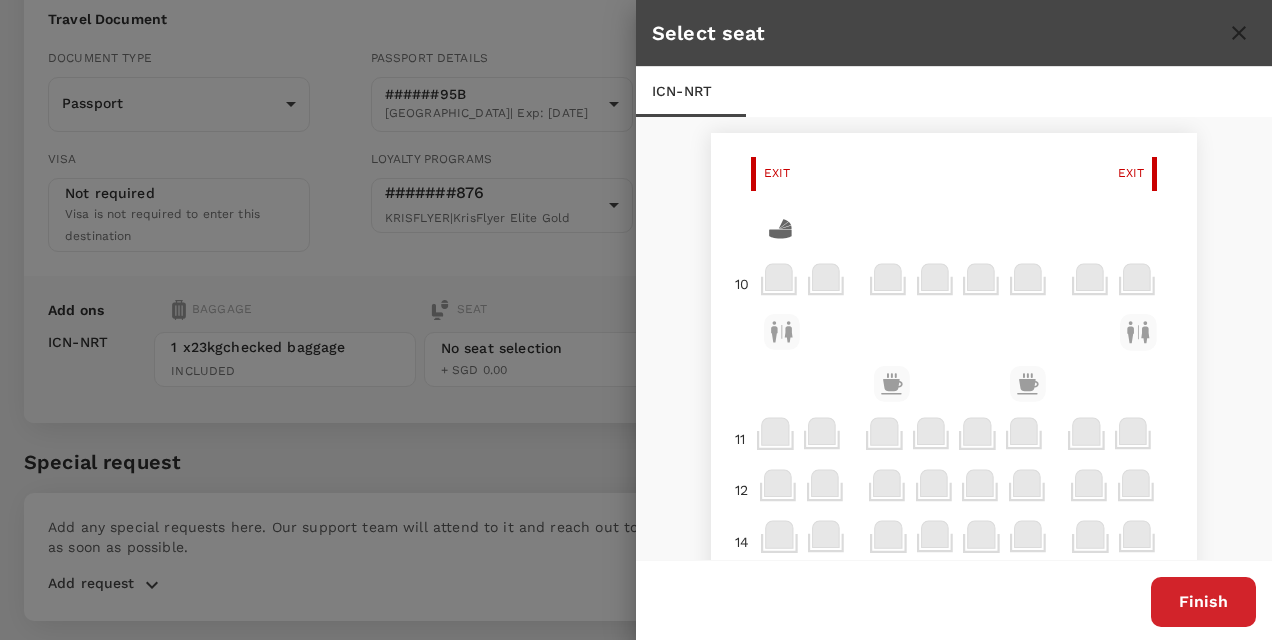 scroll, scrollTop: 2, scrollLeft: 0, axis: vertical 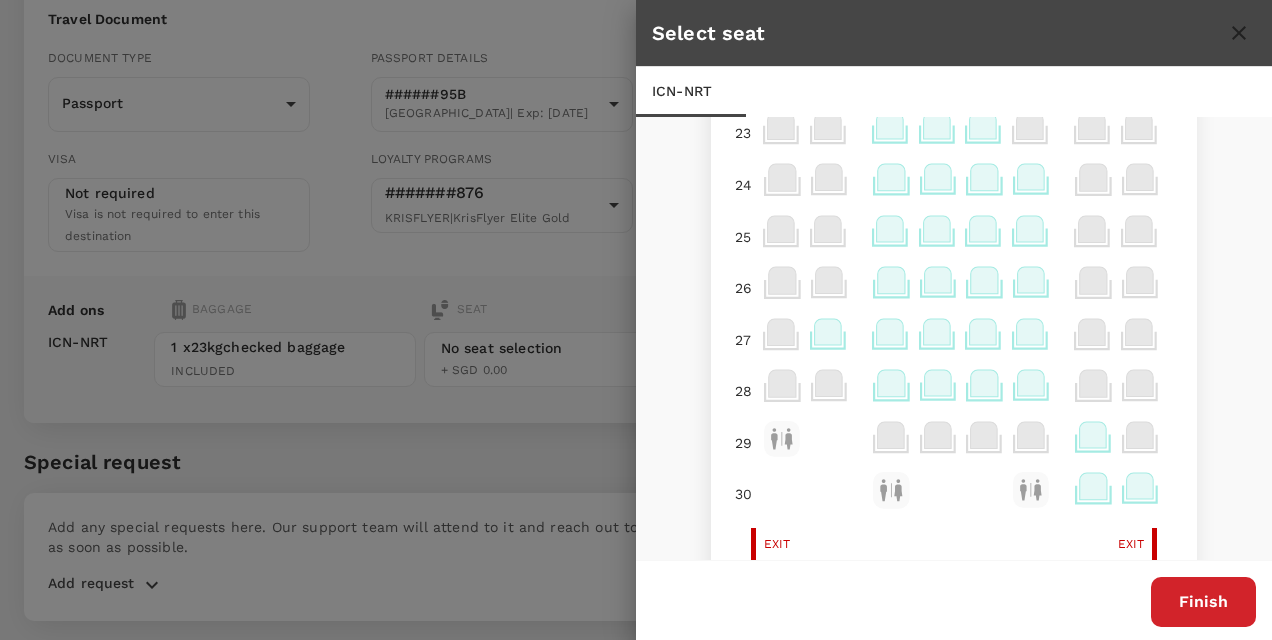 click 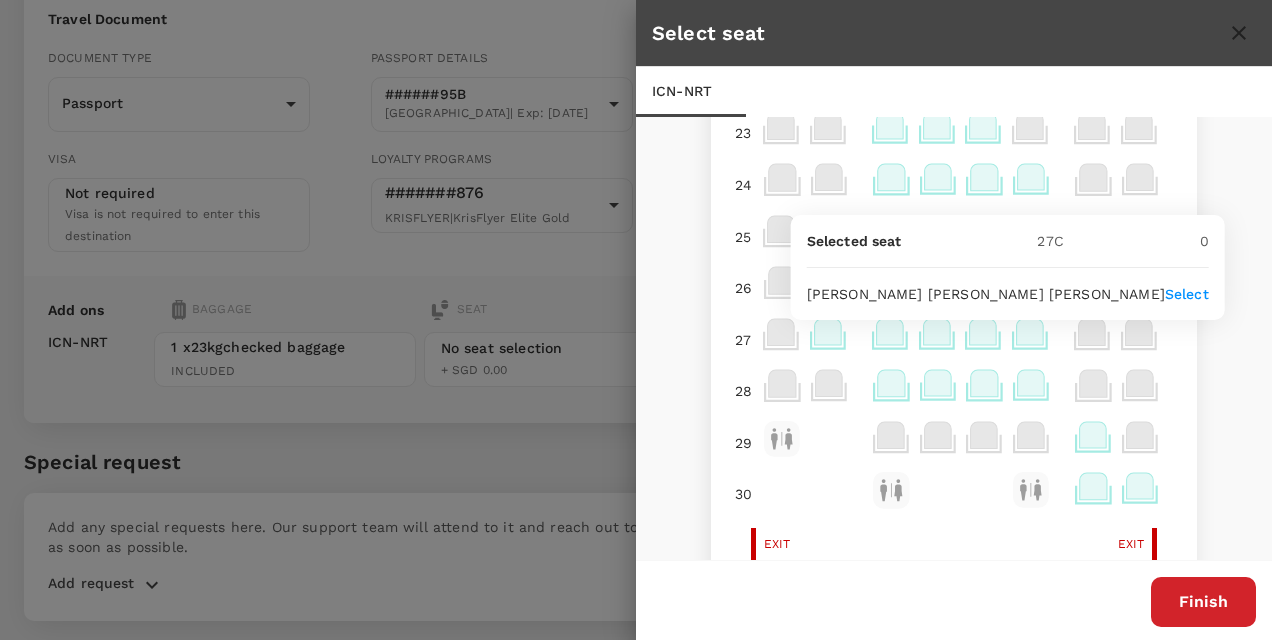 click on "Select" at bounding box center [1187, 294] 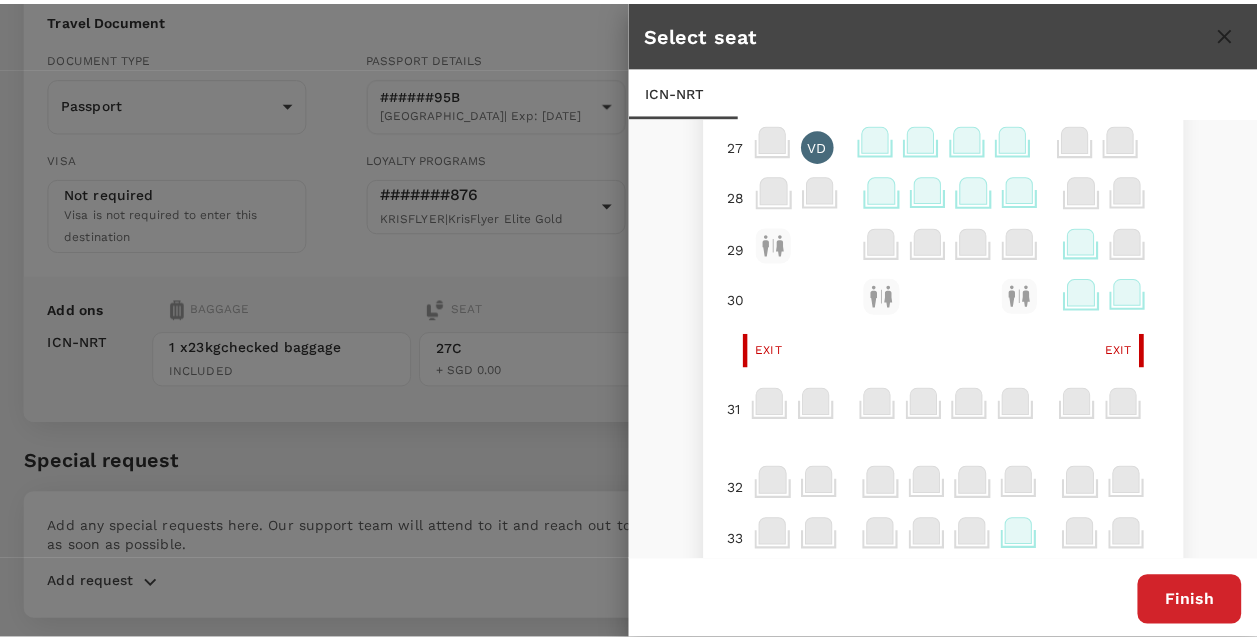 scroll, scrollTop: 998, scrollLeft: 0, axis: vertical 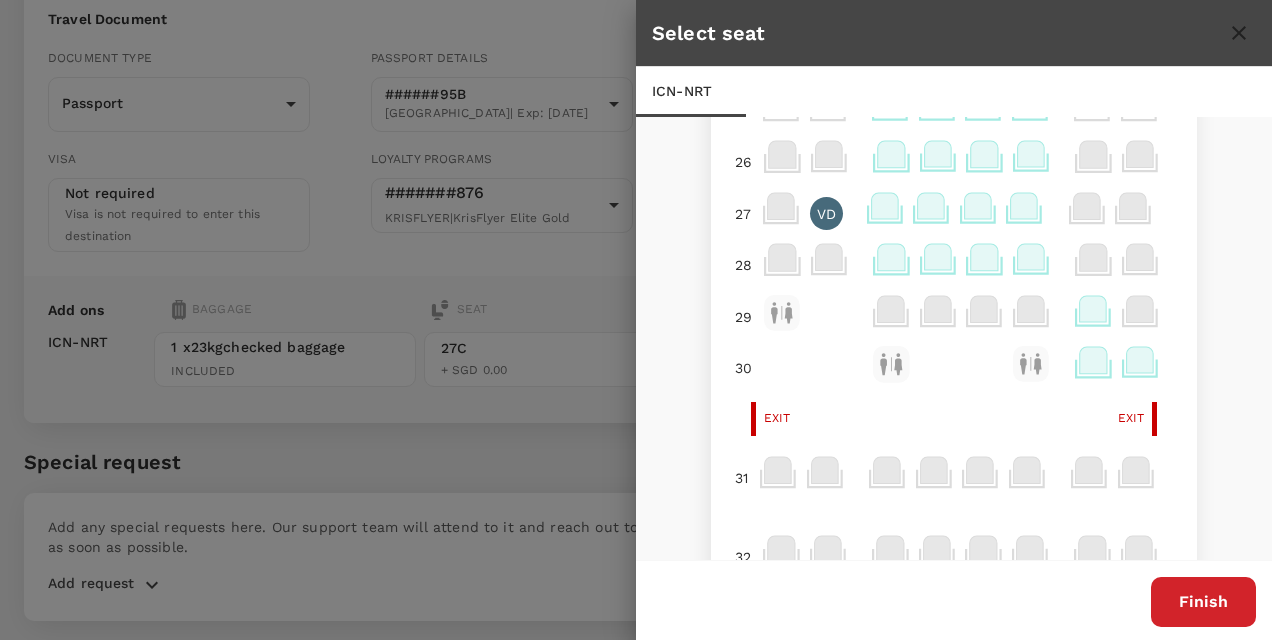 click on "Finish" at bounding box center (1203, 602) 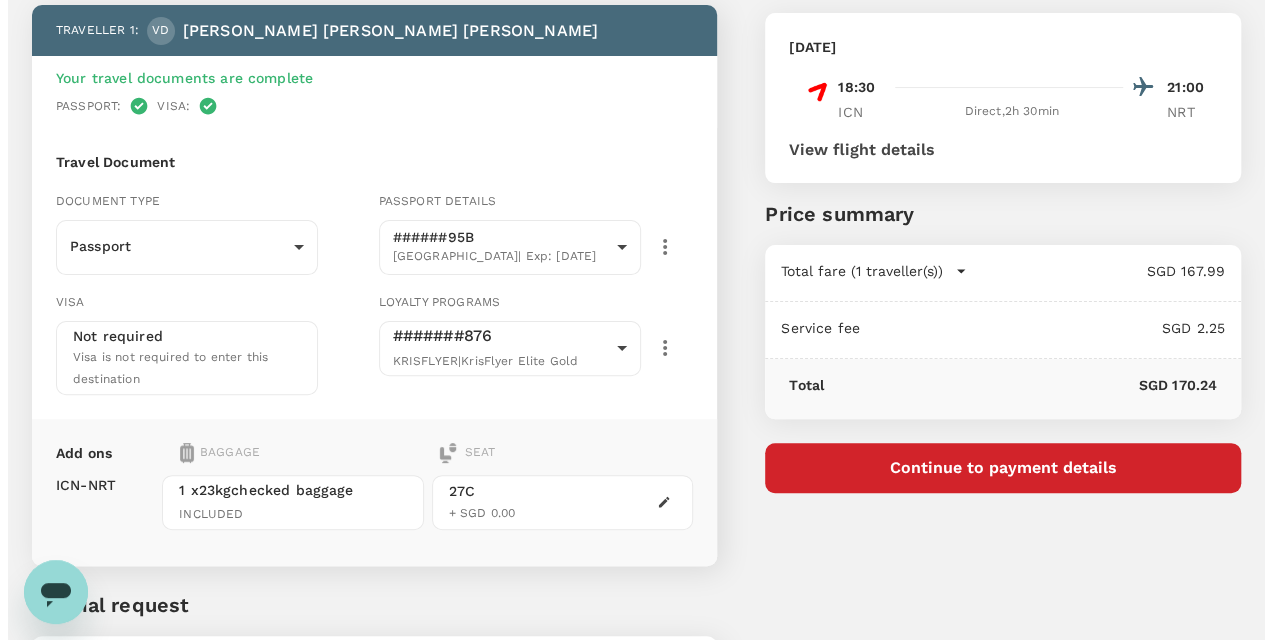 scroll, scrollTop: 111, scrollLeft: 0, axis: vertical 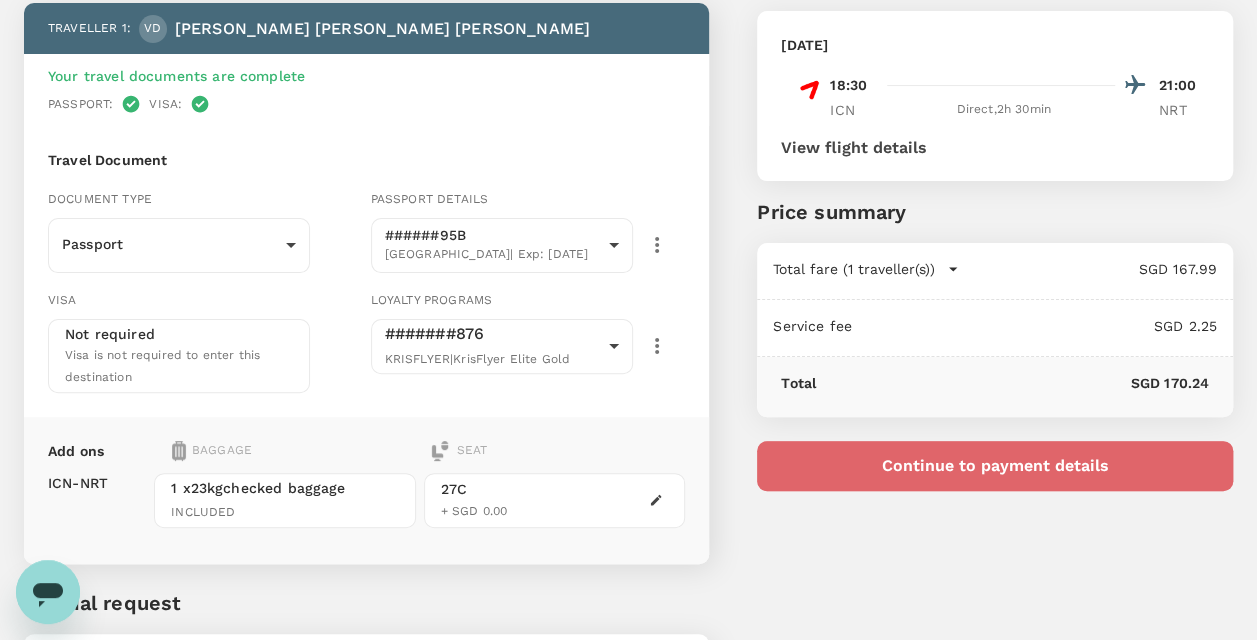 click on "Continue to payment details" at bounding box center [995, 466] 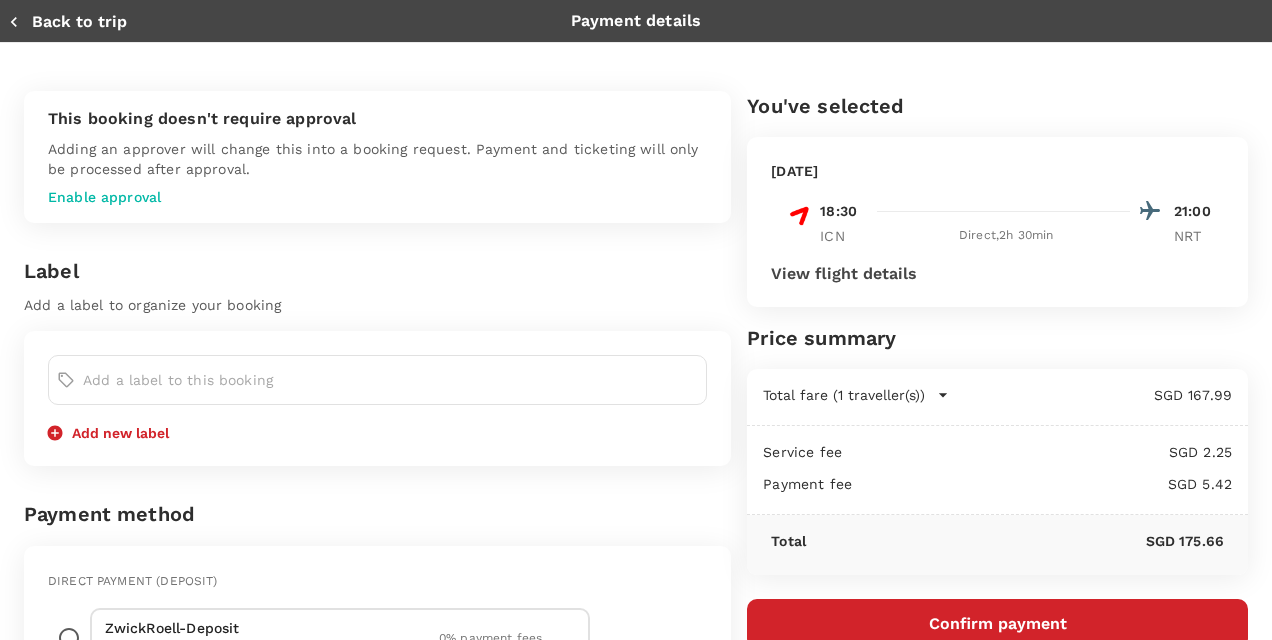 click at bounding box center [390, 380] 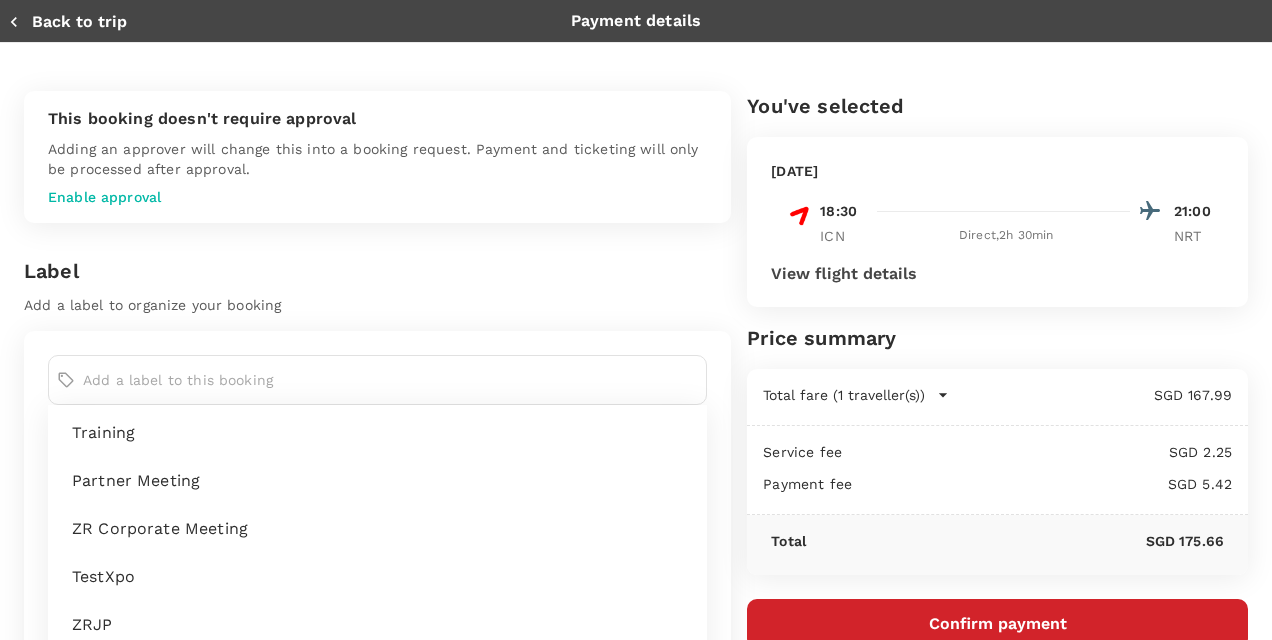 scroll, scrollTop: 66, scrollLeft: 0, axis: vertical 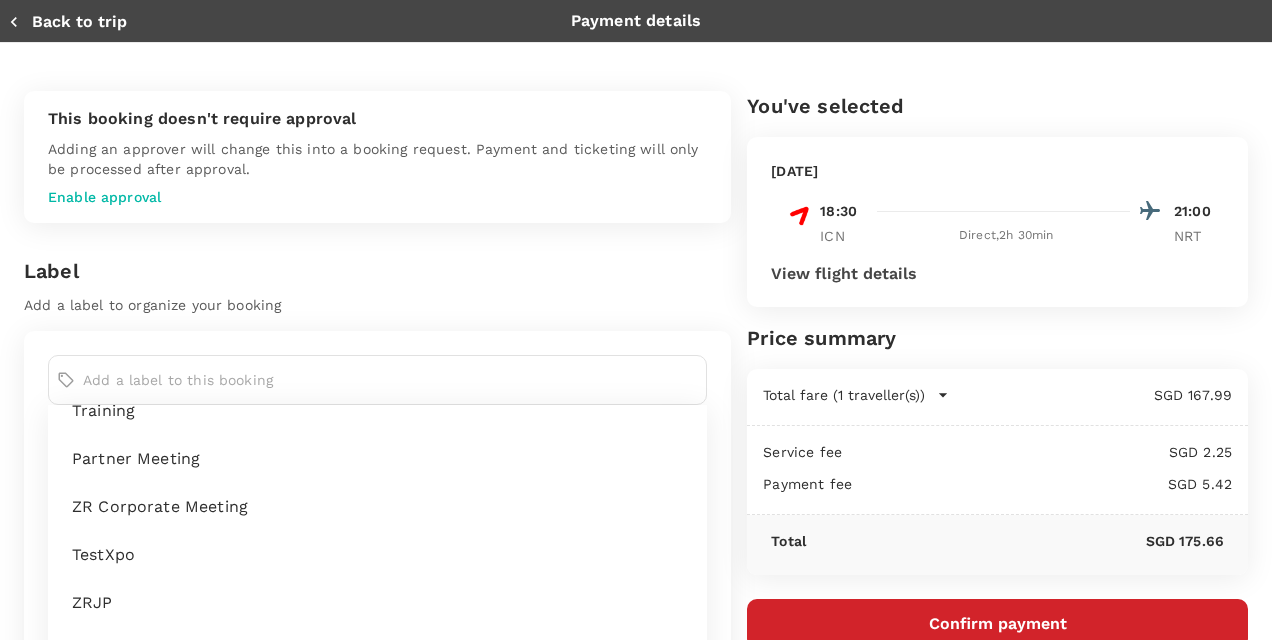 click on "ZRJP" at bounding box center (381, 603) 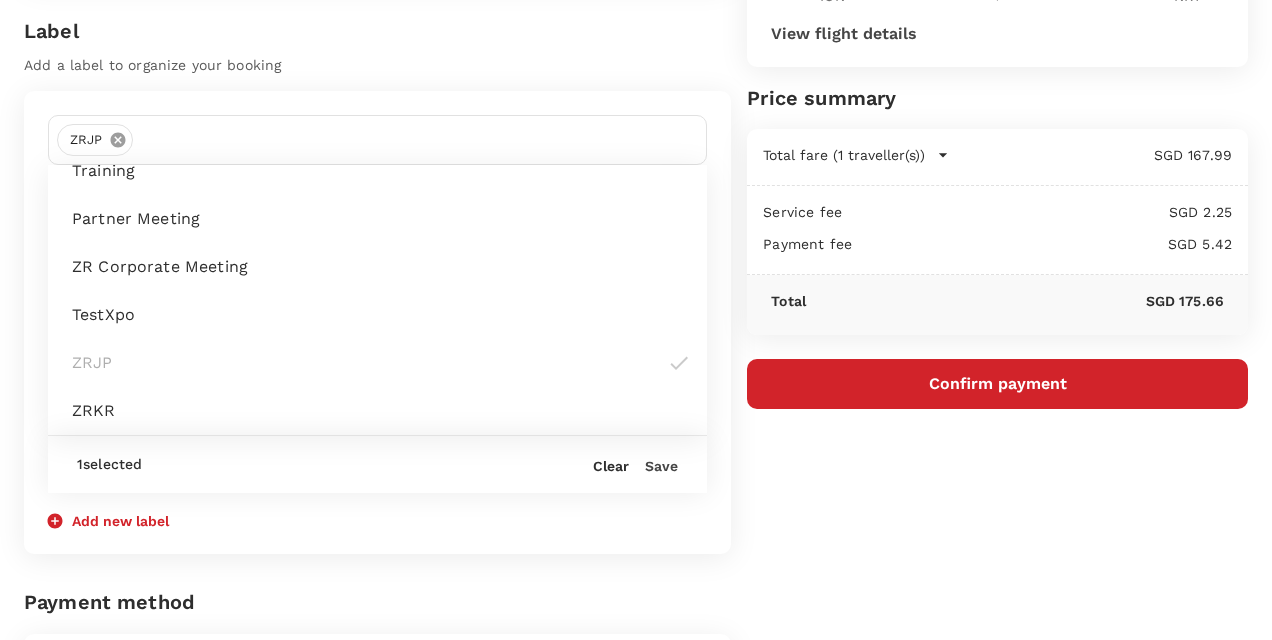 scroll, scrollTop: 244, scrollLeft: 0, axis: vertical 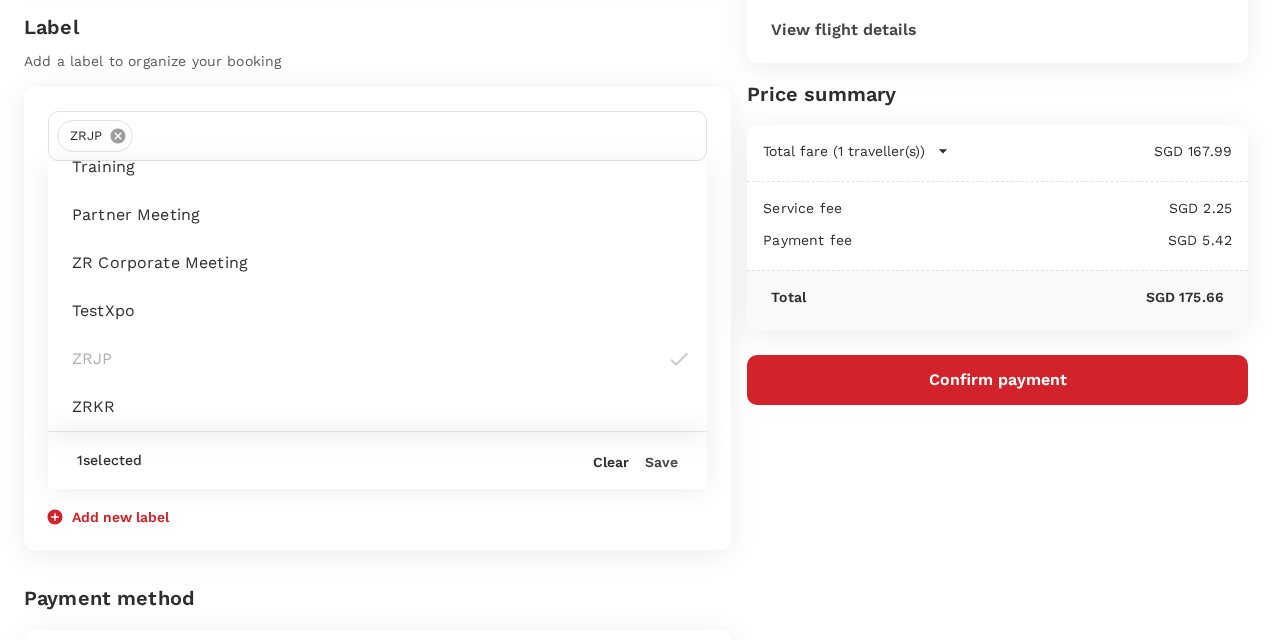 click on "Save" at bounding box center (661, 462) 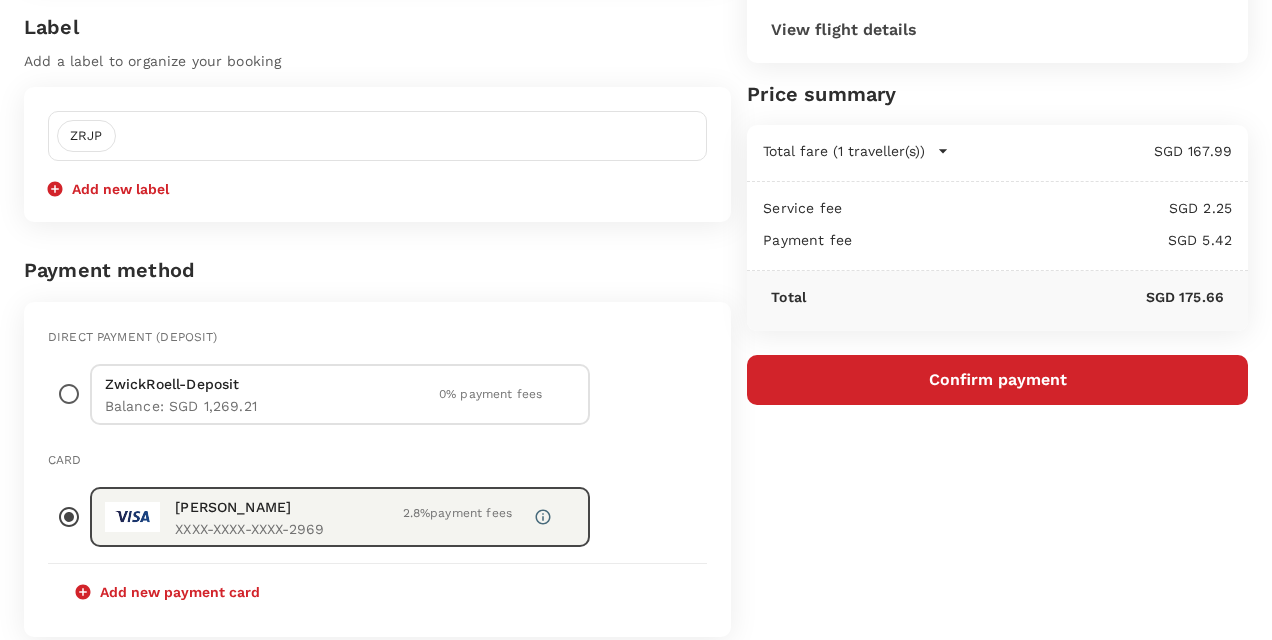 click at bounding box center (69, 394) 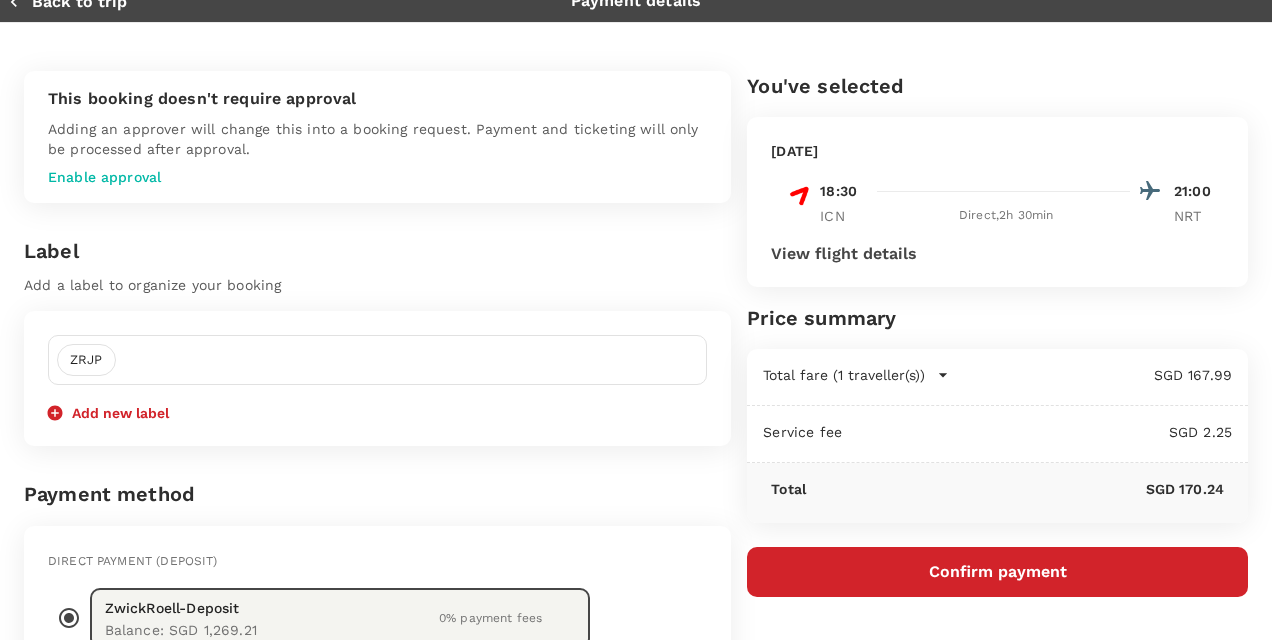 scroll, scrollTop: 103, scrollLeft: 0, axis: vertical 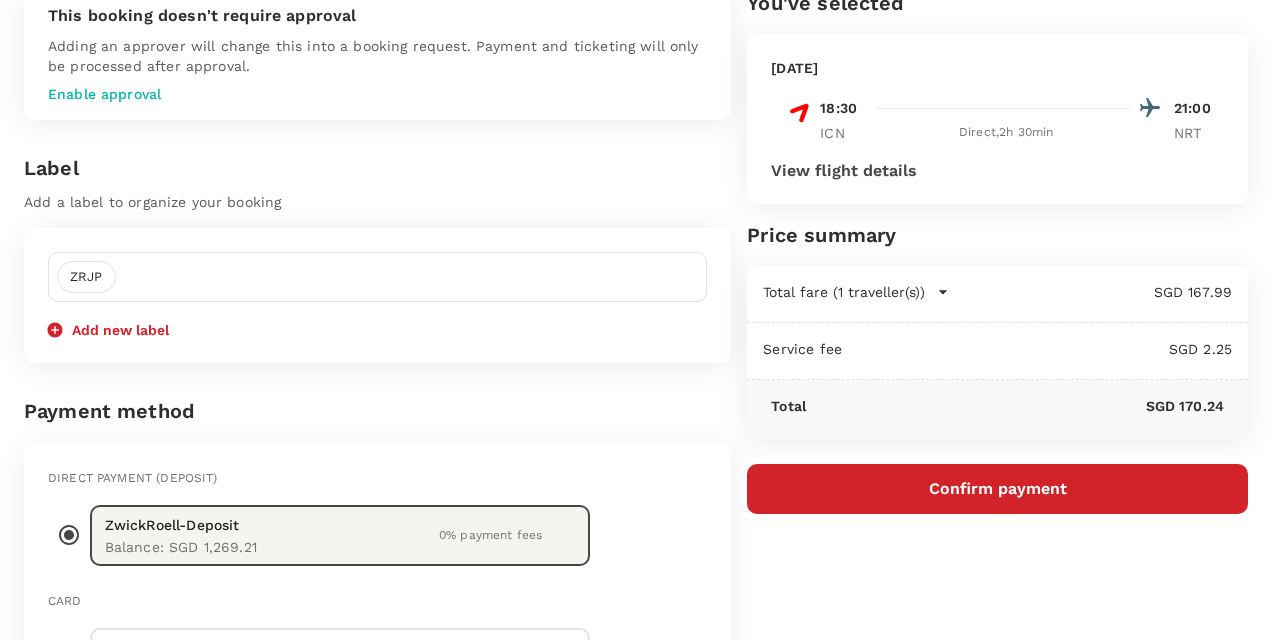 click on "Confirm payment" at bounding box center (997, 489) 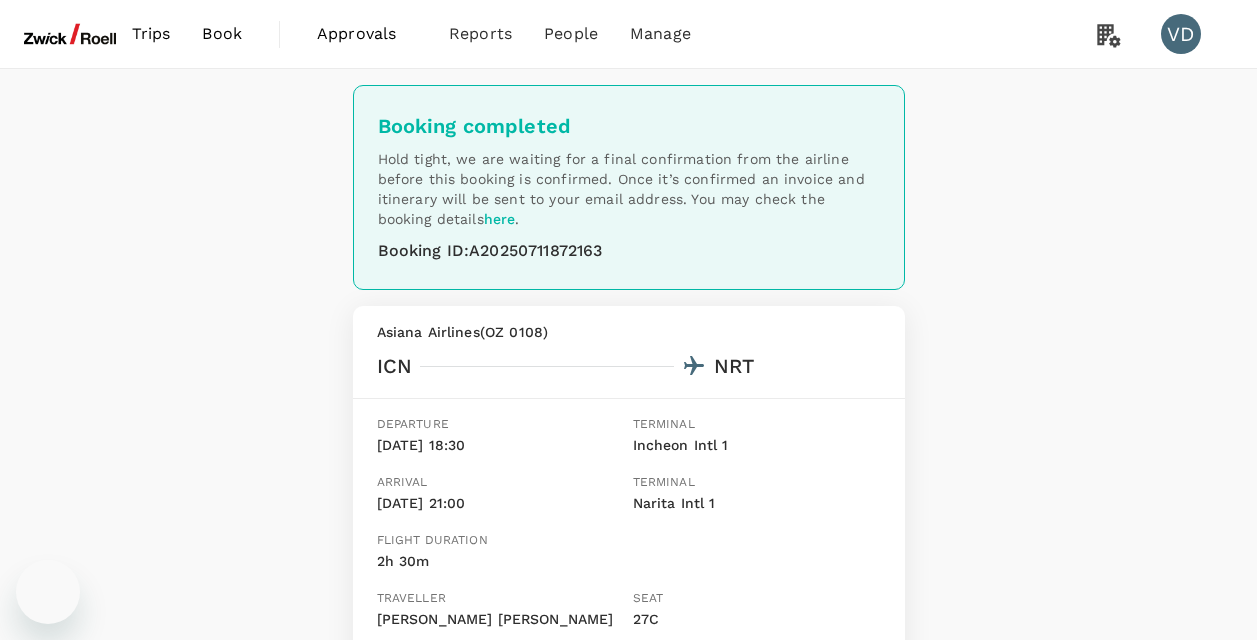 scroll, scrollTop: 0, scrollLeft: 0, axis: both 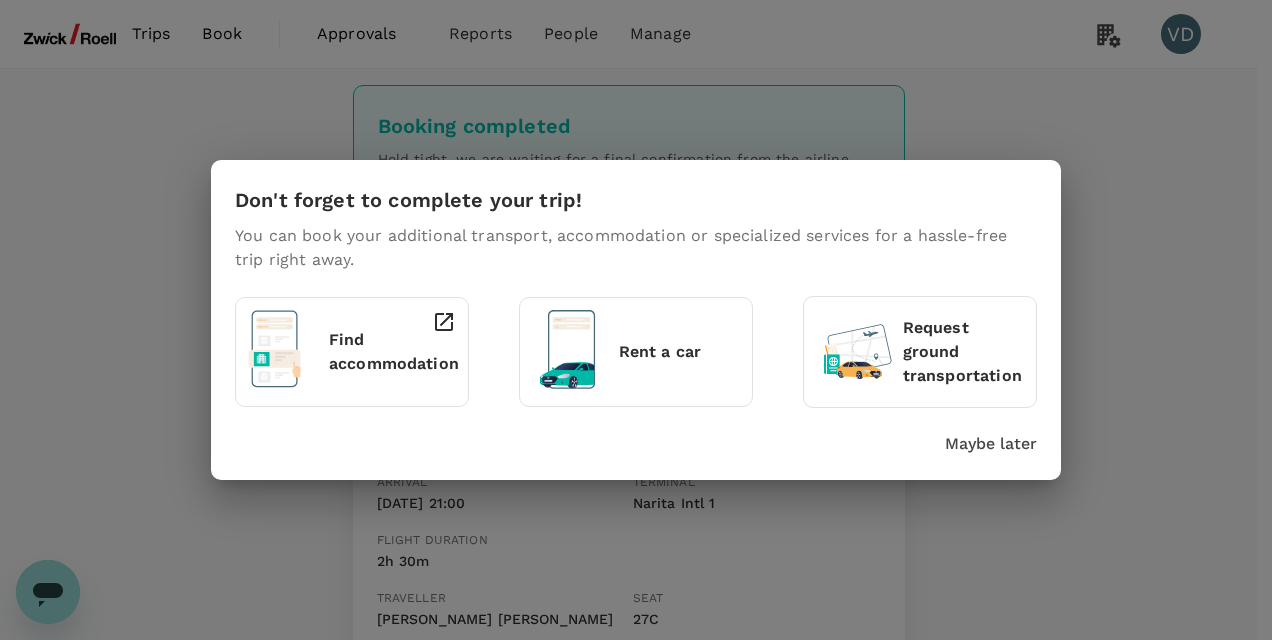click on "Maybe later" at bounding box center [991, 444] 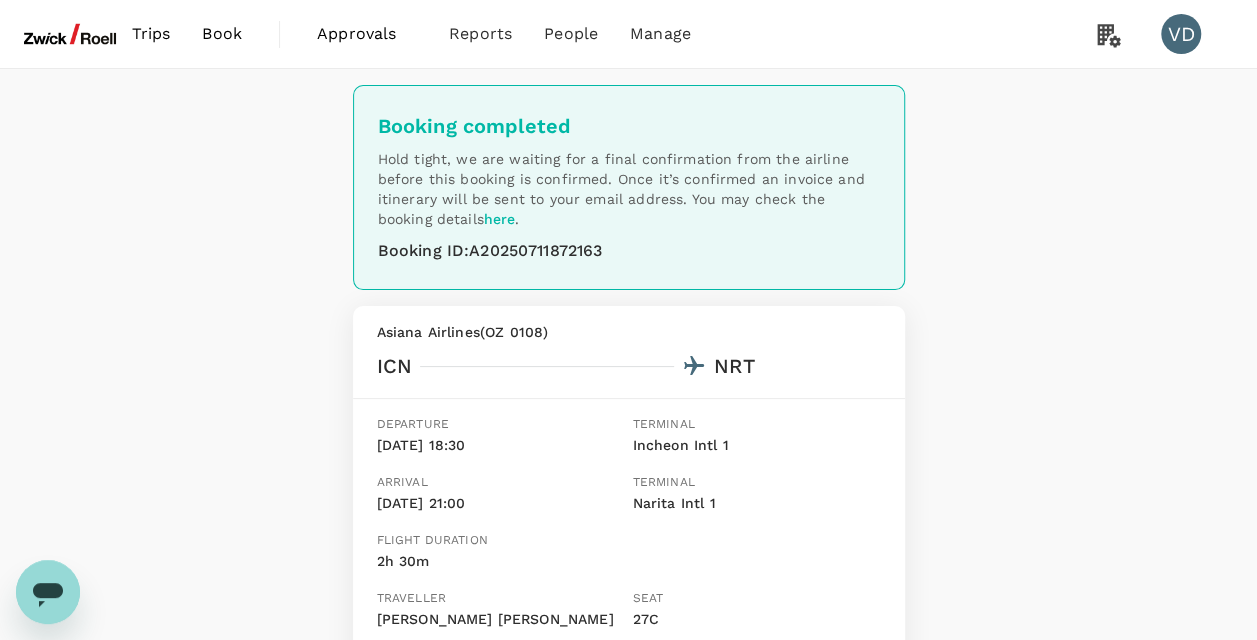 click on "Book" at bounding box center (222, 34) 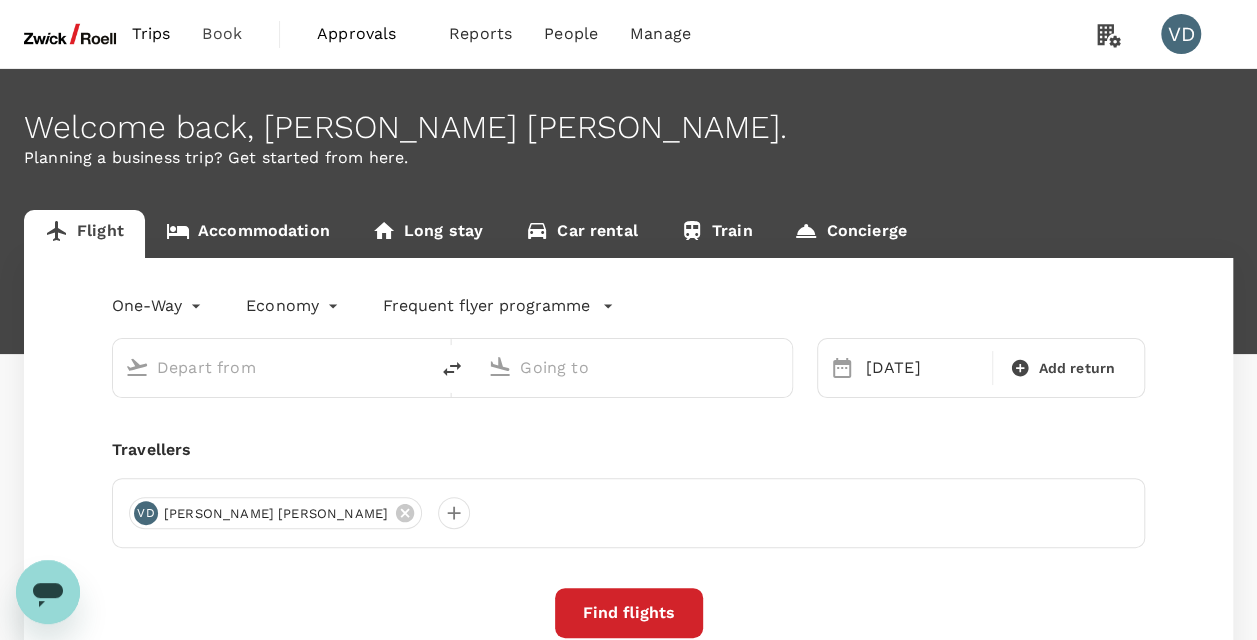 type on "Incheon Intl (ICN)" 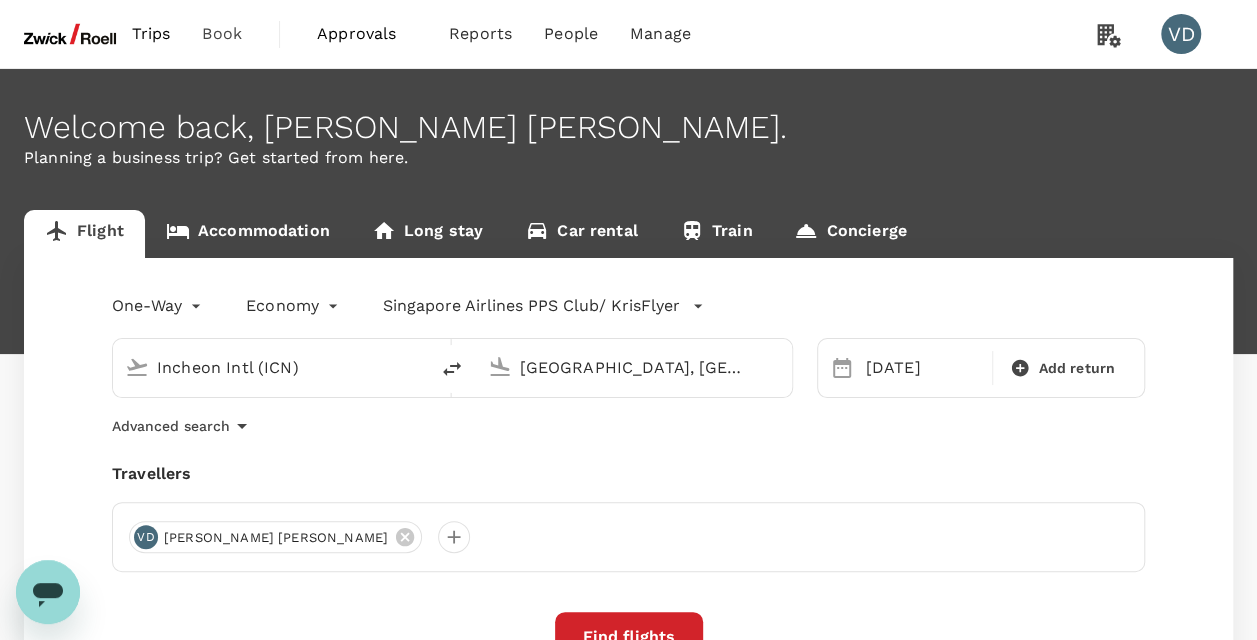 type 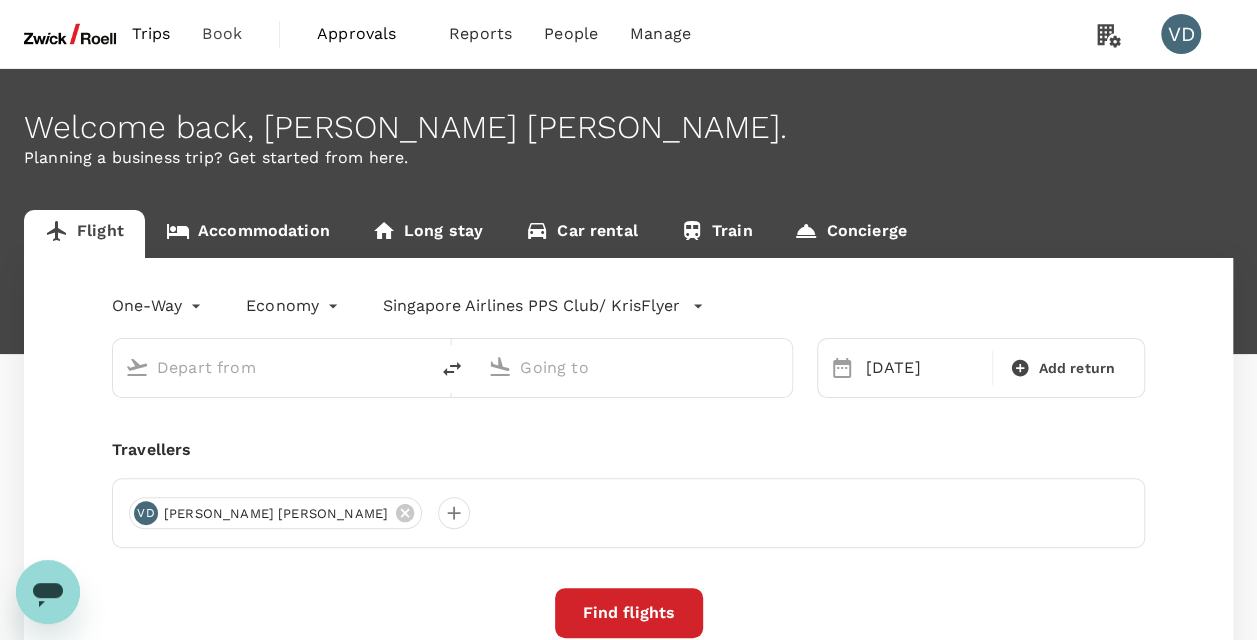 type on "Incheon Intl (ICN)" 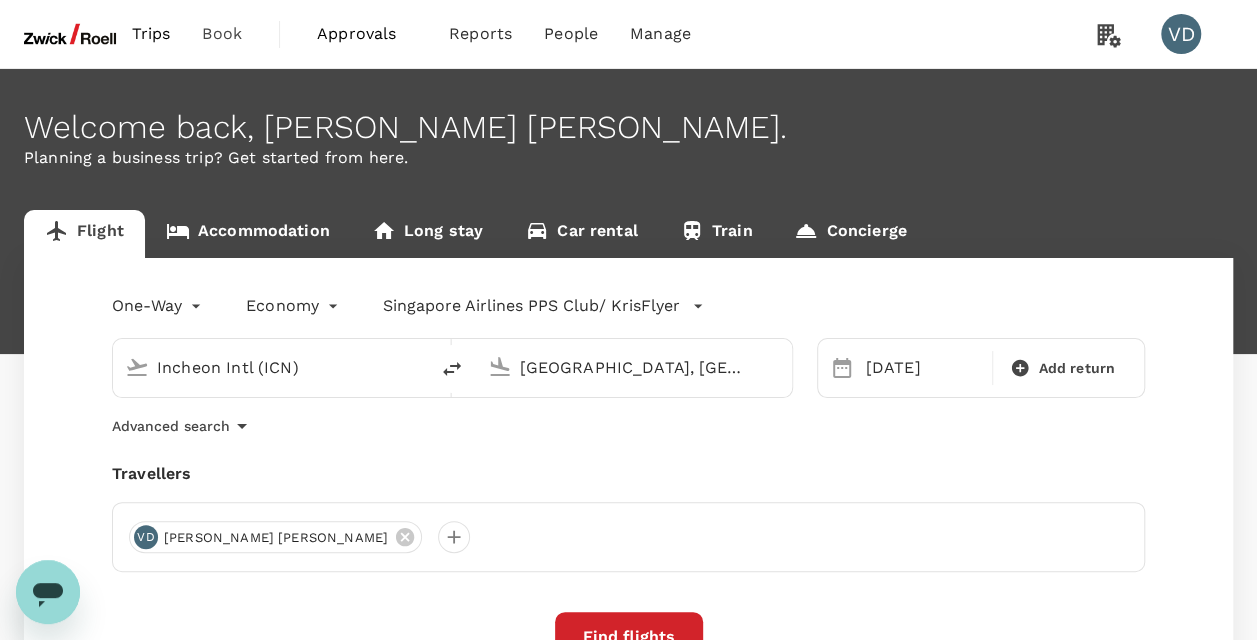 click on "Accommodation" at bounding box center (248, 234) 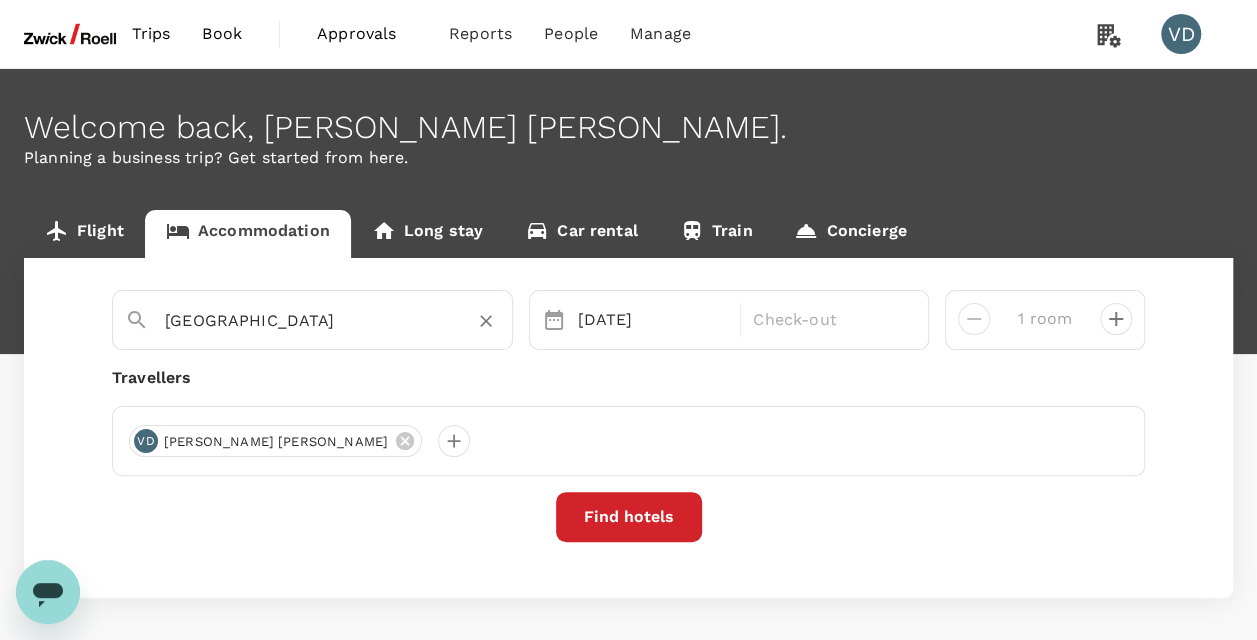 click 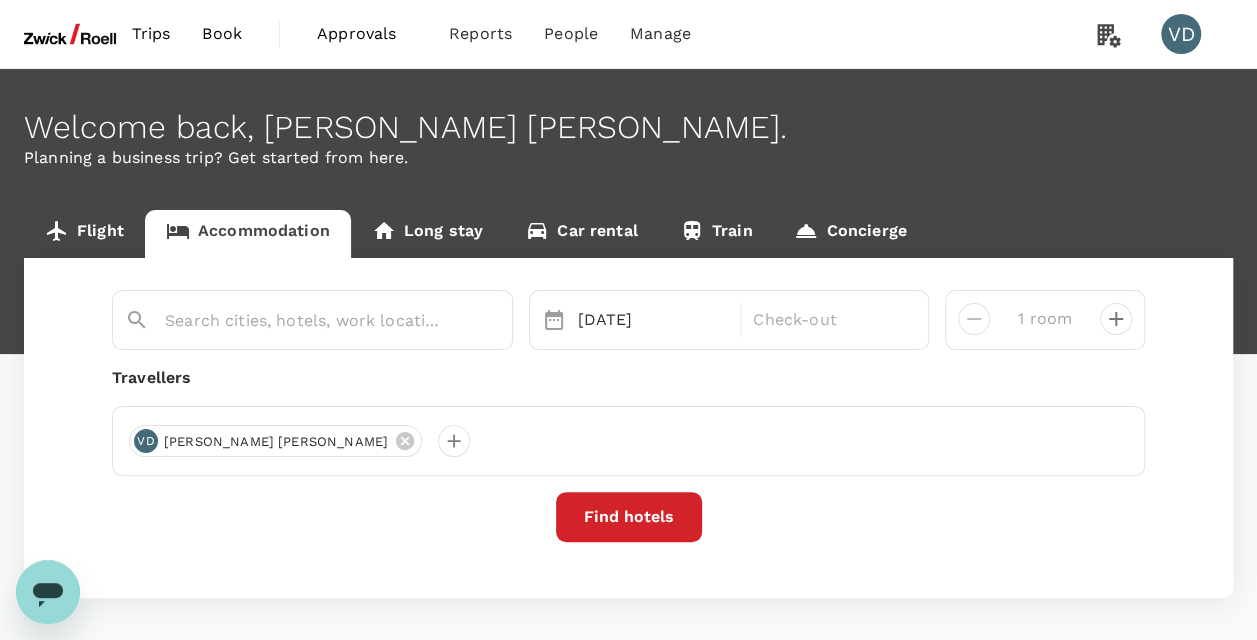 click at bounding box center [312, 320] 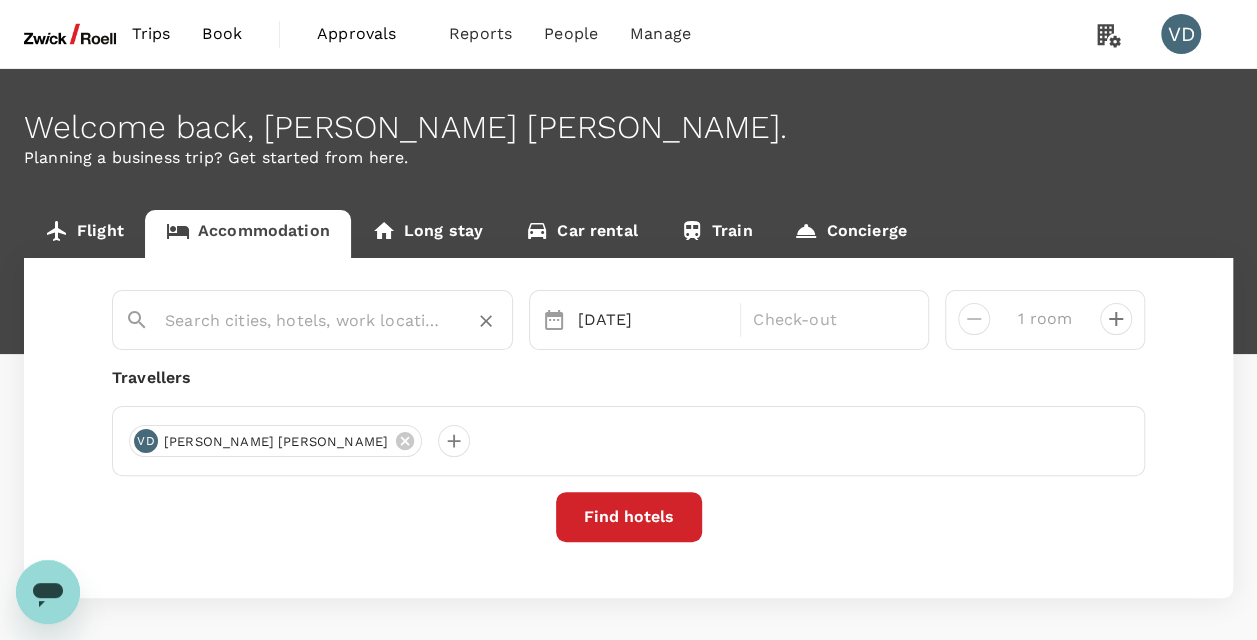 click at bounding box center [304, 320] 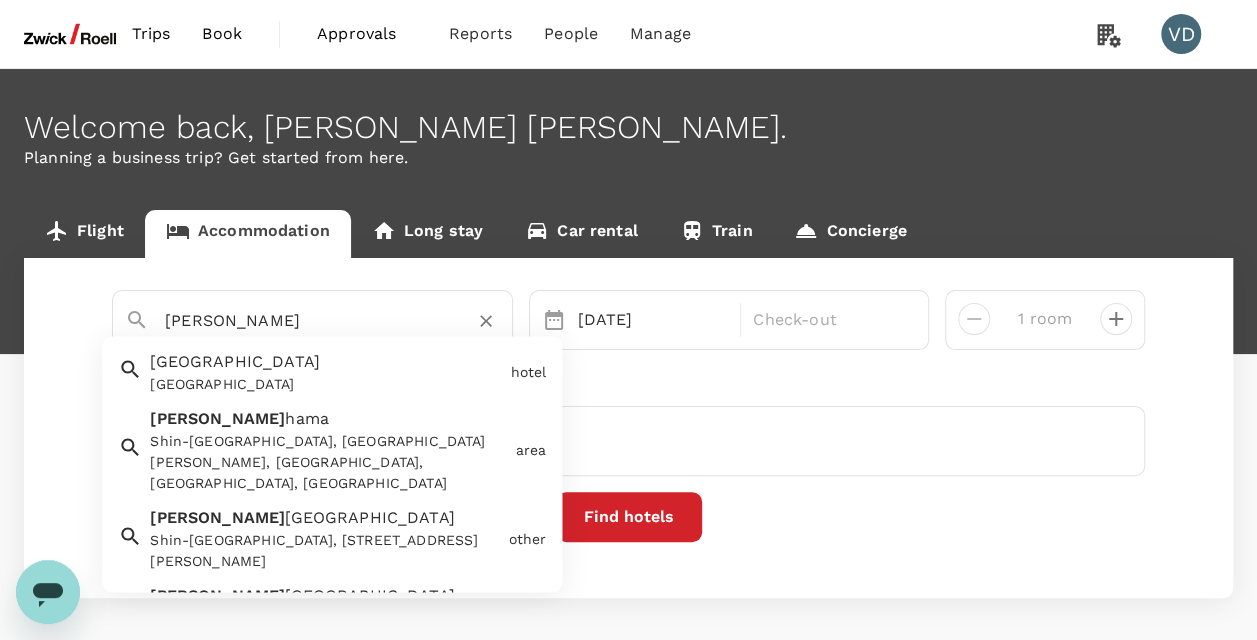 scroll, scrollTop: 100, scrollLeft: 0, axis: vertical 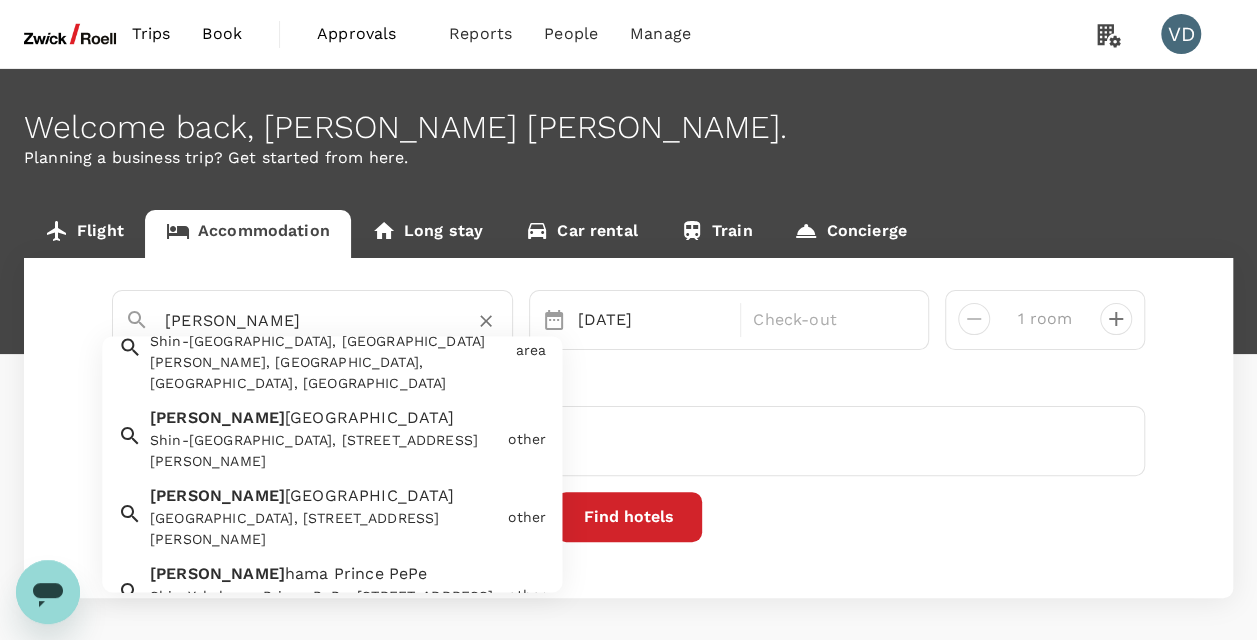 click on "Shin-Yokohama Station, 2 Chome Shinoharachō, Kohoku Ward, Yokohama, Kanagawa, Japan" at bounding box center (325, 530) 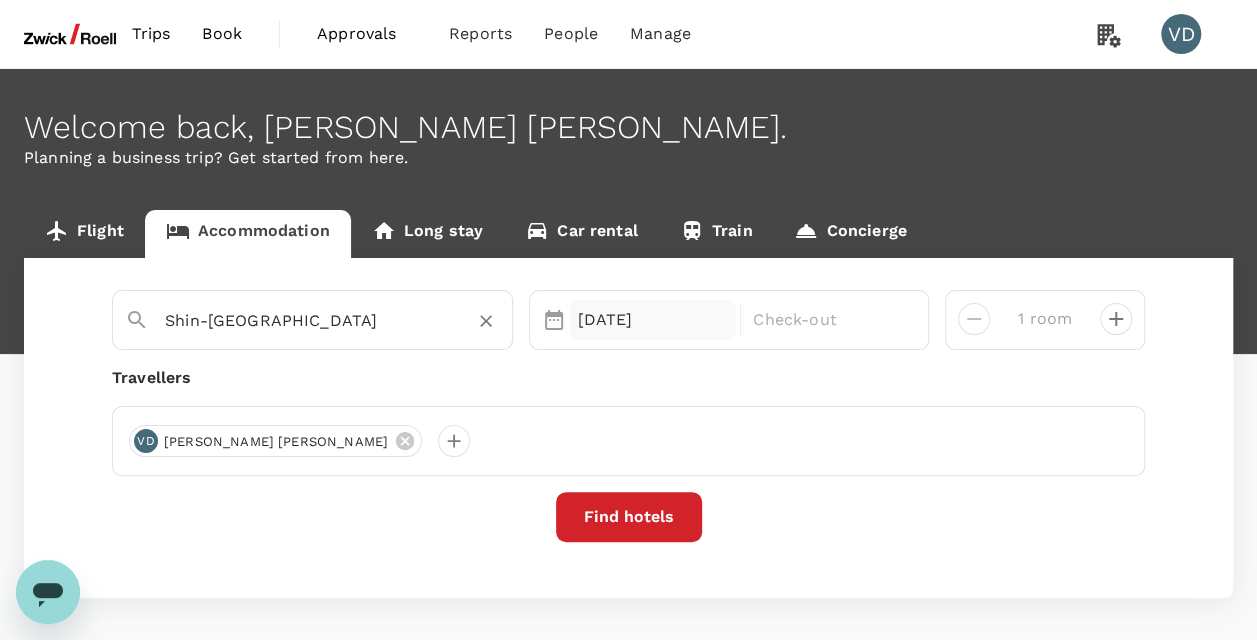 type on "Shin-Yokohama Station" 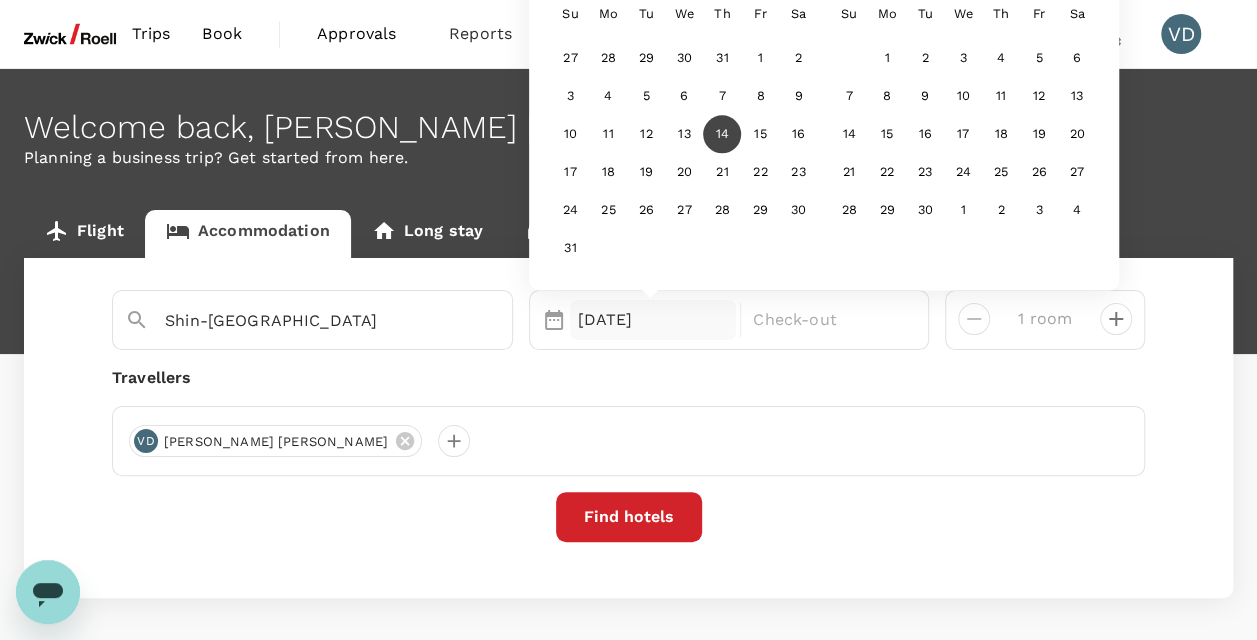 click on "14" at bounding box center (722, 135) 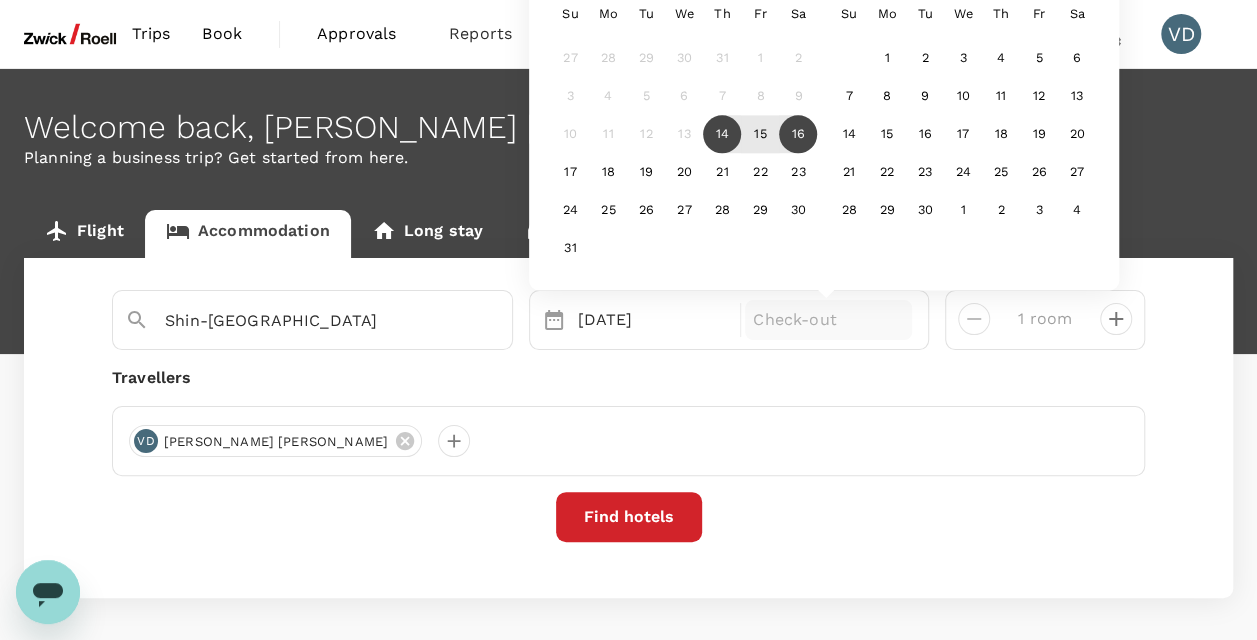 click on "16" at bounding box center [798, 135] 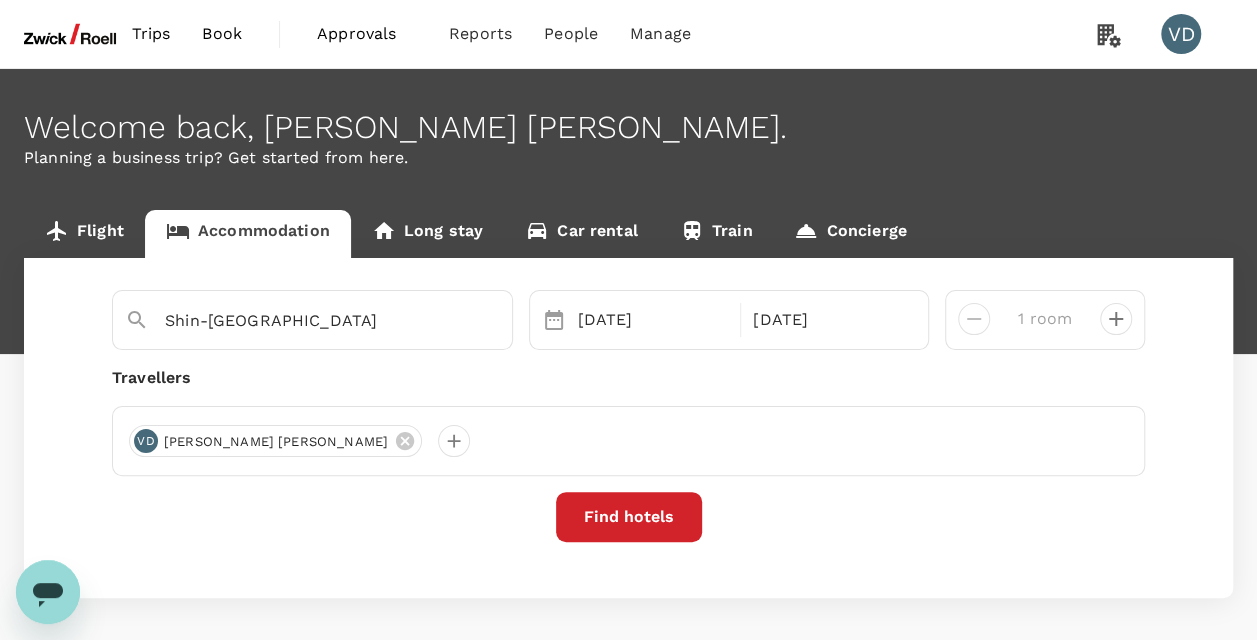 click on "Find hotels" at bounding box center (629, 517) 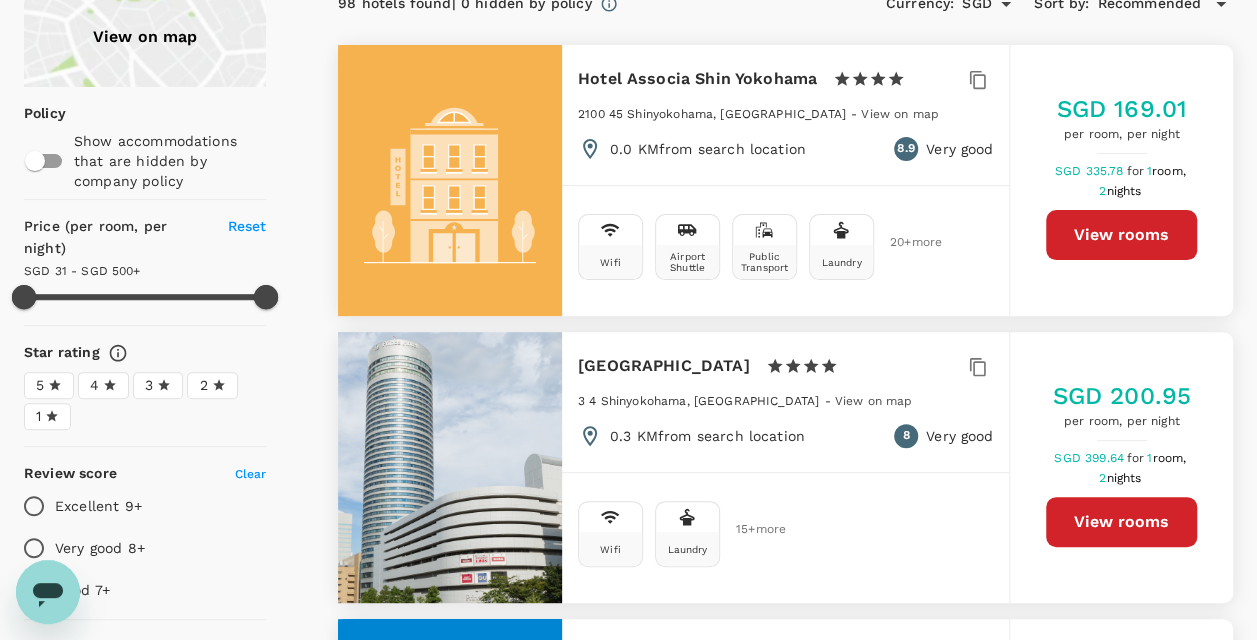 scroll, scrollTop: 0, scrollLeft: 0, axis: both 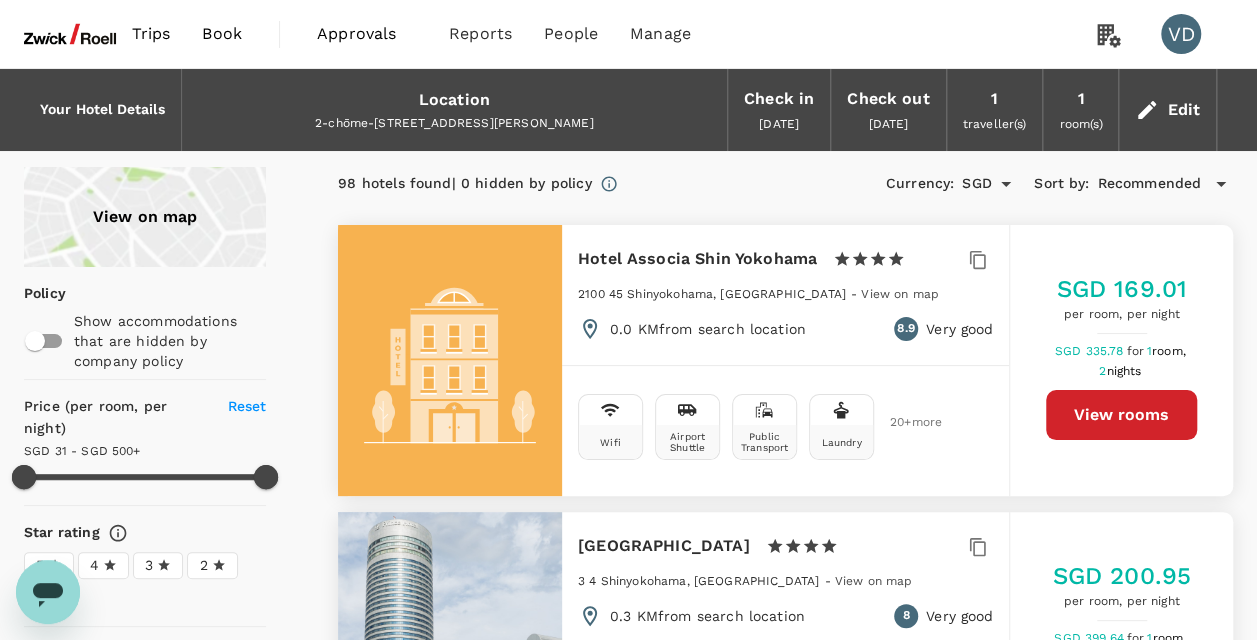 click on "View rooms" at bounding box center (1121, 415) 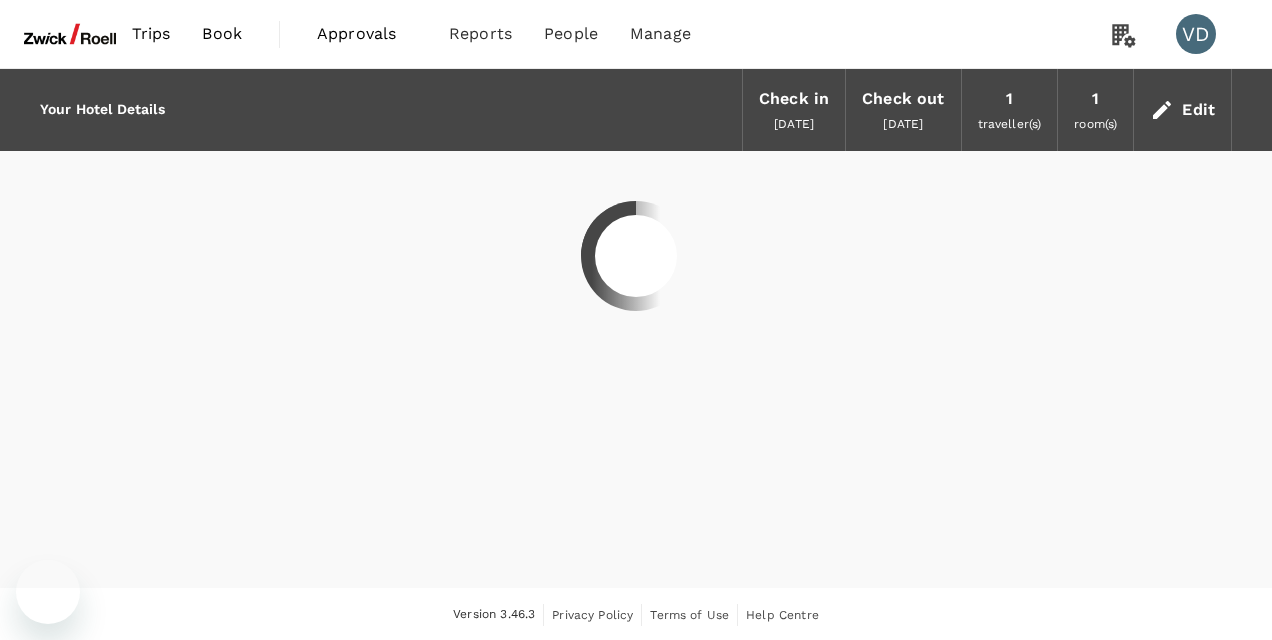 scroll, scrollTop: 0, scrollLeft: 0, axis: both 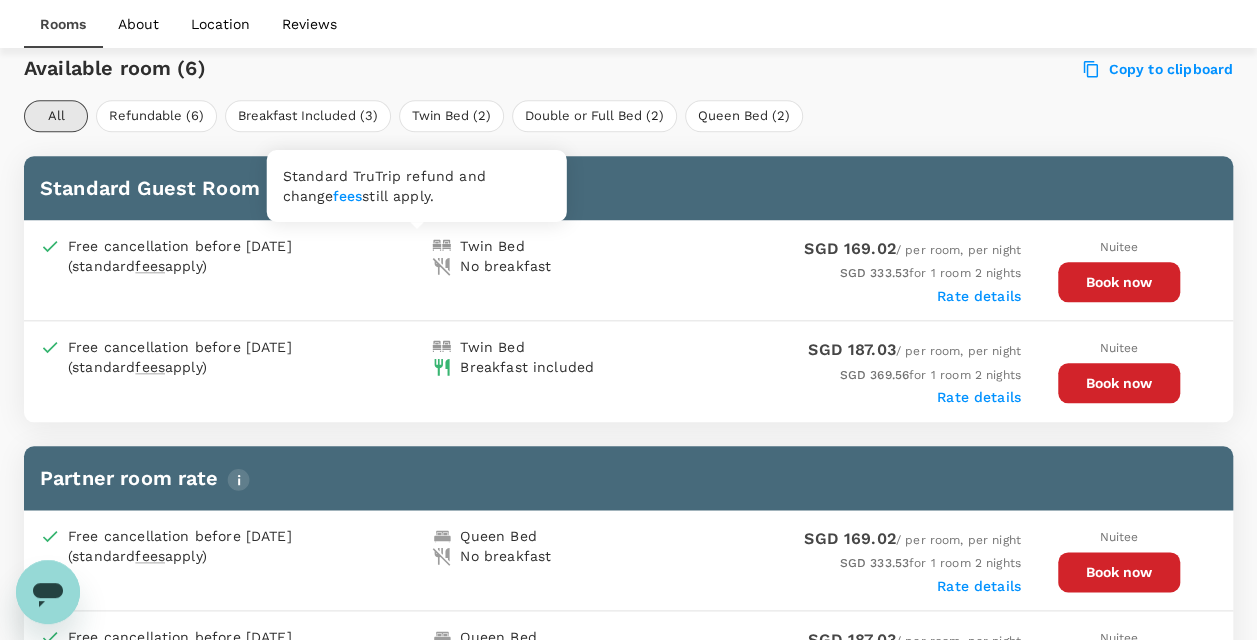 click on "fees" at bounding box center (150, 266) 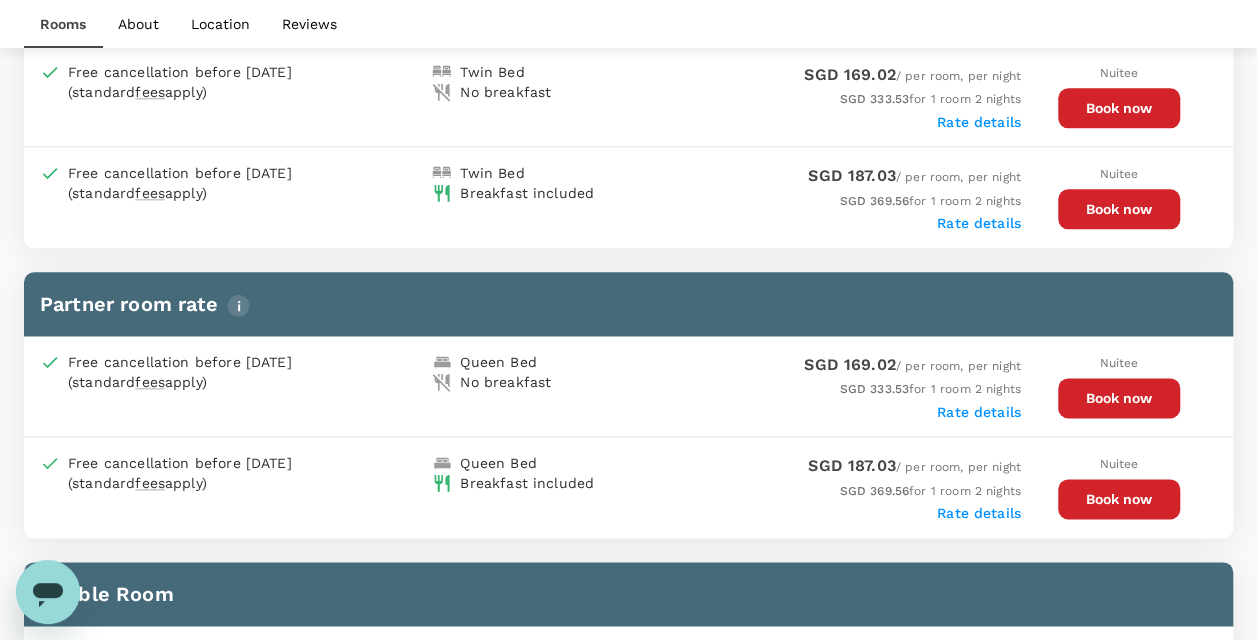 scroll, scrollTop: 1095, scrollLeft: 0, axis: vertical 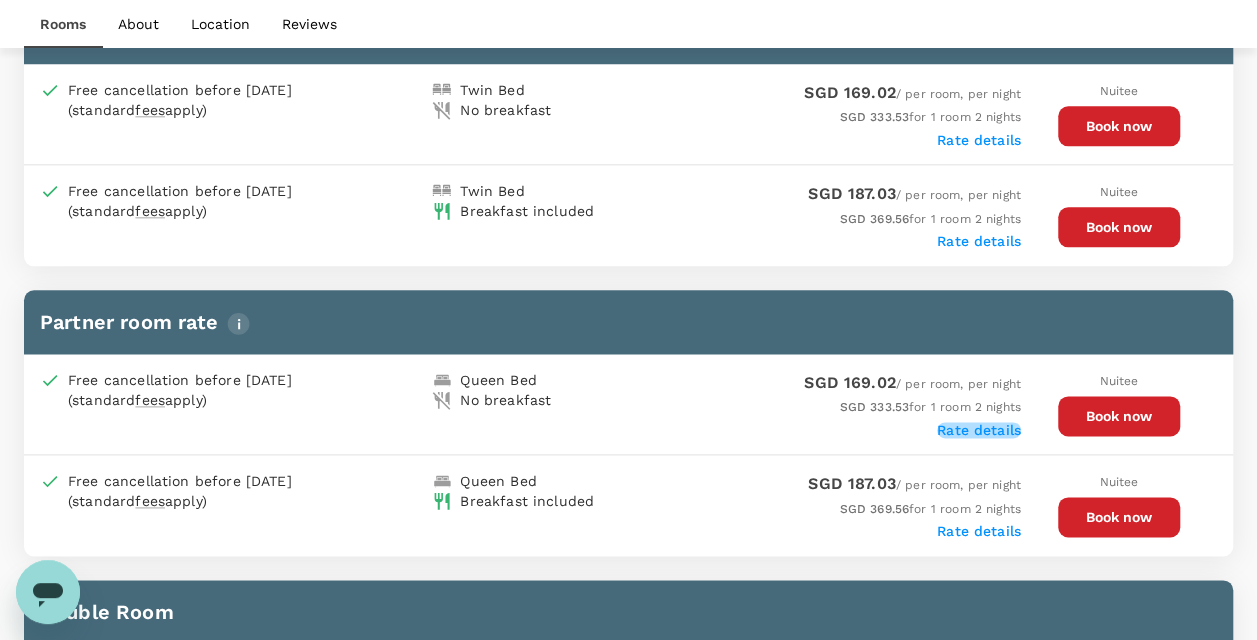 click on "Rate details" at bounding box center [979, 430] 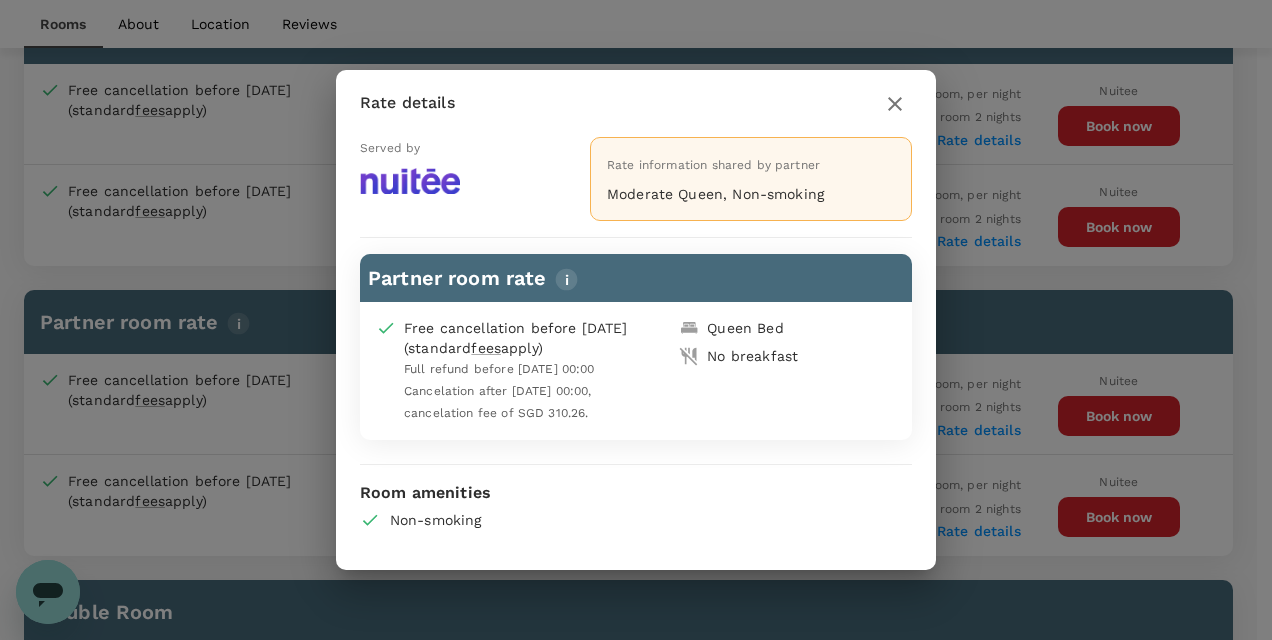 click 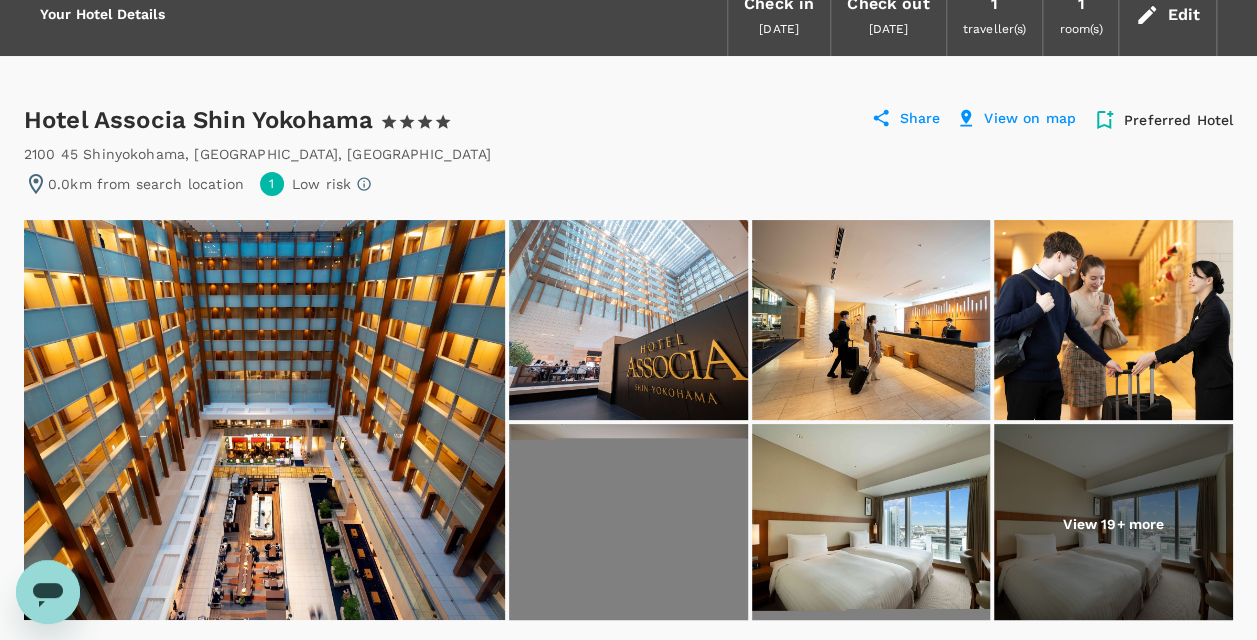 scroll, scrollTop: 0, scrollLeft: 0, axis: both 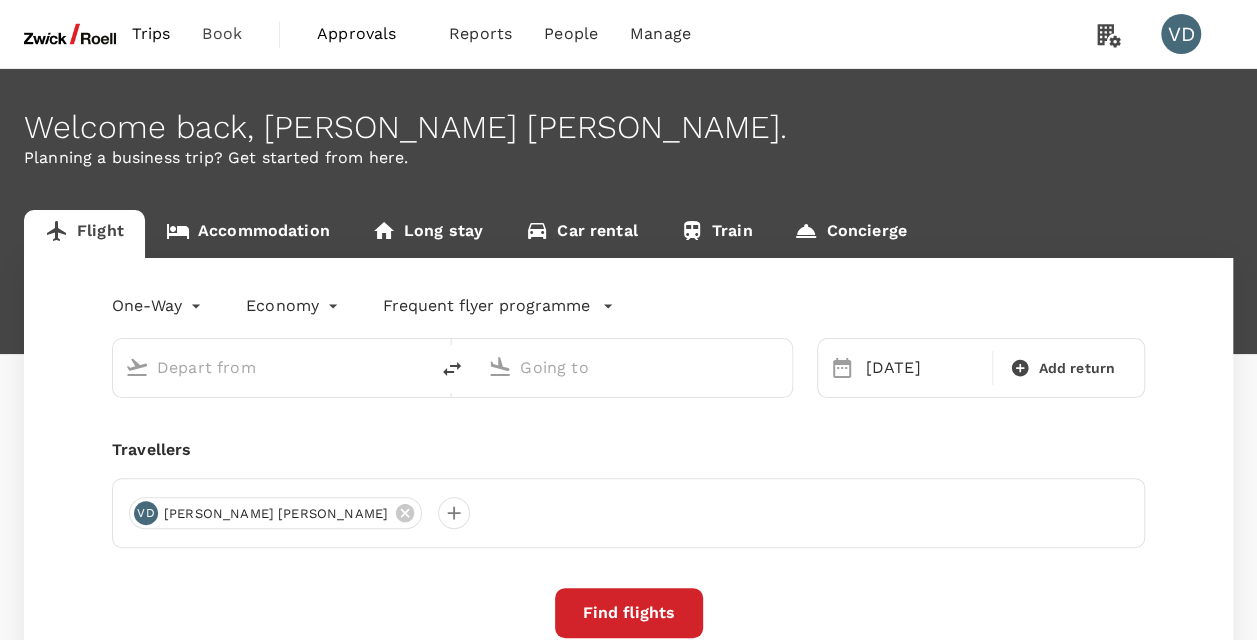 type on "Incheon Intl (ICN)" 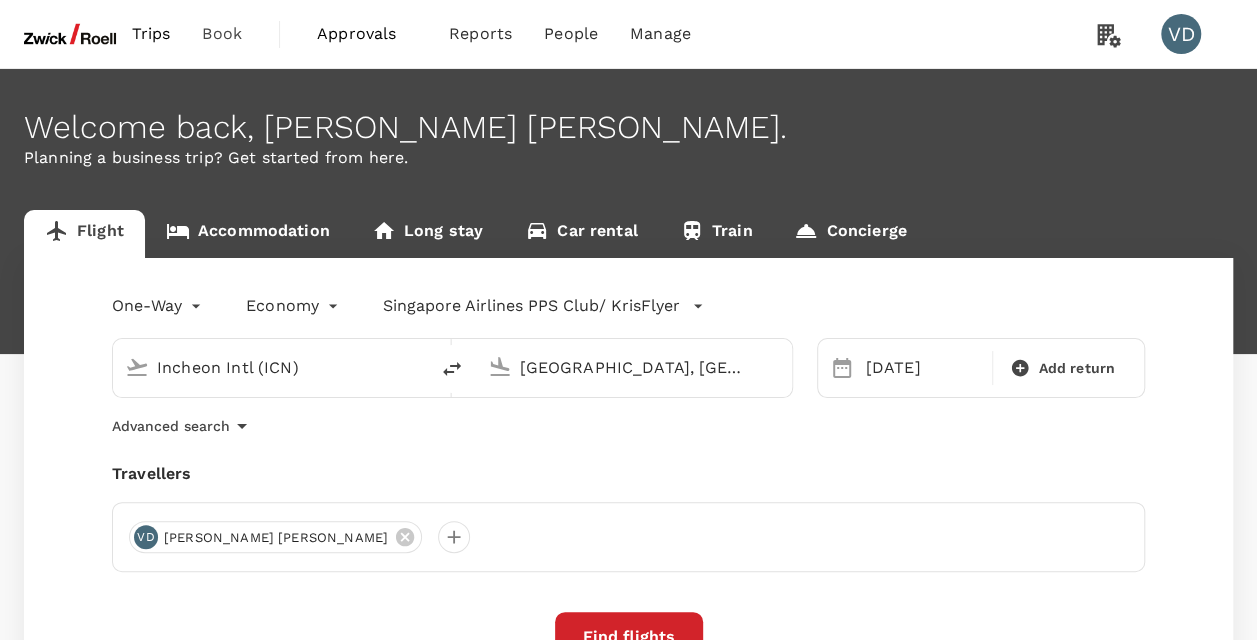 click on "Trips" at bounding box center [151, 34] 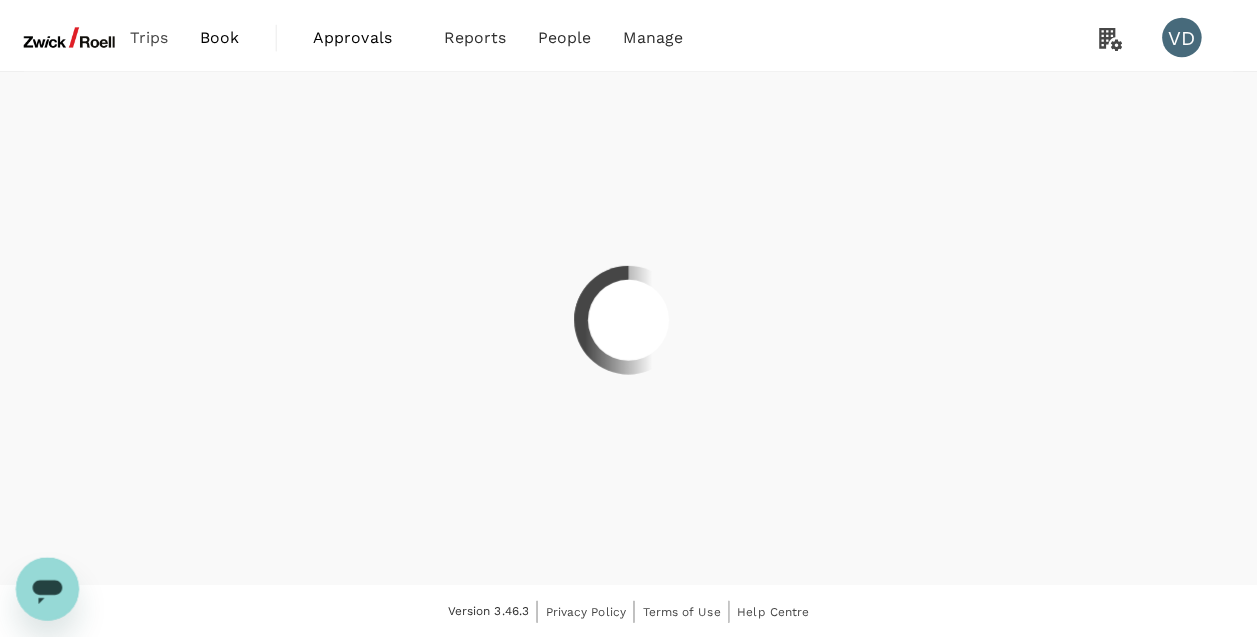 scroll, scrollTop: 0, scrollLeft: 0, axis: both 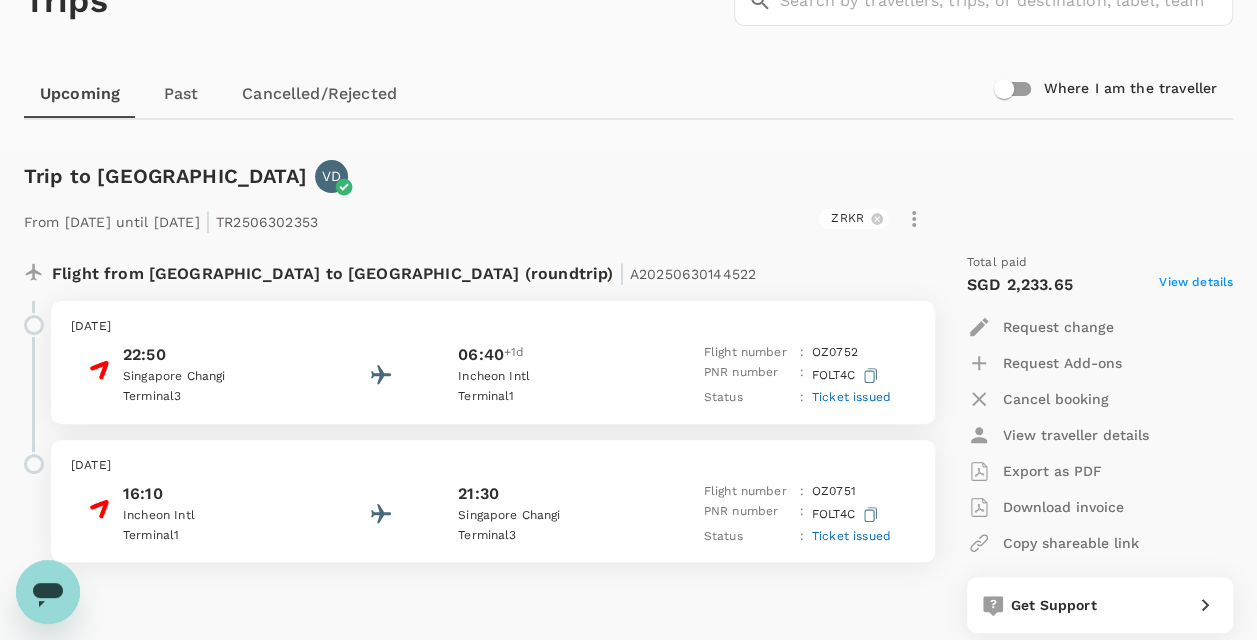 click on "Cancelled/Rejected" at bounding box center [319, 94] 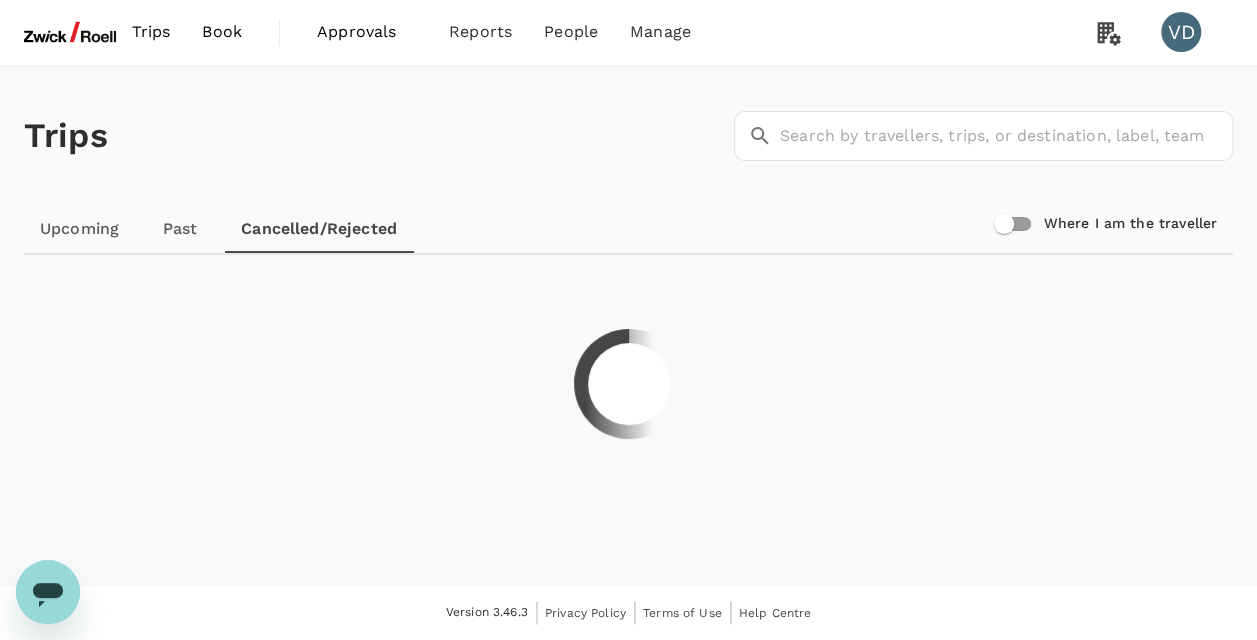 scroll, scrollTop: 0, scrollLeft: 0, axis: both 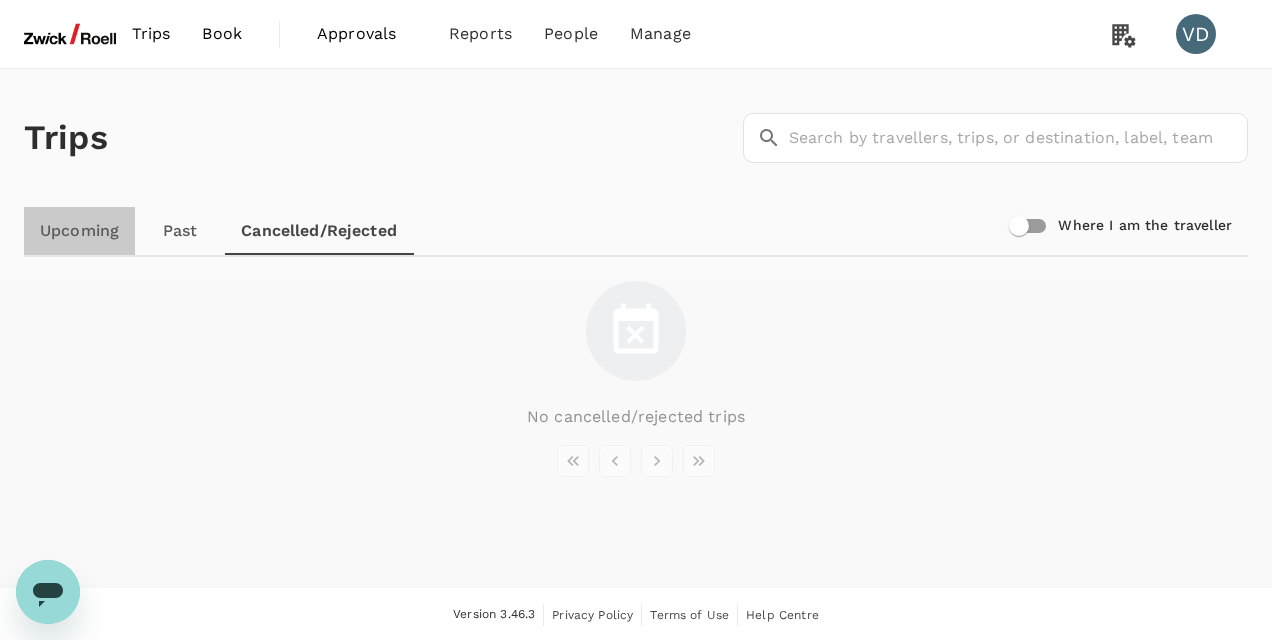 click on "Upcoming" at bounding box center (79, 231) 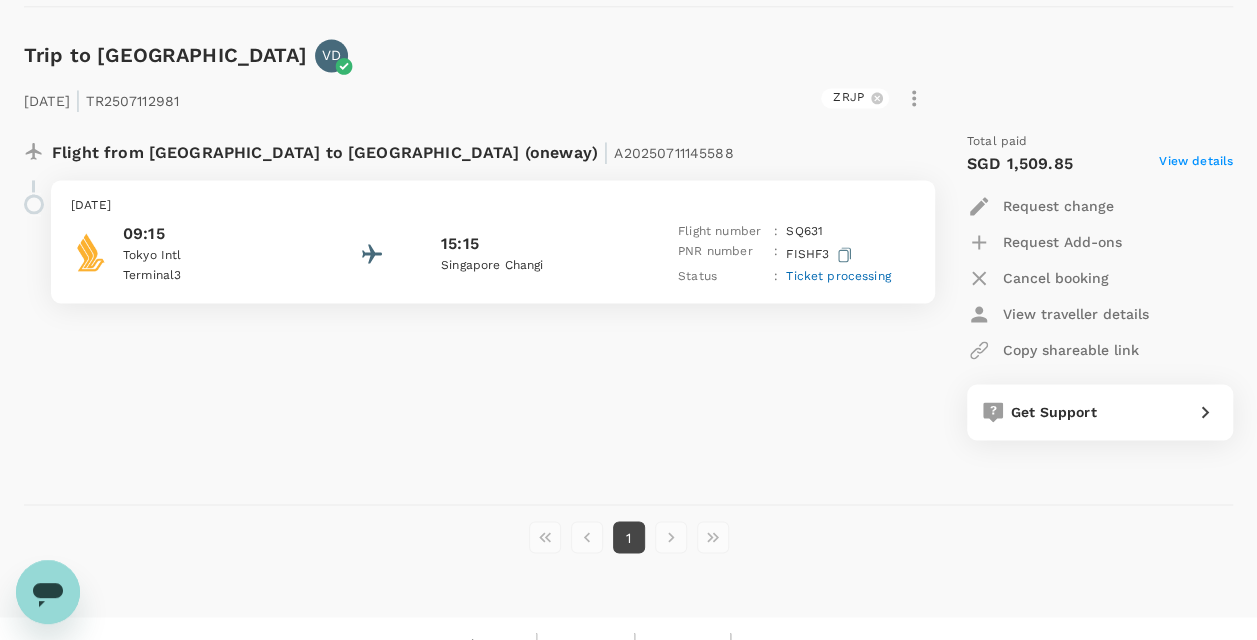 scroll, scrollTop: 1410, scrollLeft: 0, axis: vertical 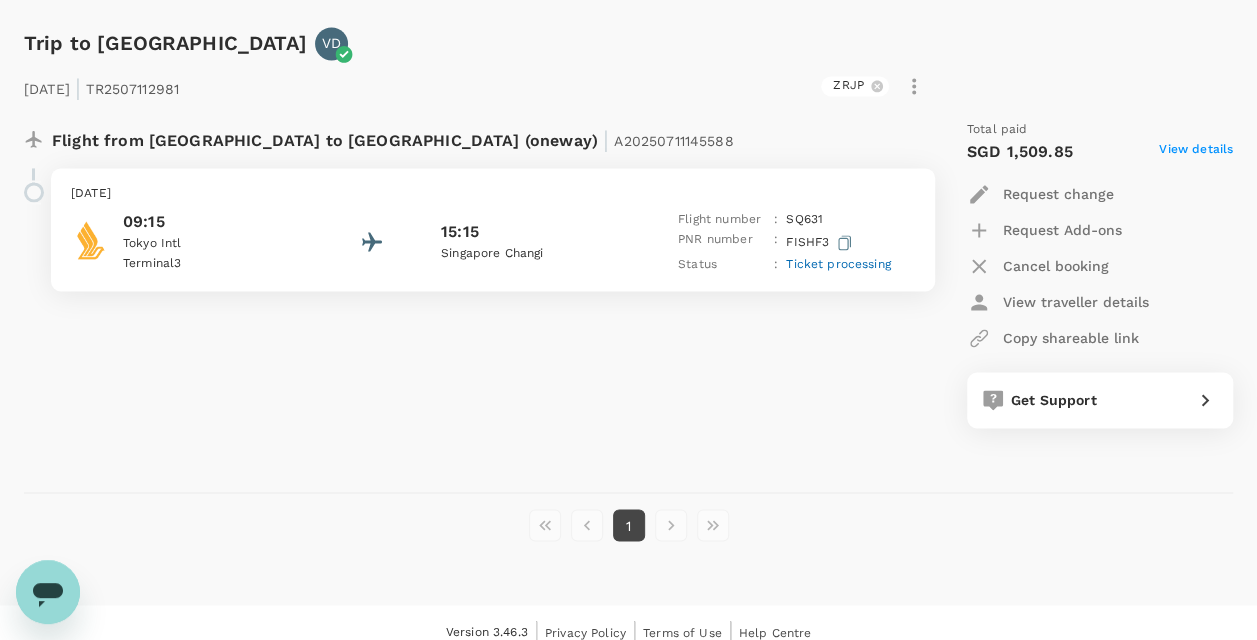 click on "View details" at bounding box center [1196, 152] 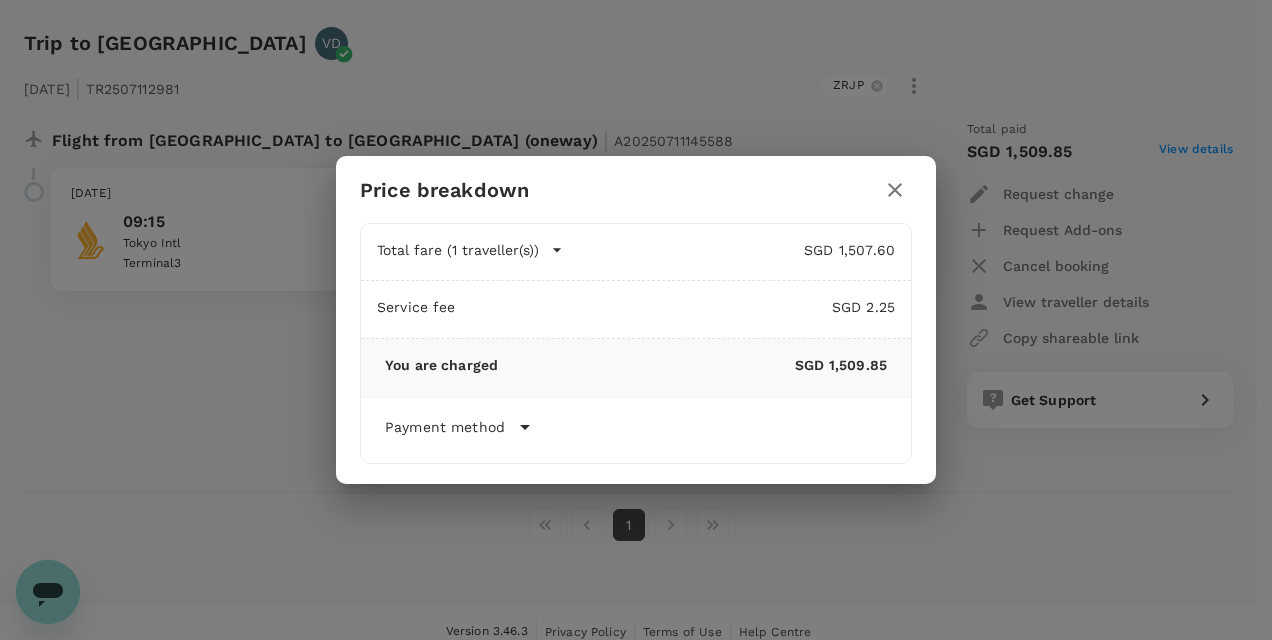 click 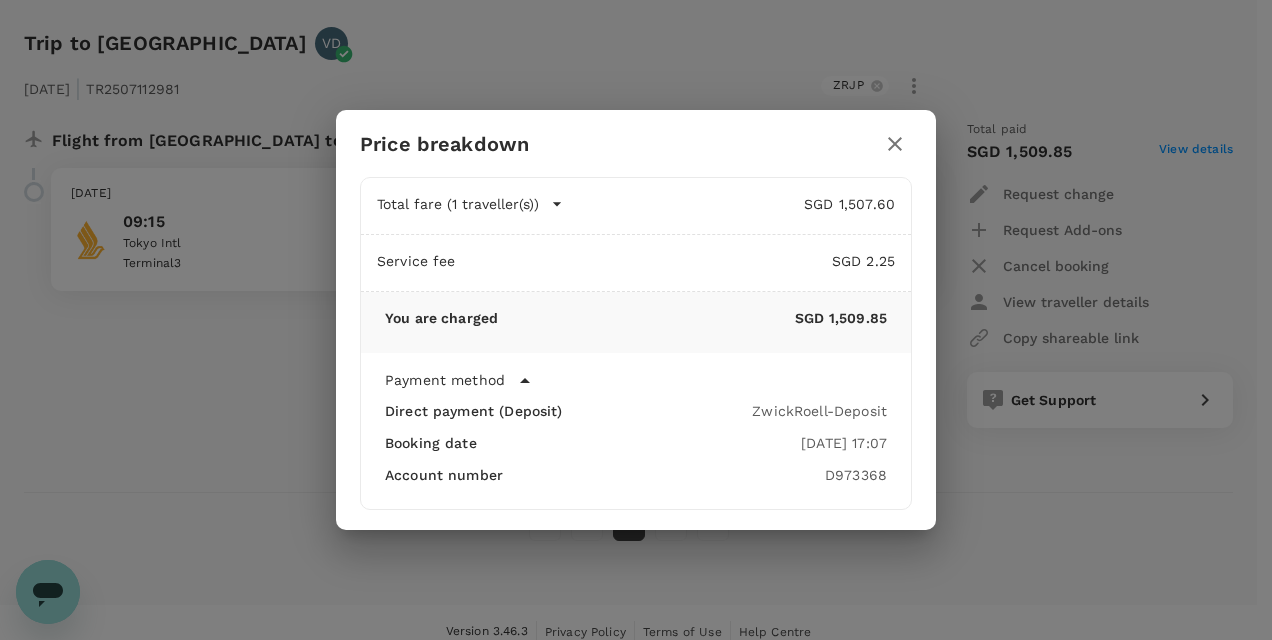 click 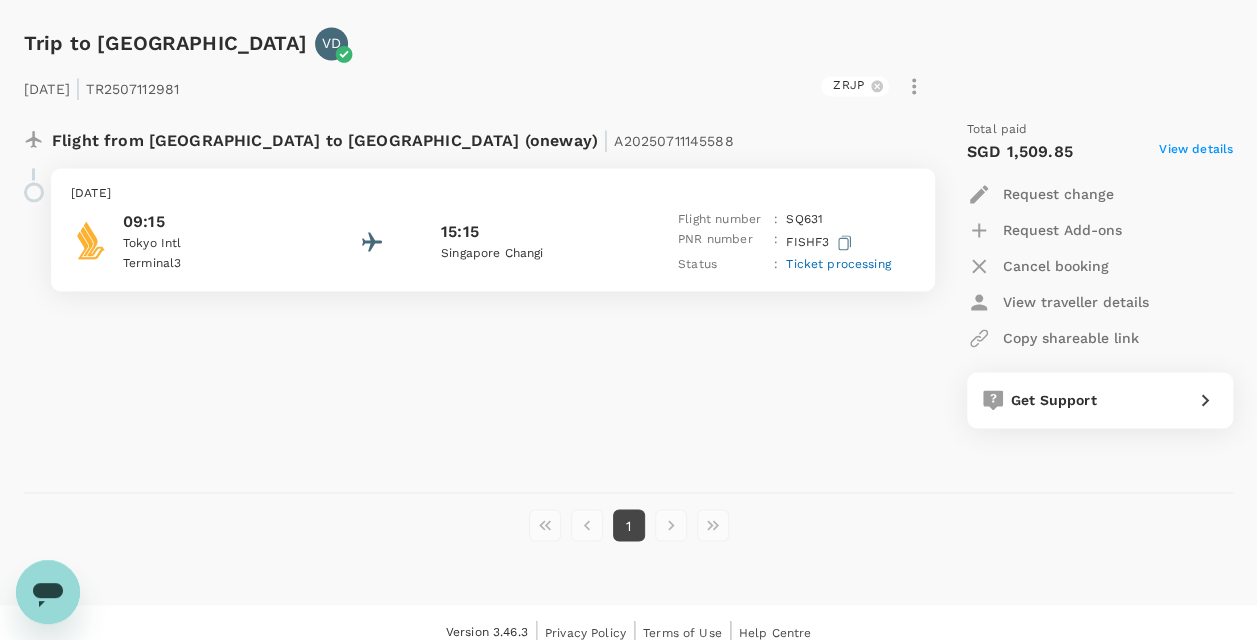 click on "Flight from [GEOGRAPHIC_DATA] to [GEOGRAPHIC_DATA] (oneway)   |   A20250711145588 [DATE]   09:15 [GEOGRAPHIC_DATA]  3 15:15 [GEOGRAPHIC_DATA] Changi Flight number : SQ 631 PNR number : FISHF3   Status : Ticket processing" at bounding box center (467, 274) 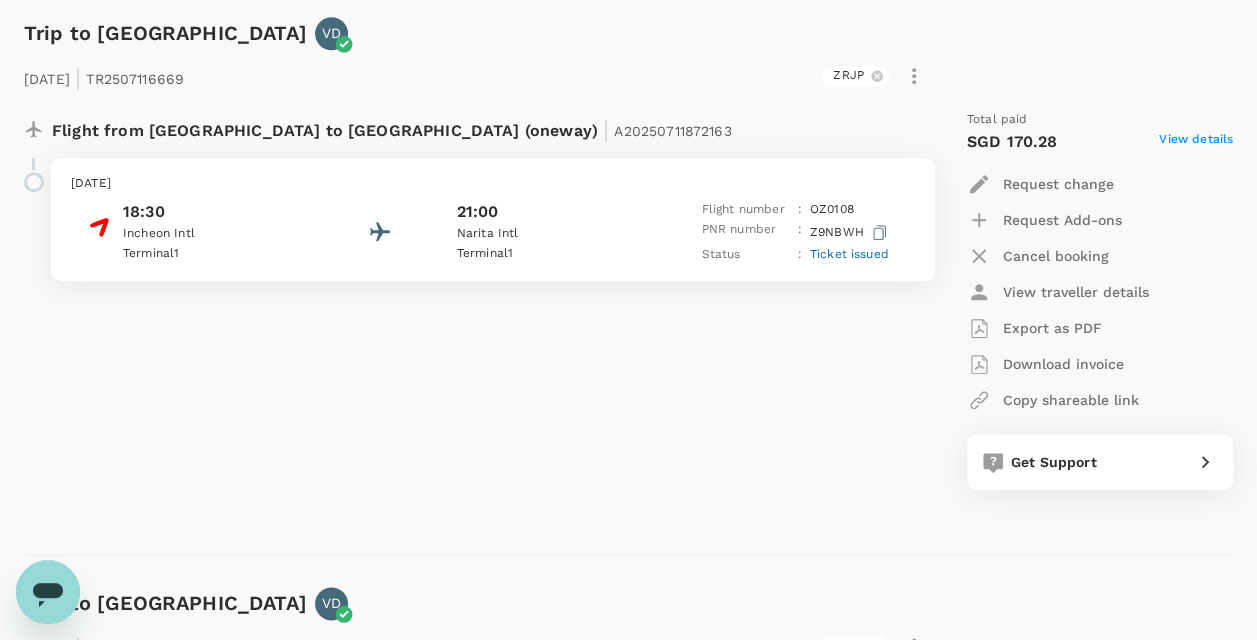 scroll, scrollTop: 290, scrollLeft: 0, axis: vertical 